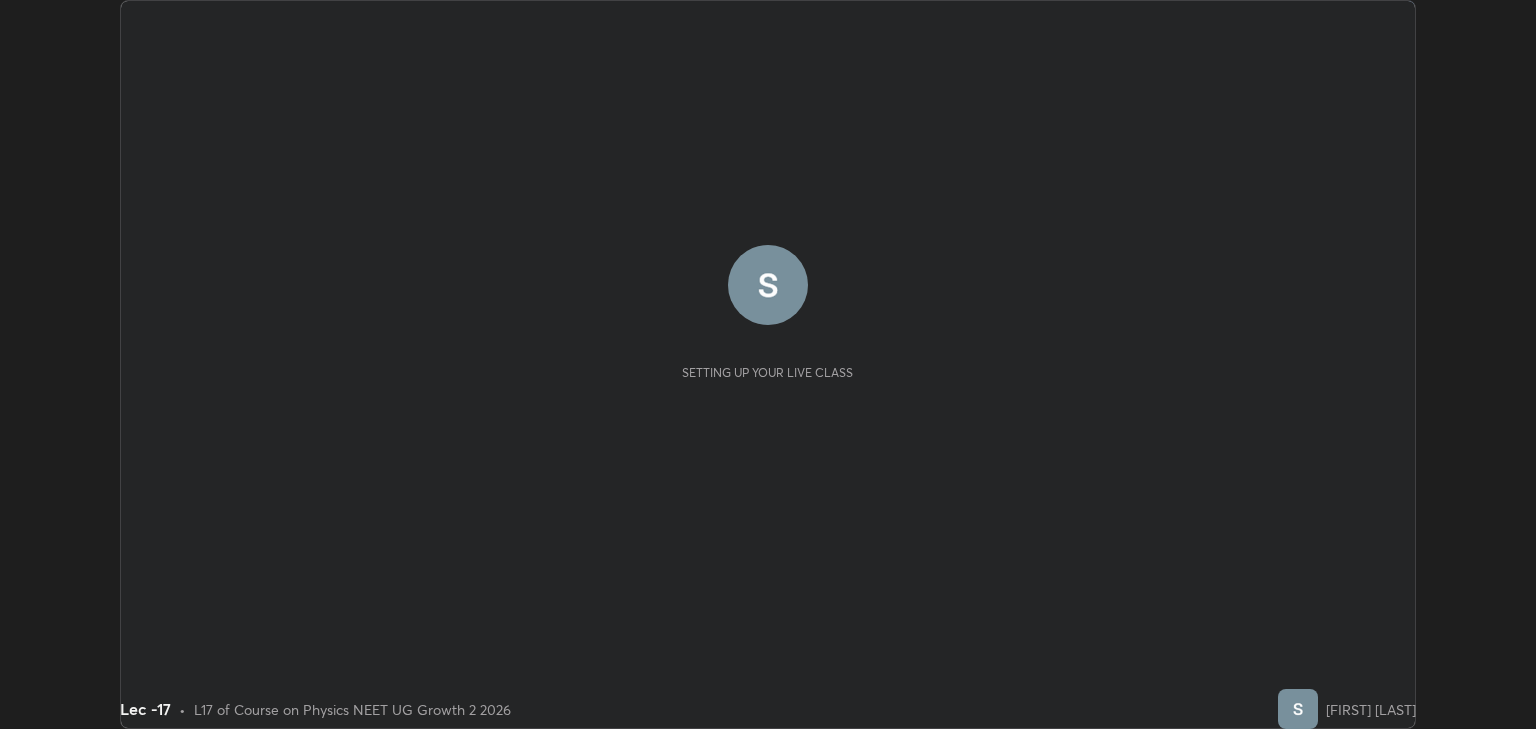 scroll, scrollTop: 0, scrollLeft: 0, axis: both 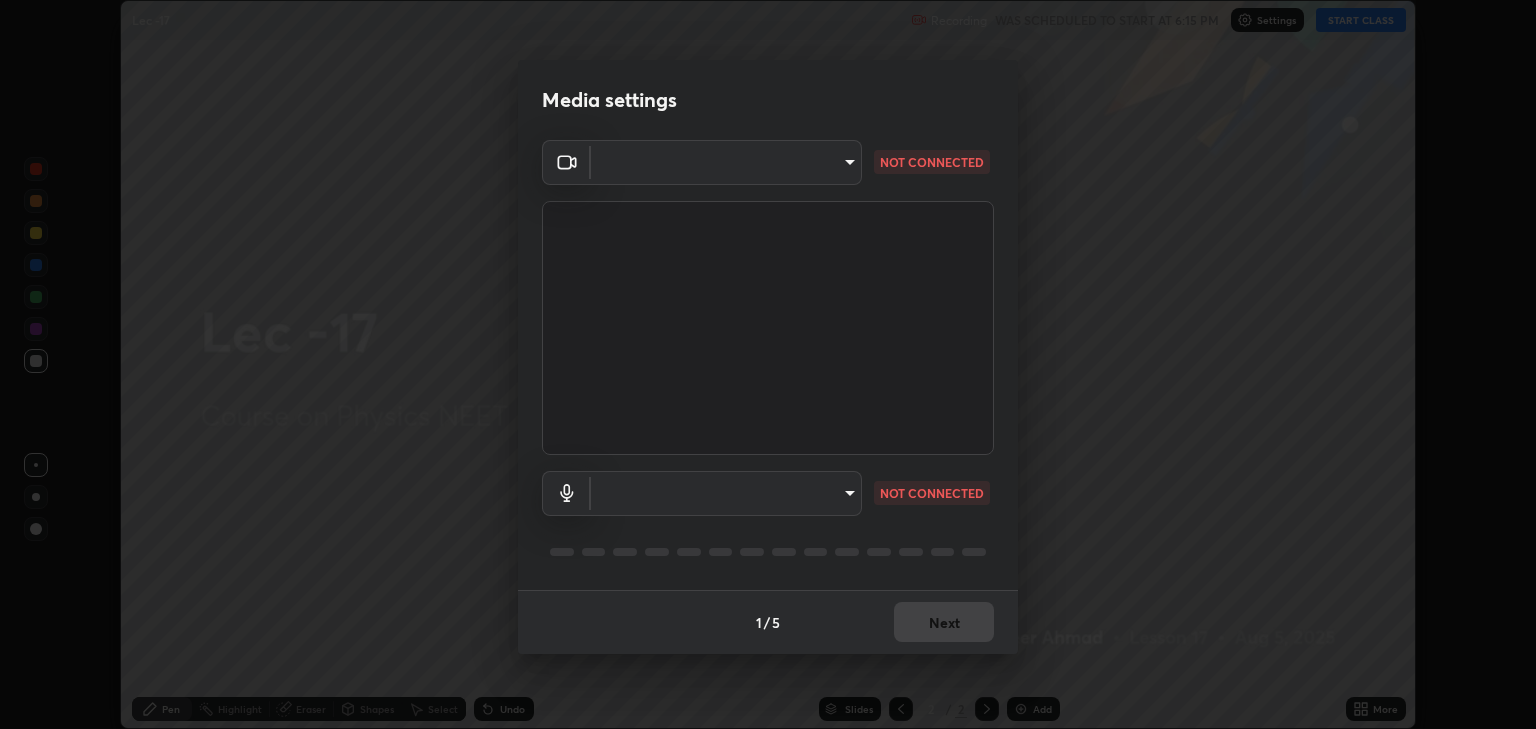 type on "6889e5757fad77820649456bc3a7e4ae290f4e048e3f3cb88d02d5782dedffd8" 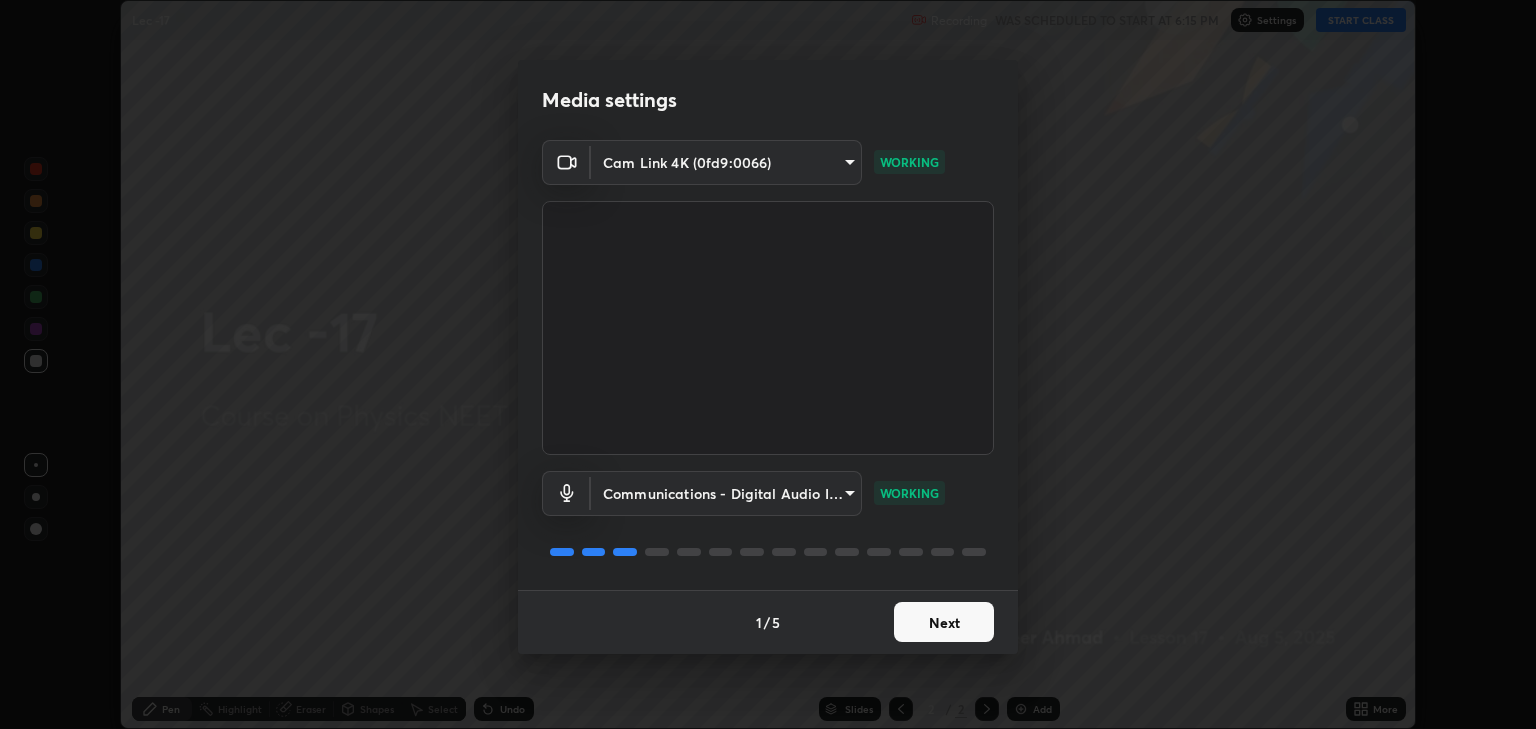 click on "Next" at bounding box center [944, 622] 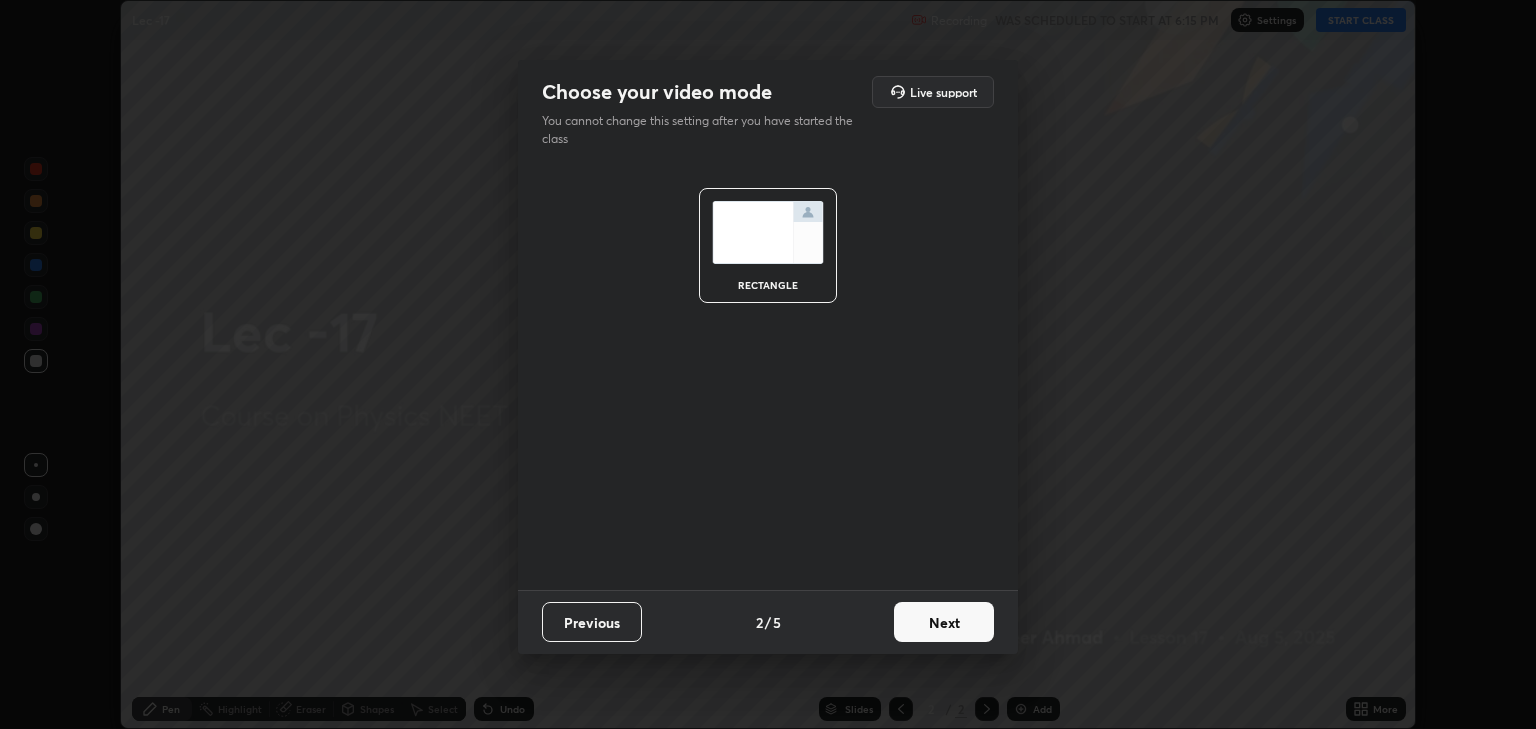 click on "Next" at bounding box center [944, 622] 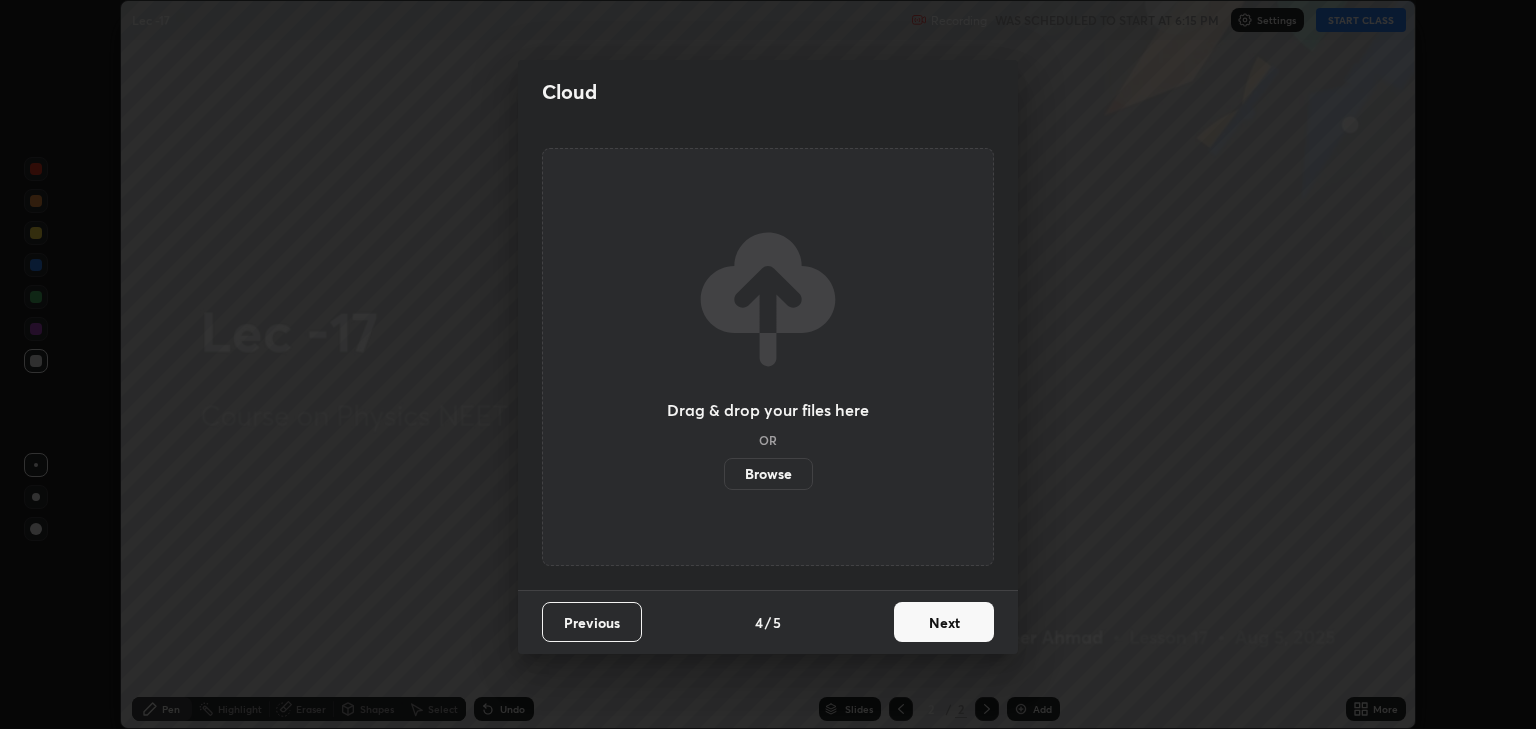 click on "Next" at bounding box center (944, 622) 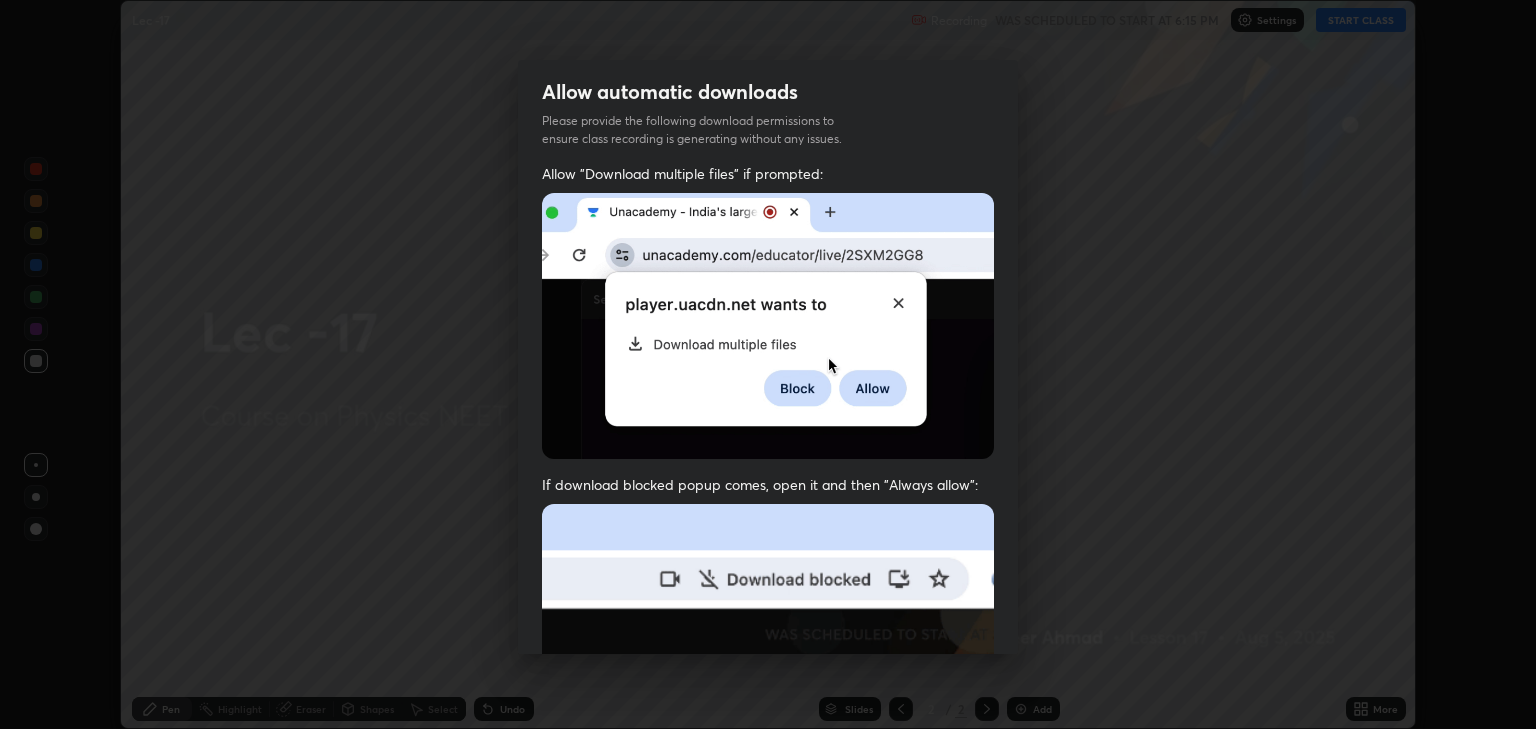 click at bounding box center (768, 722) 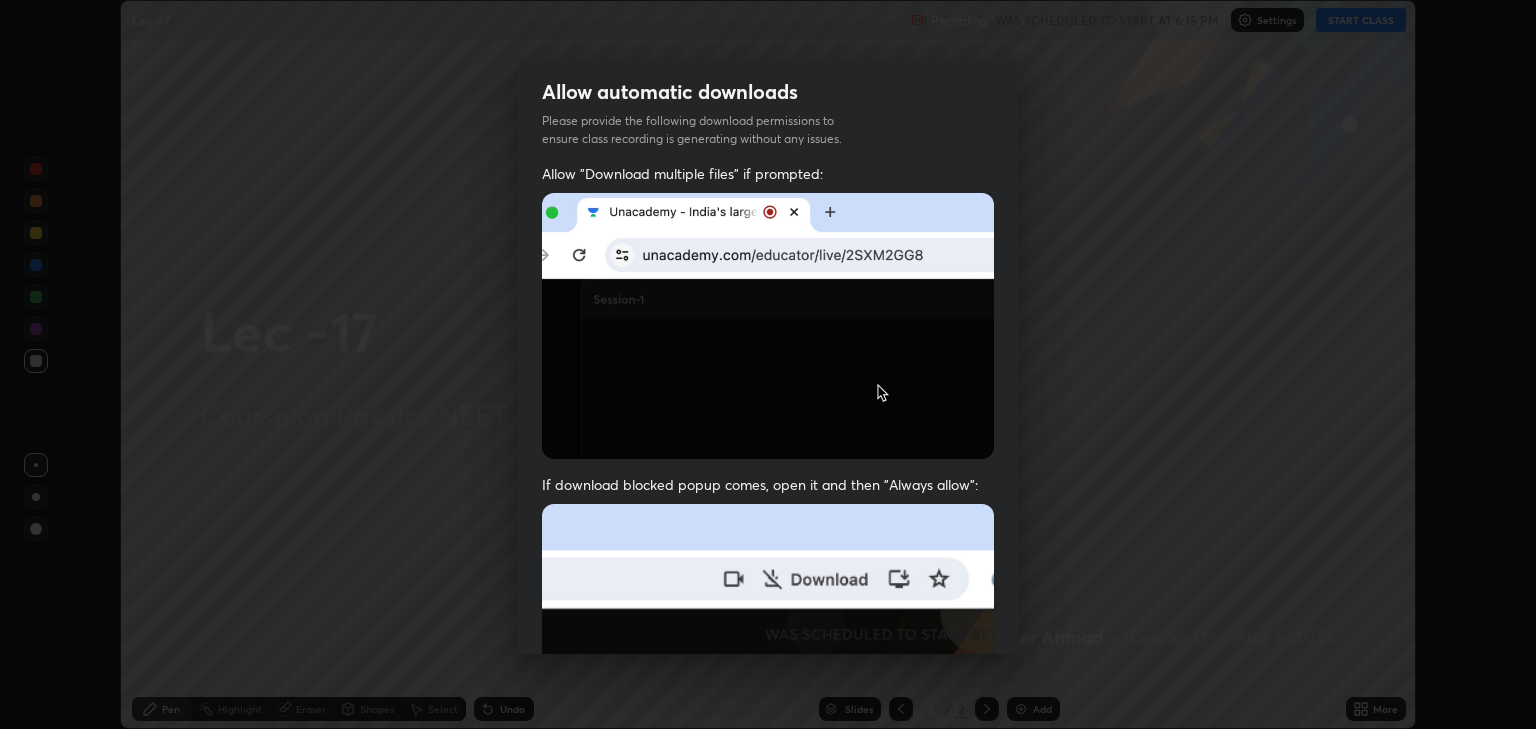 click at bounding box center (768, 722) 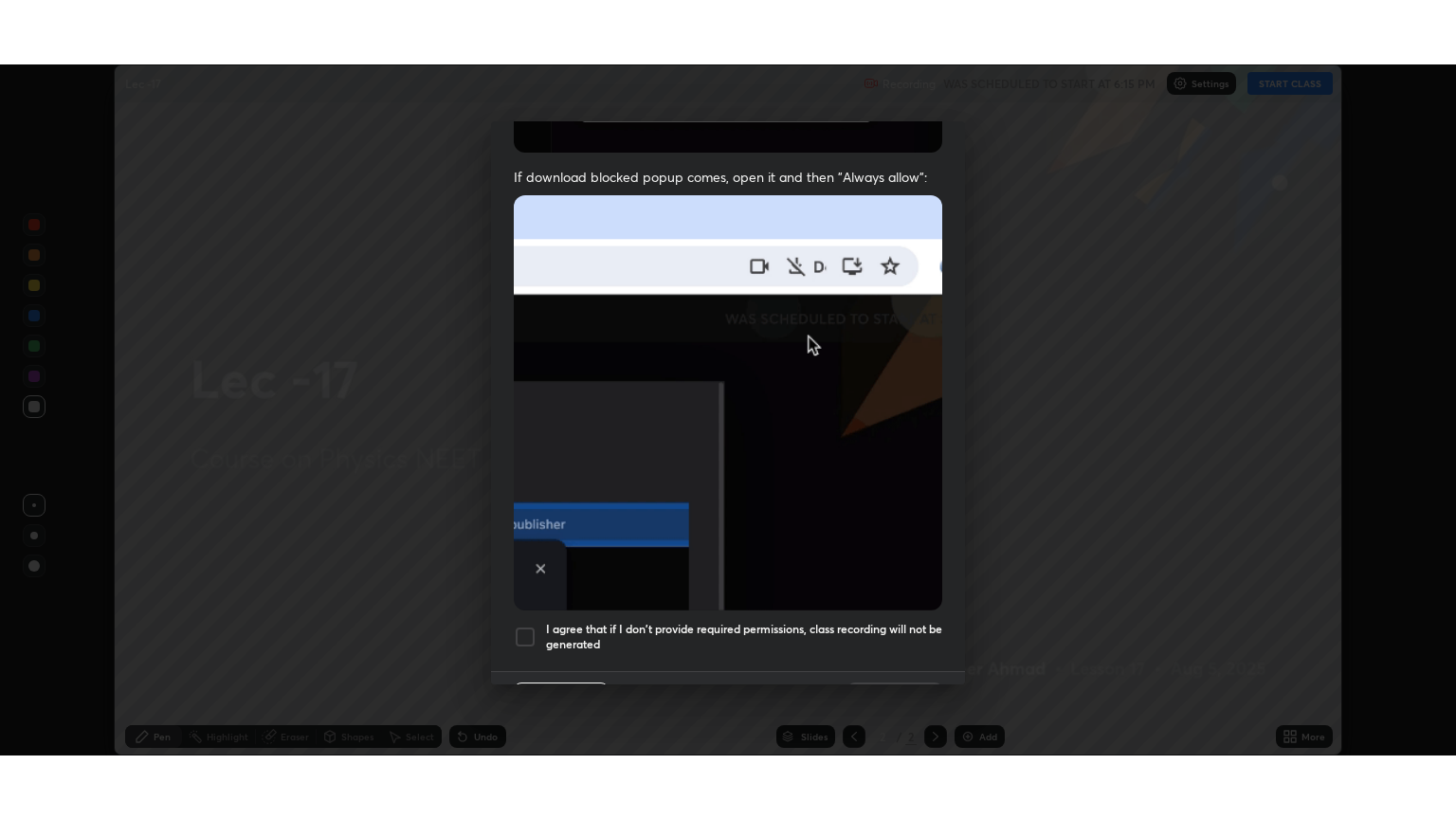 scroll, scrollTop: 384, scrollLeft: 0, axis: vertical 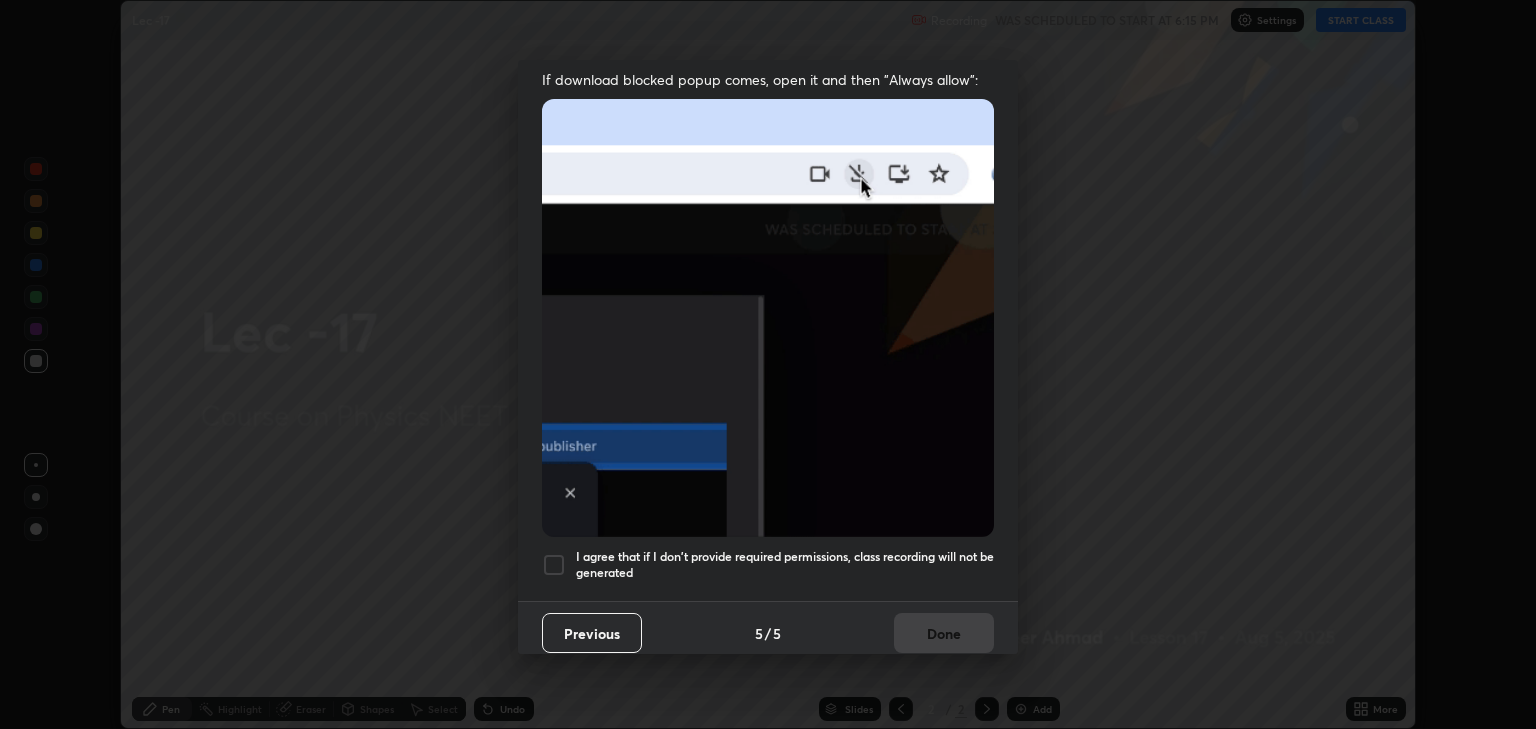 click at bounding box center (554, 565) 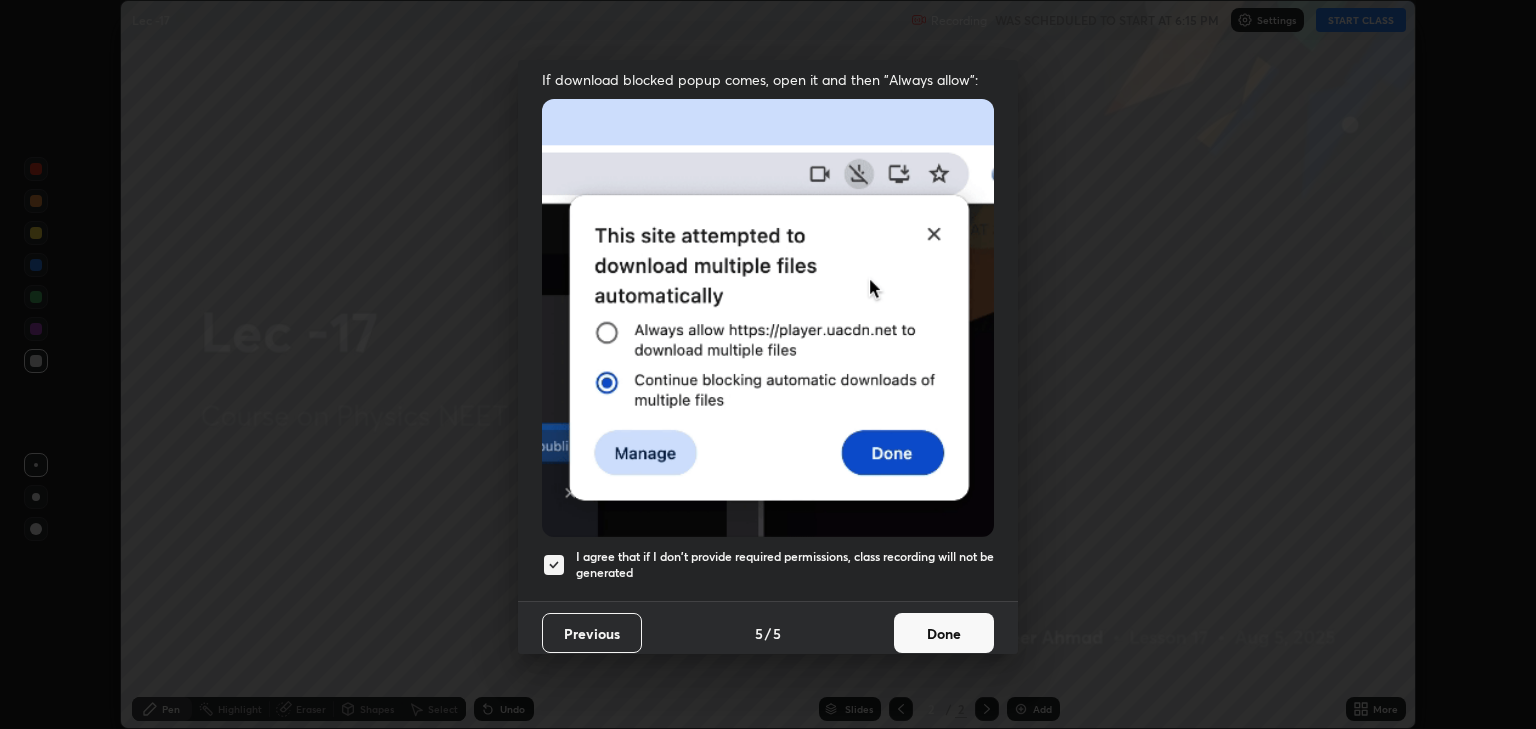 click on "Done" at bounding box center (944, 633) 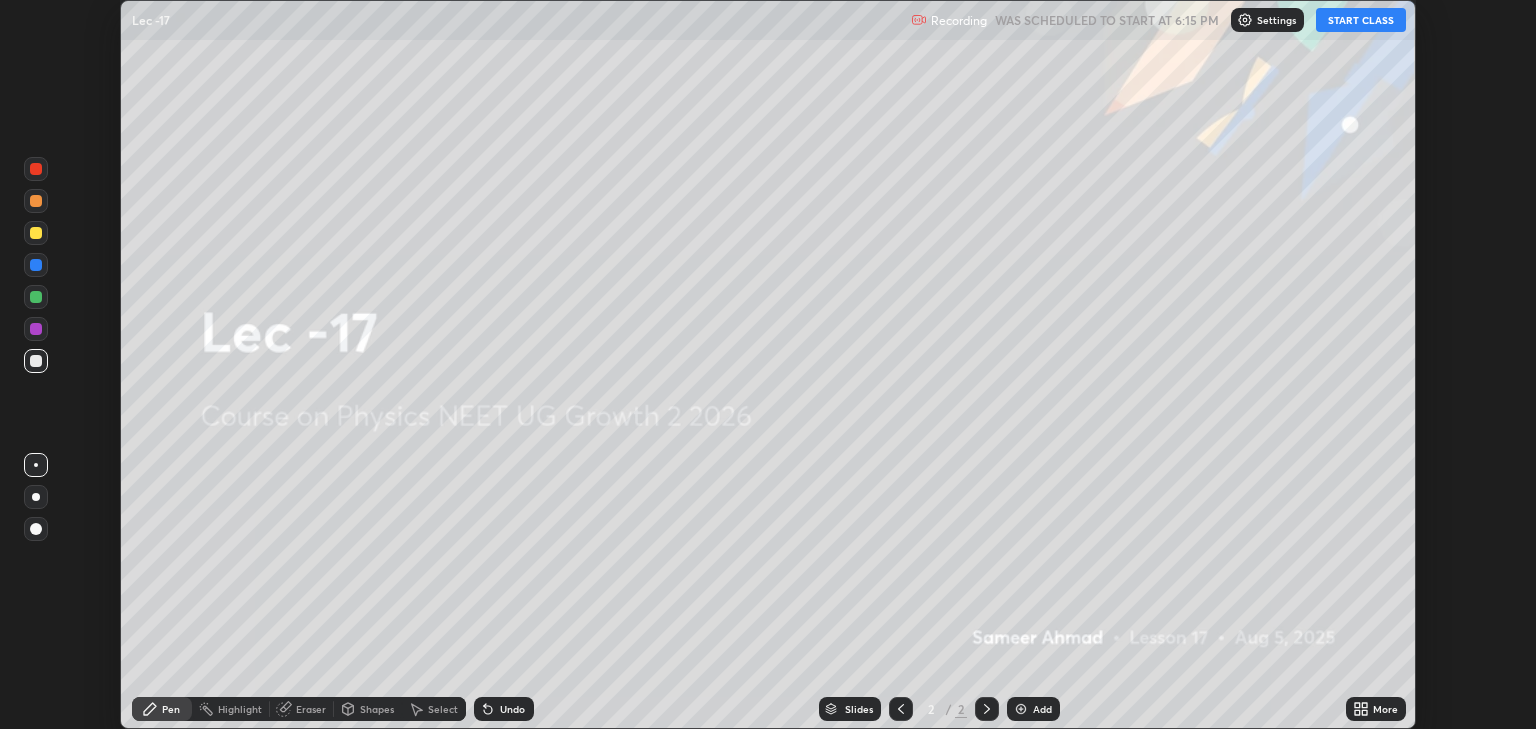 click on "START CLASS" at bounding box center (1361, 20) 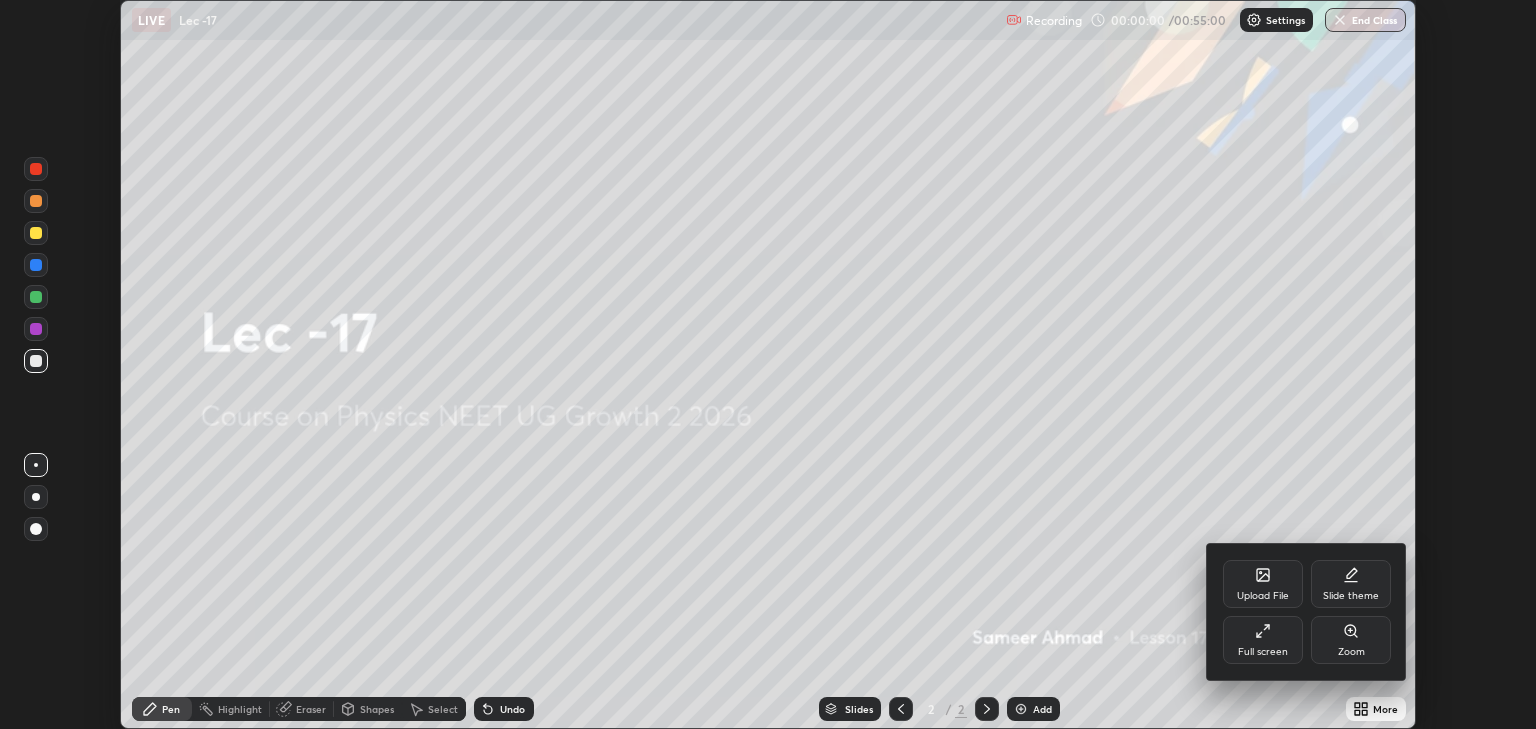 click on "Full screen" at bounding box center (1263, 640) 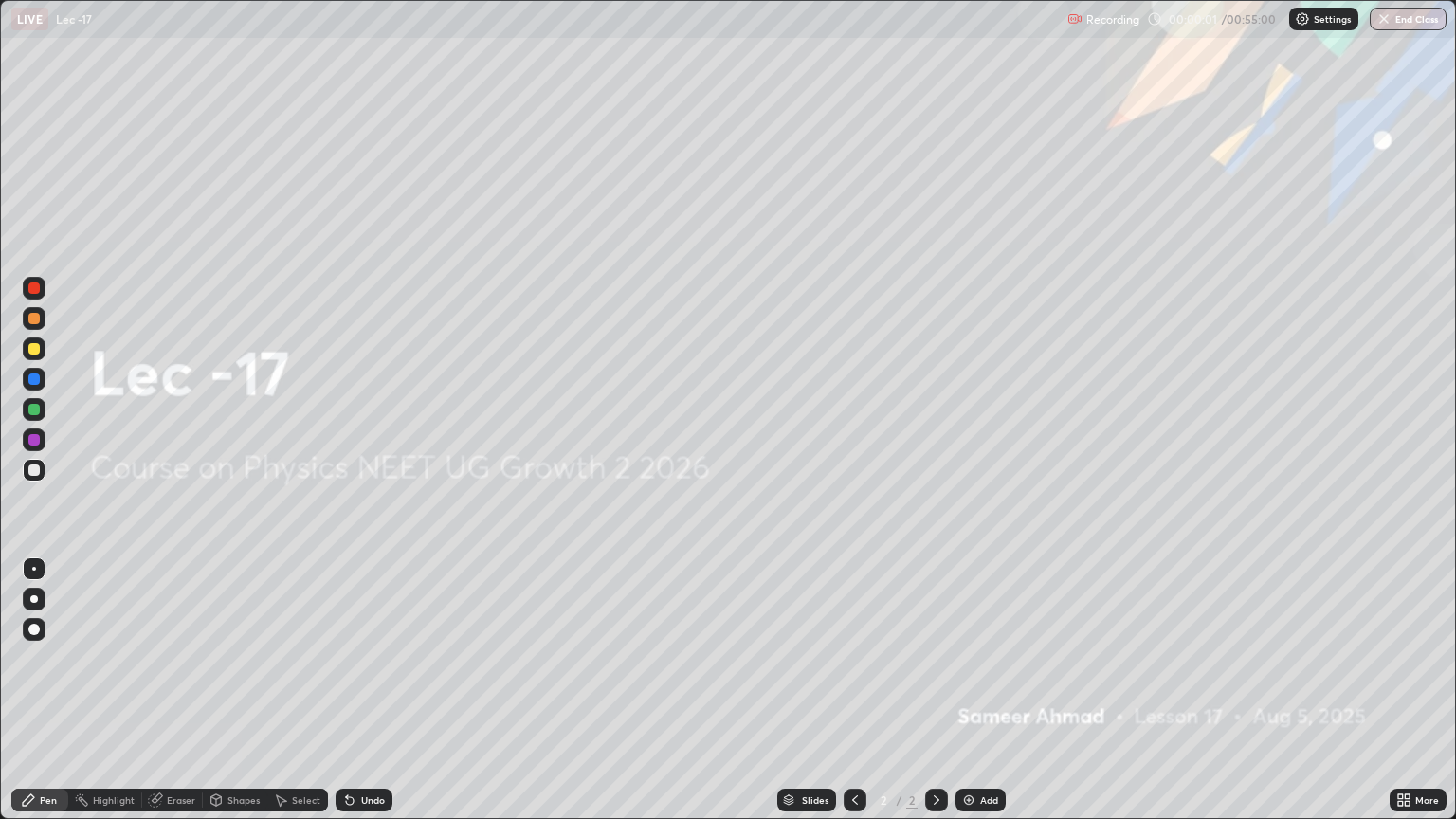 scroll, scrollTop: 93973, scrollLeft: 93336, axis: both 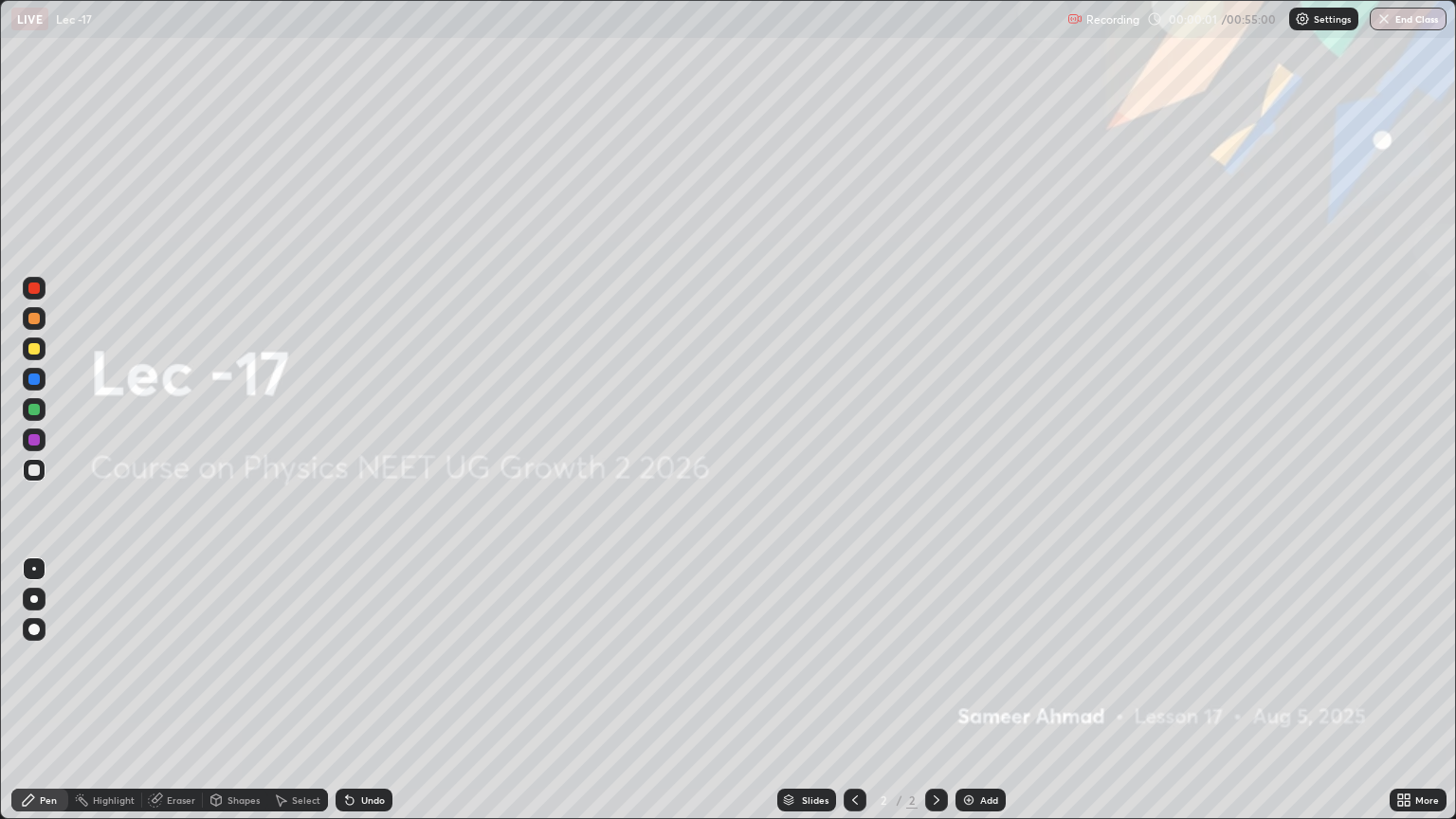 click on "Add" at bounding box center (989, 800) 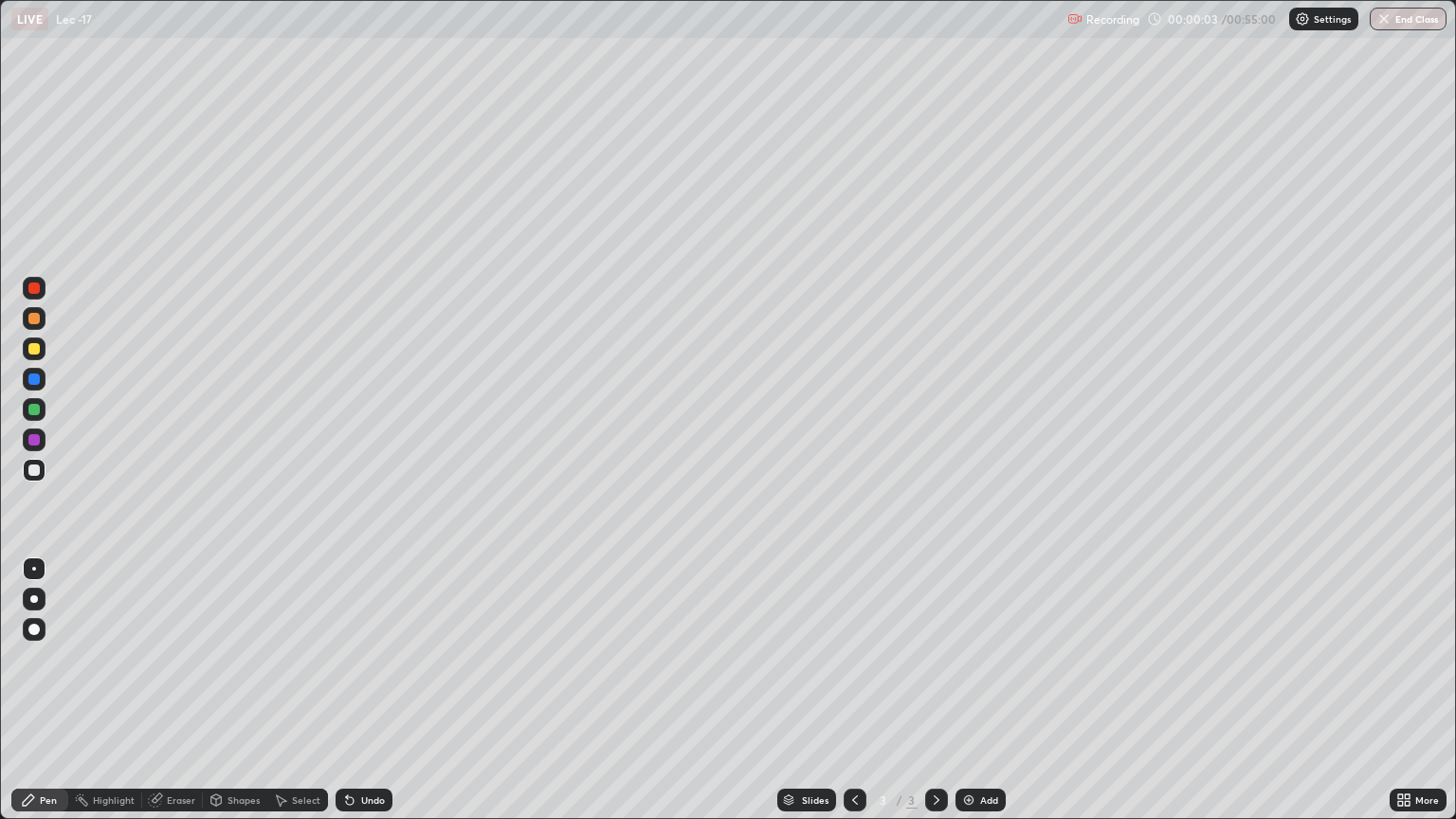 click on "More" at bounding box center [1427, 800] 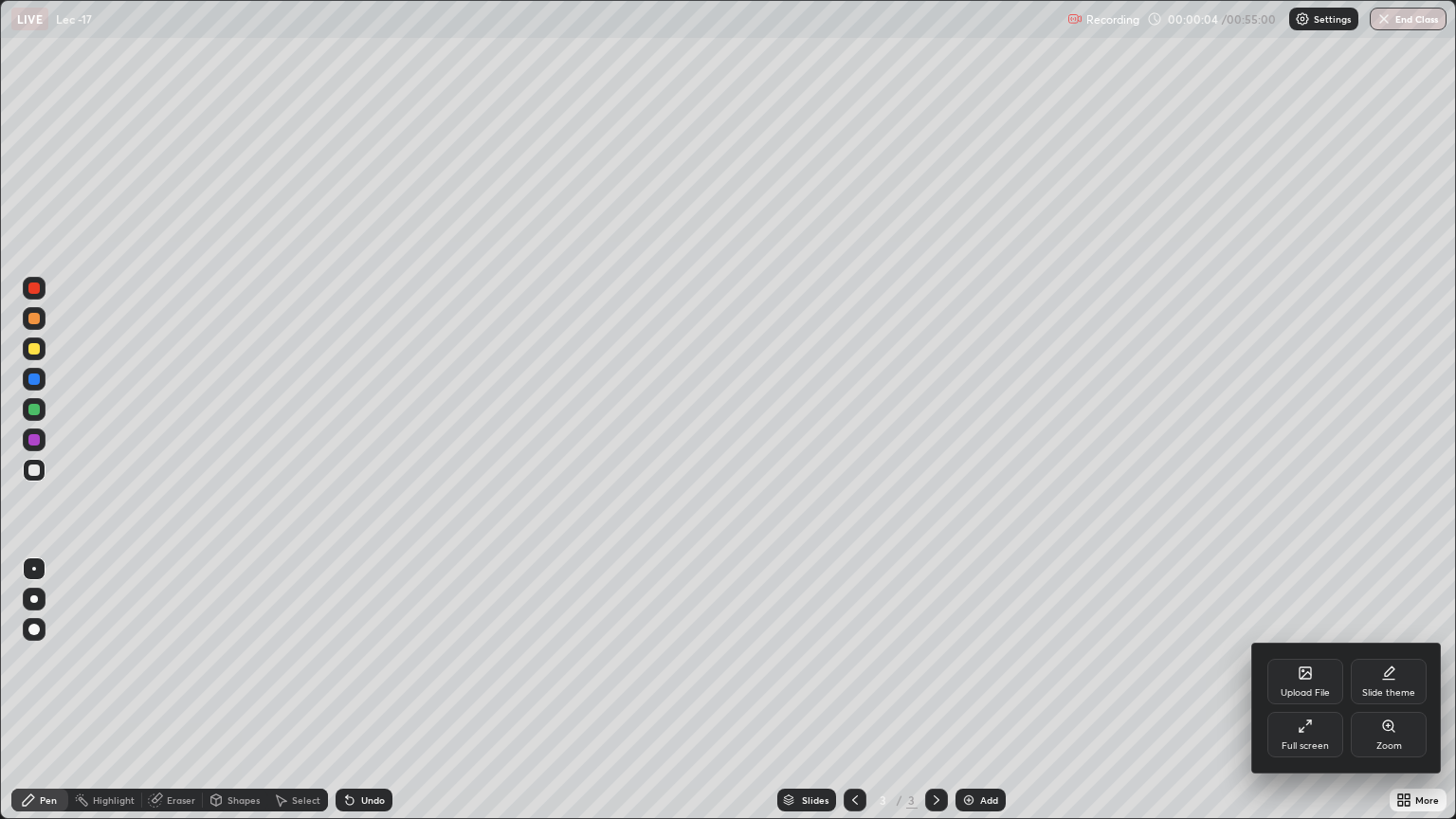 click on "Upload File" at bounding box center [1305, 682] 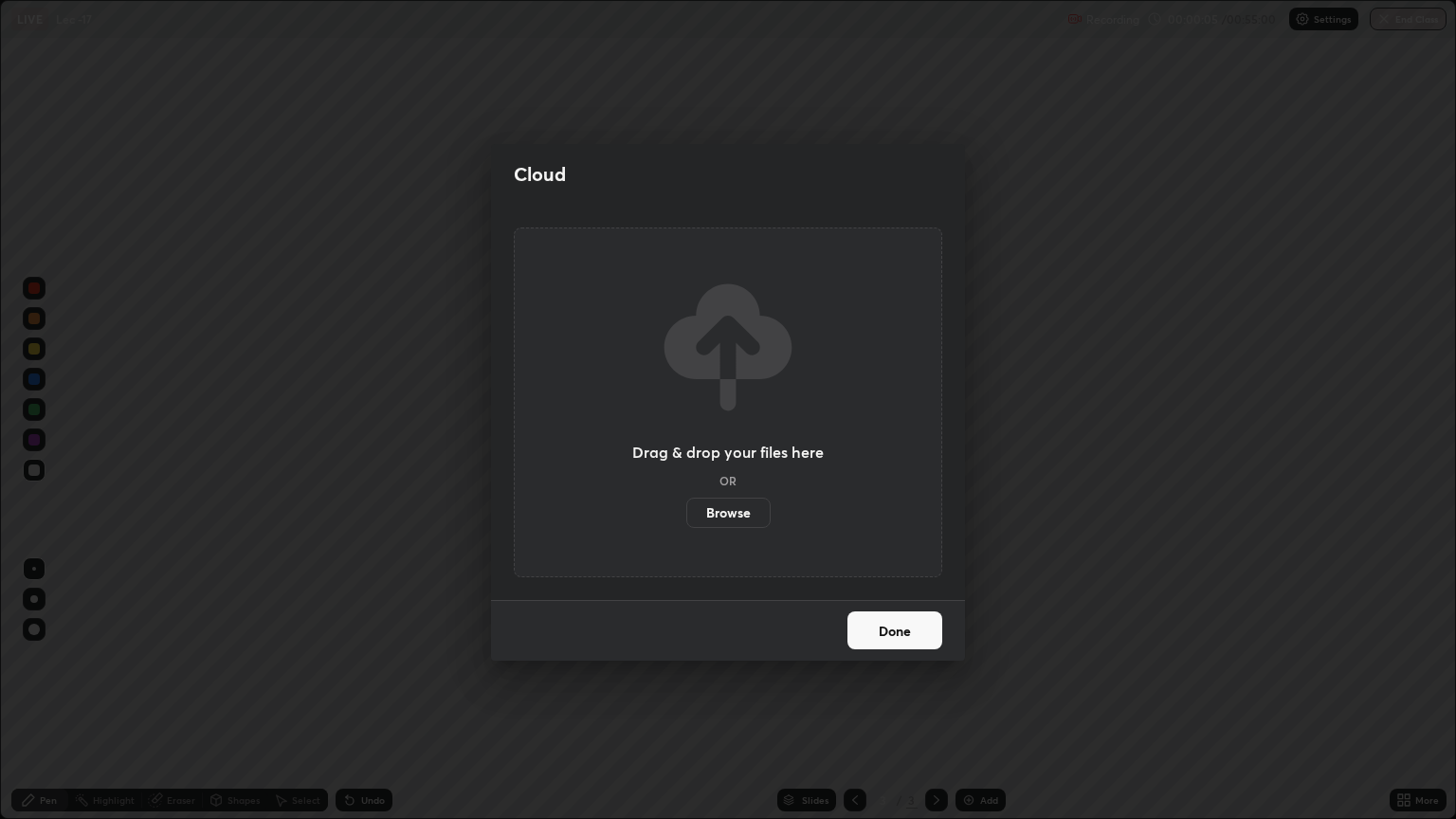 click on "Browse" at bounding box center (728, 513) 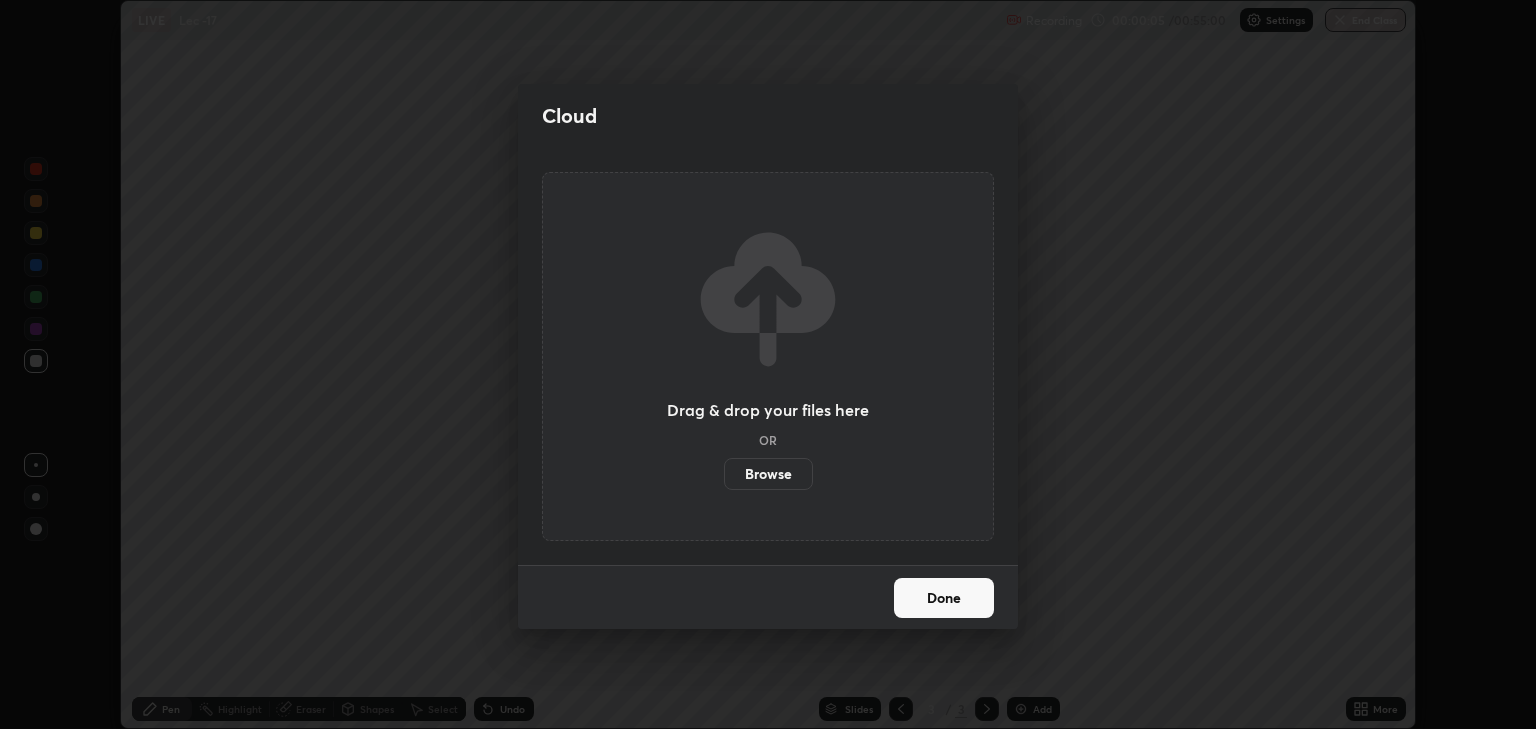 scroll, scrollTop: 729, scrollLeft: 1536, axis: both 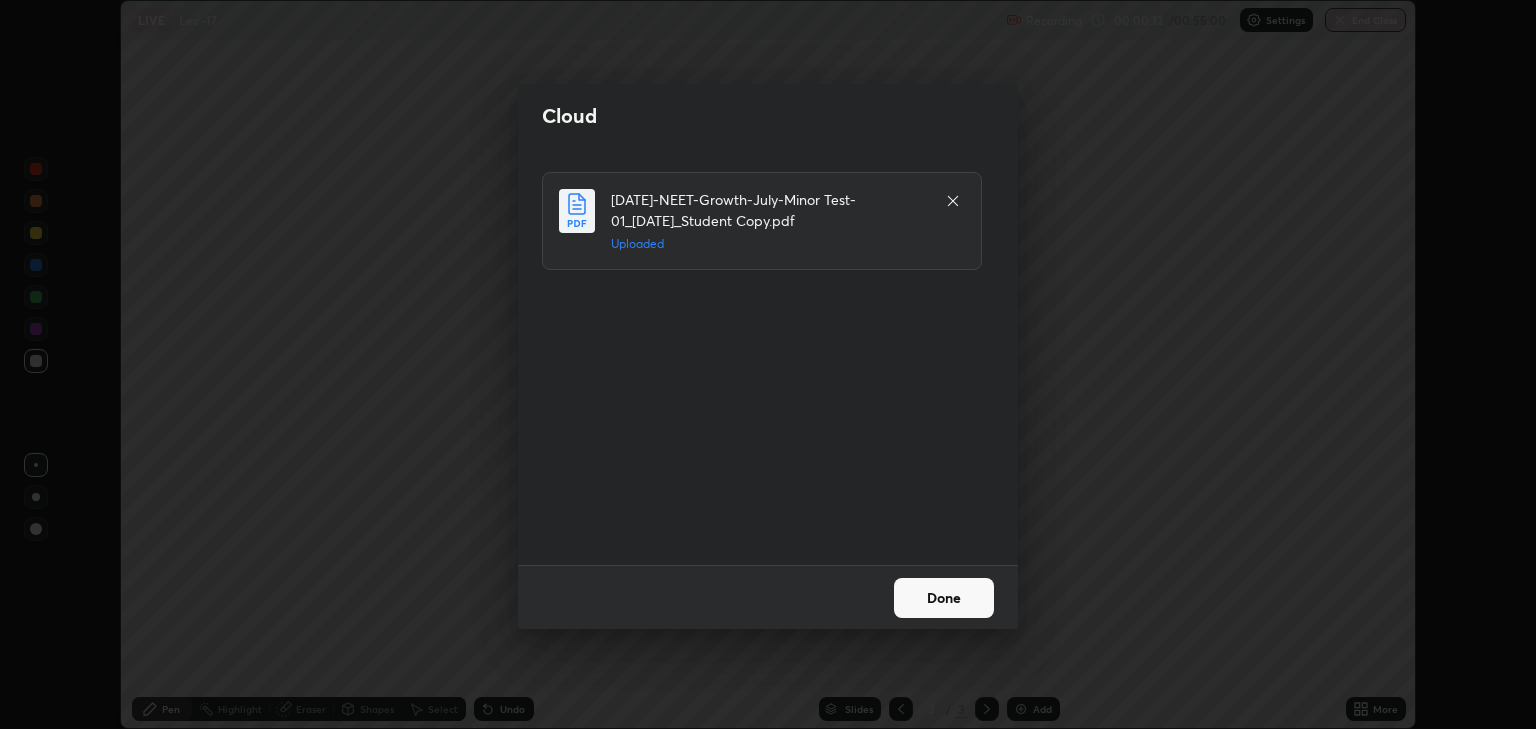 click on "Done" at bounding box center (944, 598) 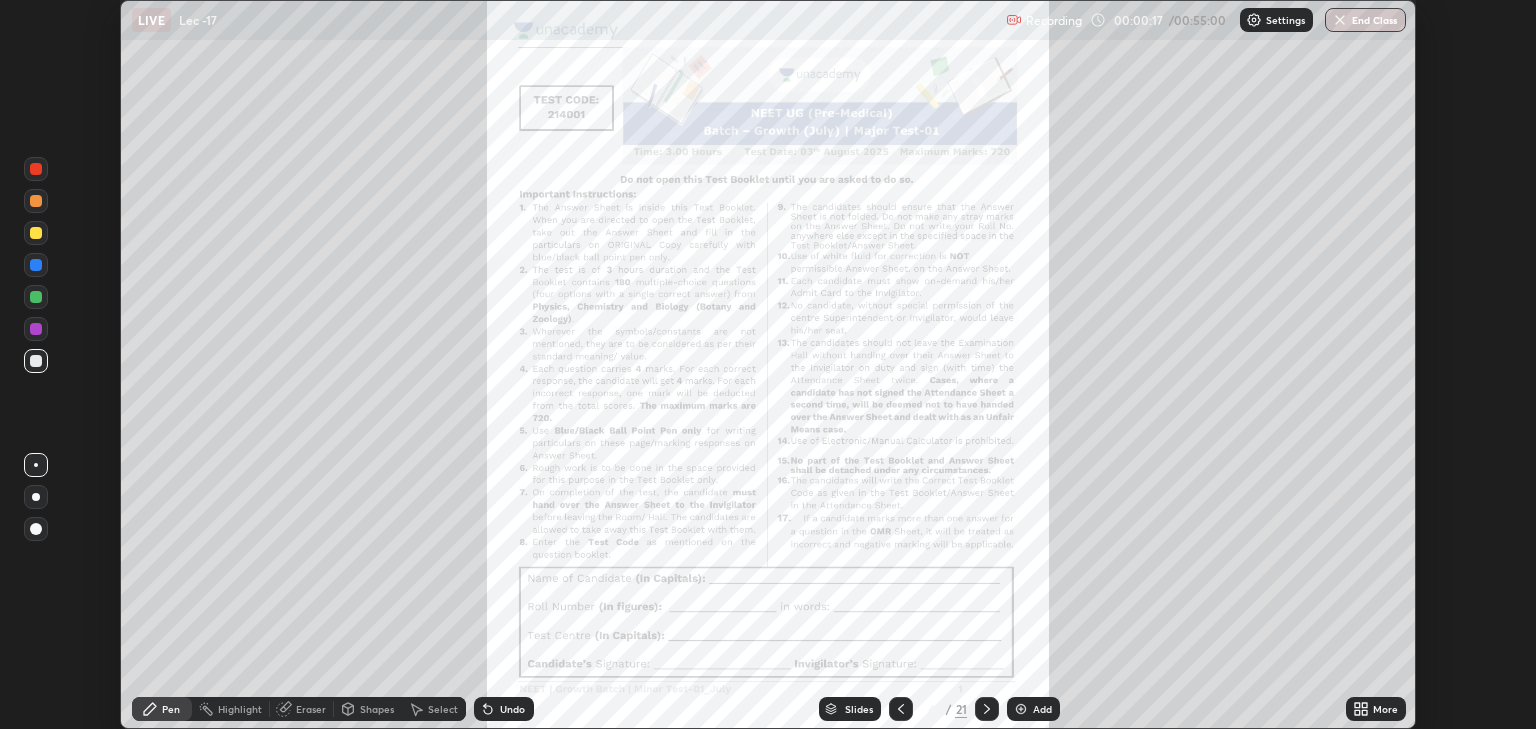 click on "More" at bounding box center [1385, 709] 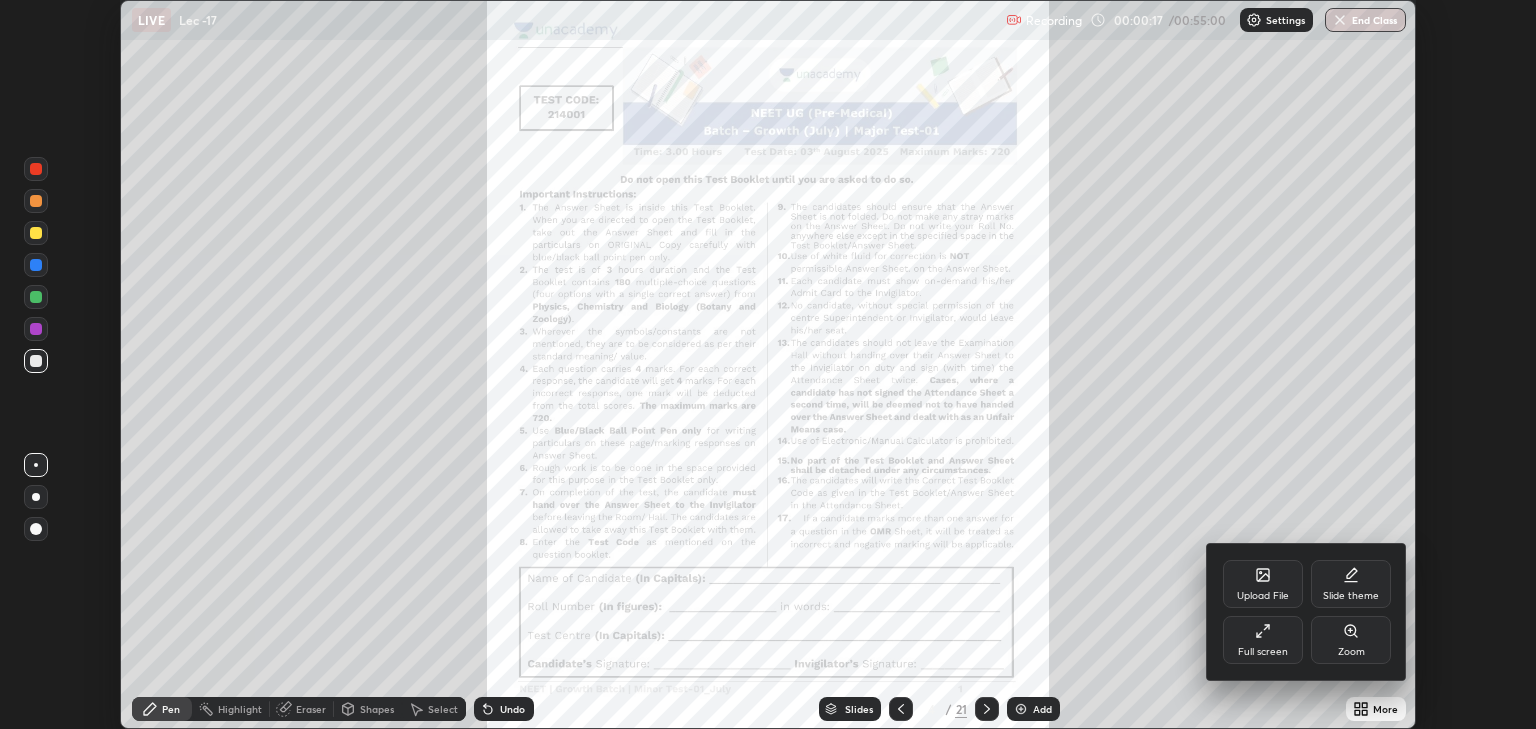 click on "Full screen" at bounding box center (1263, 640) 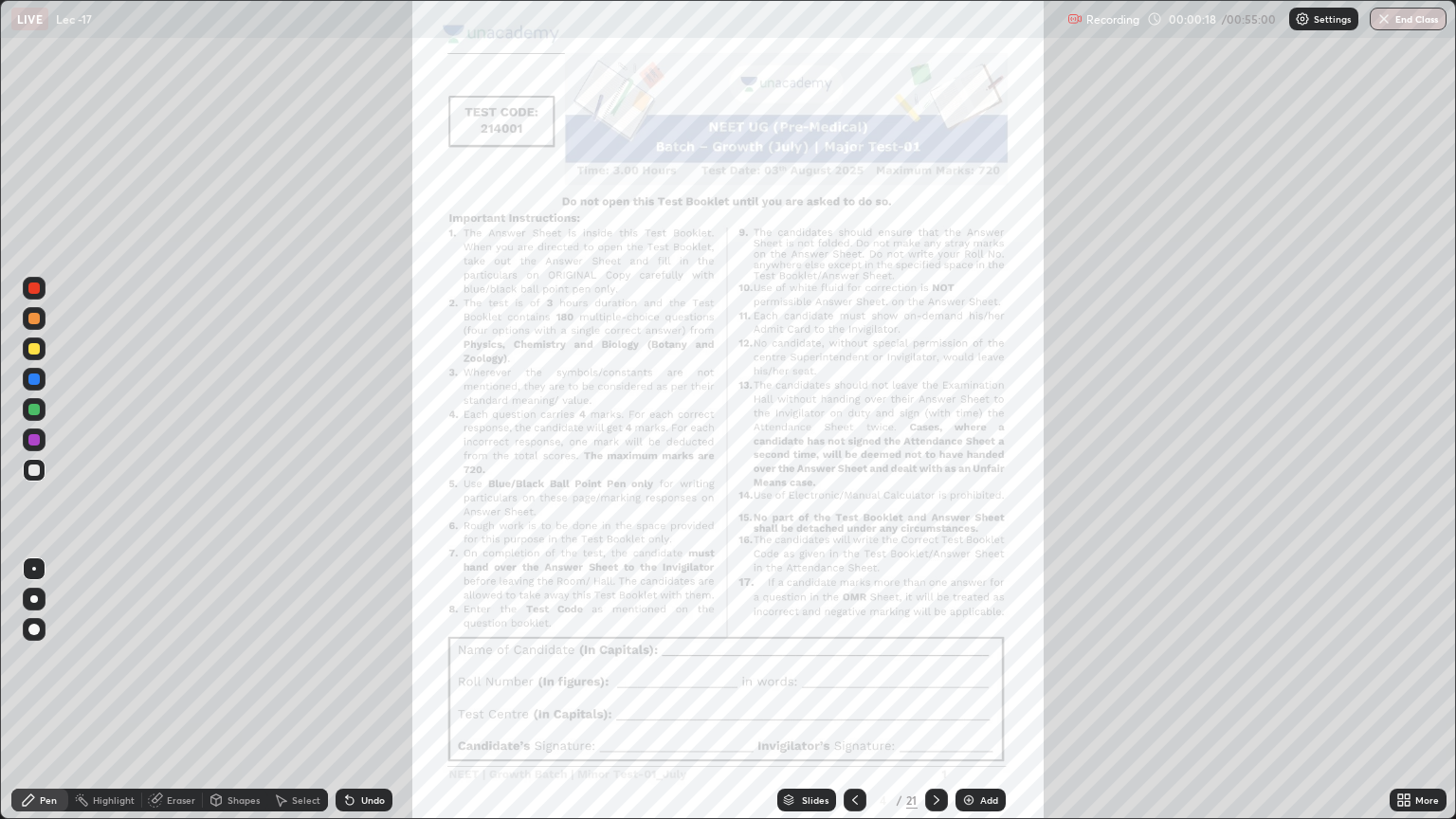 scroll, scrollTop: 93973, scrollLeft: 93336, axis: both 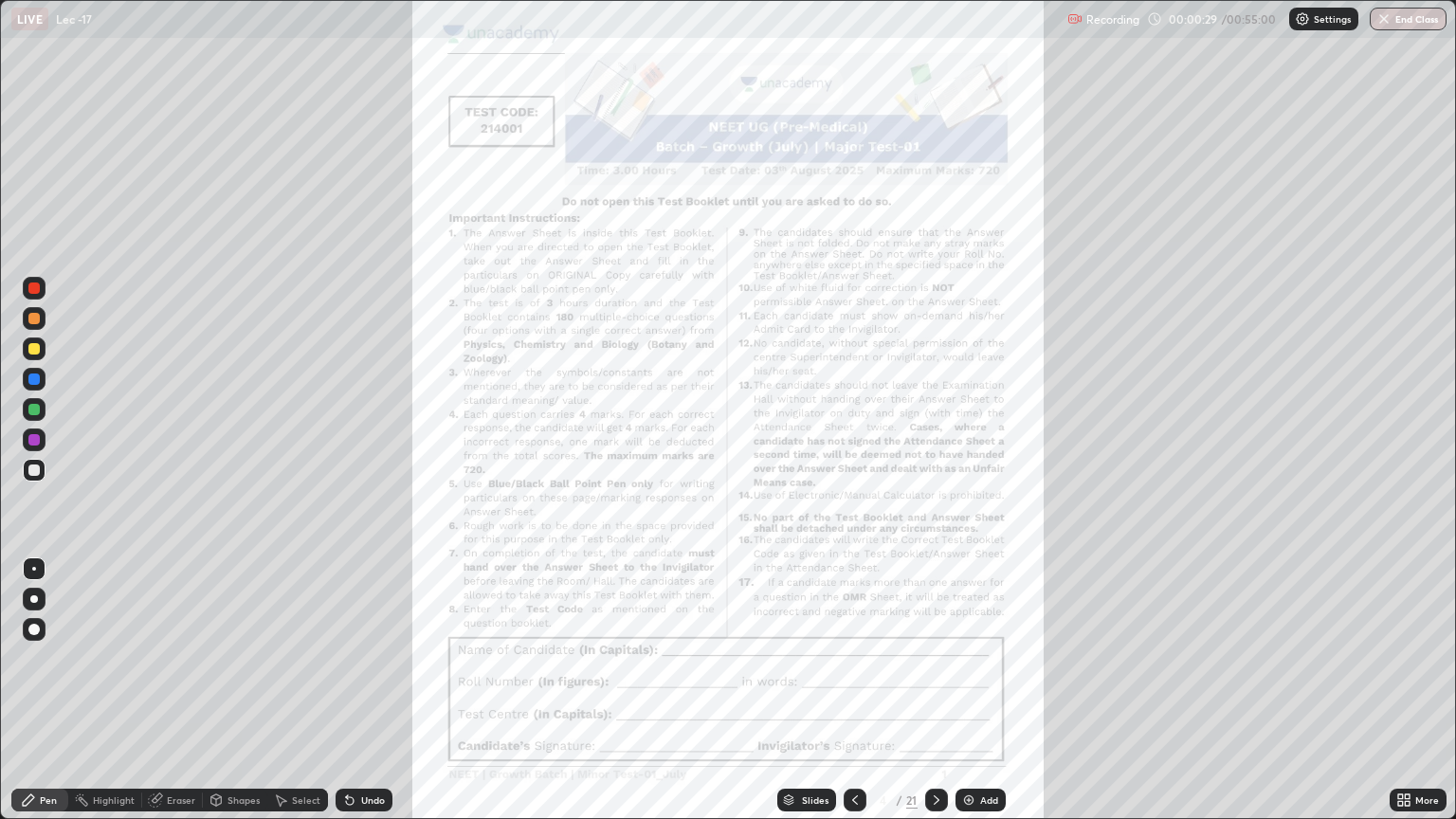 click on "More" at bounding box center [1427, 800] 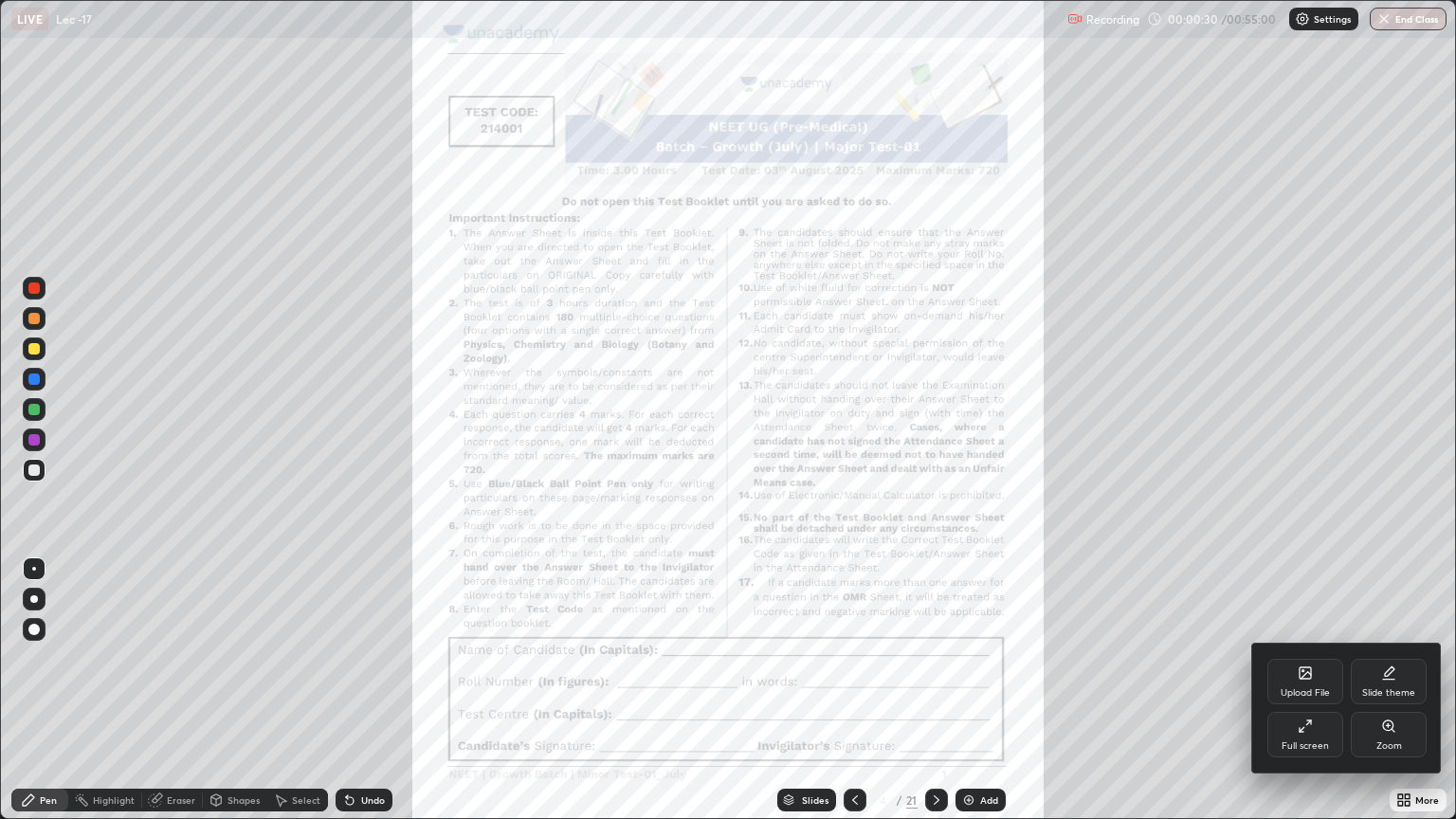 click on "Zoom" at bounding box center [1389, 735] 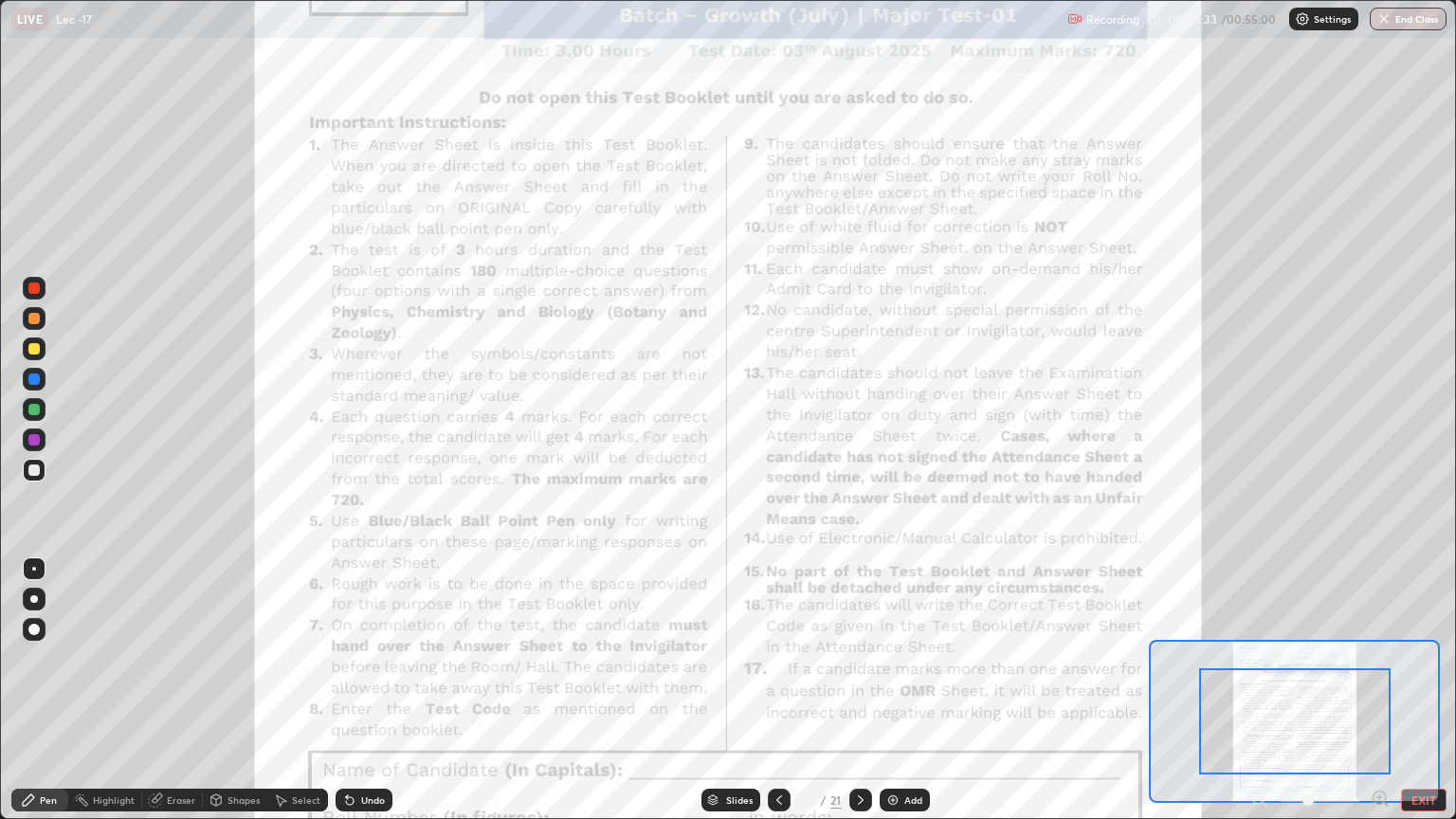 click 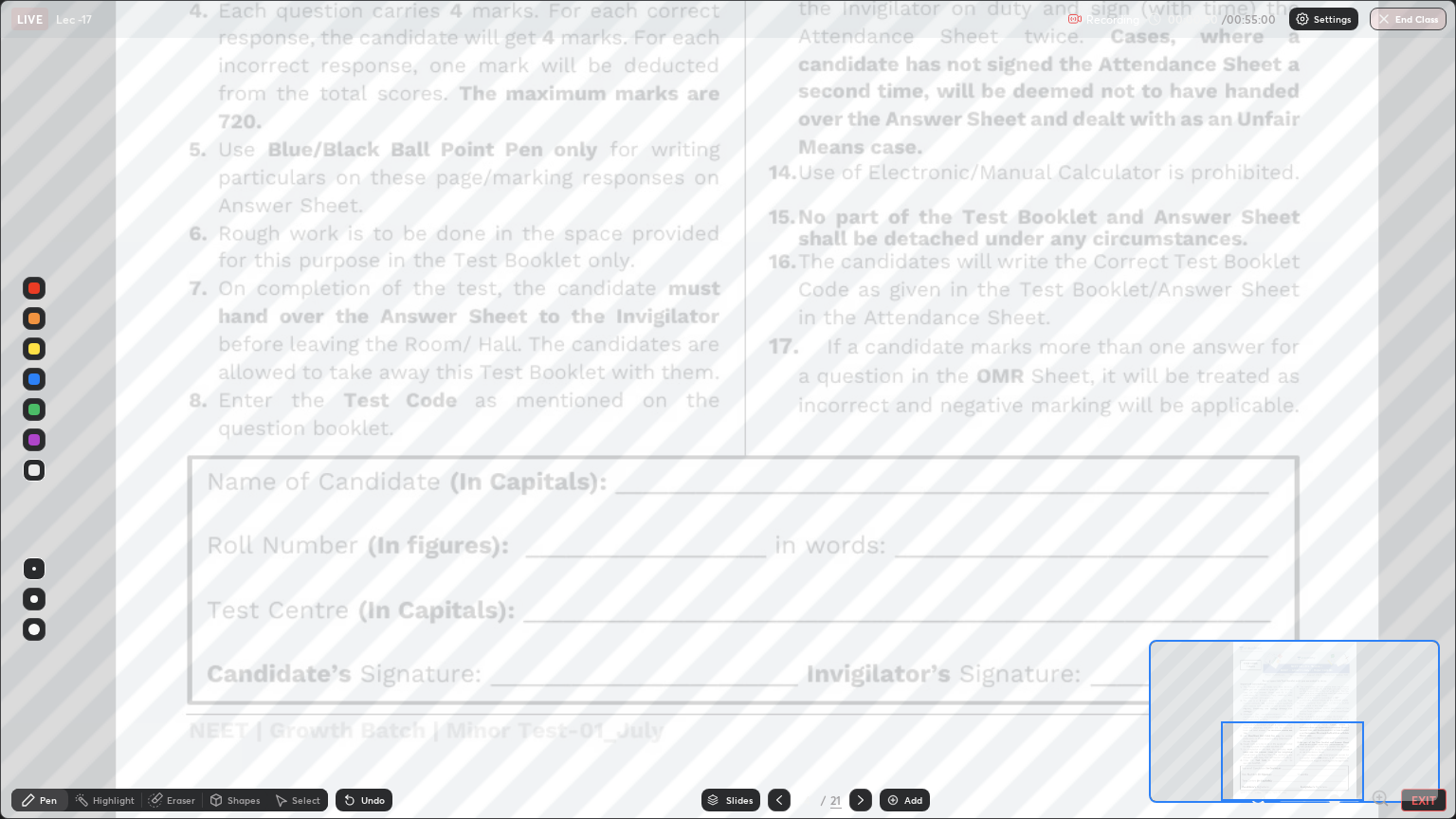 click 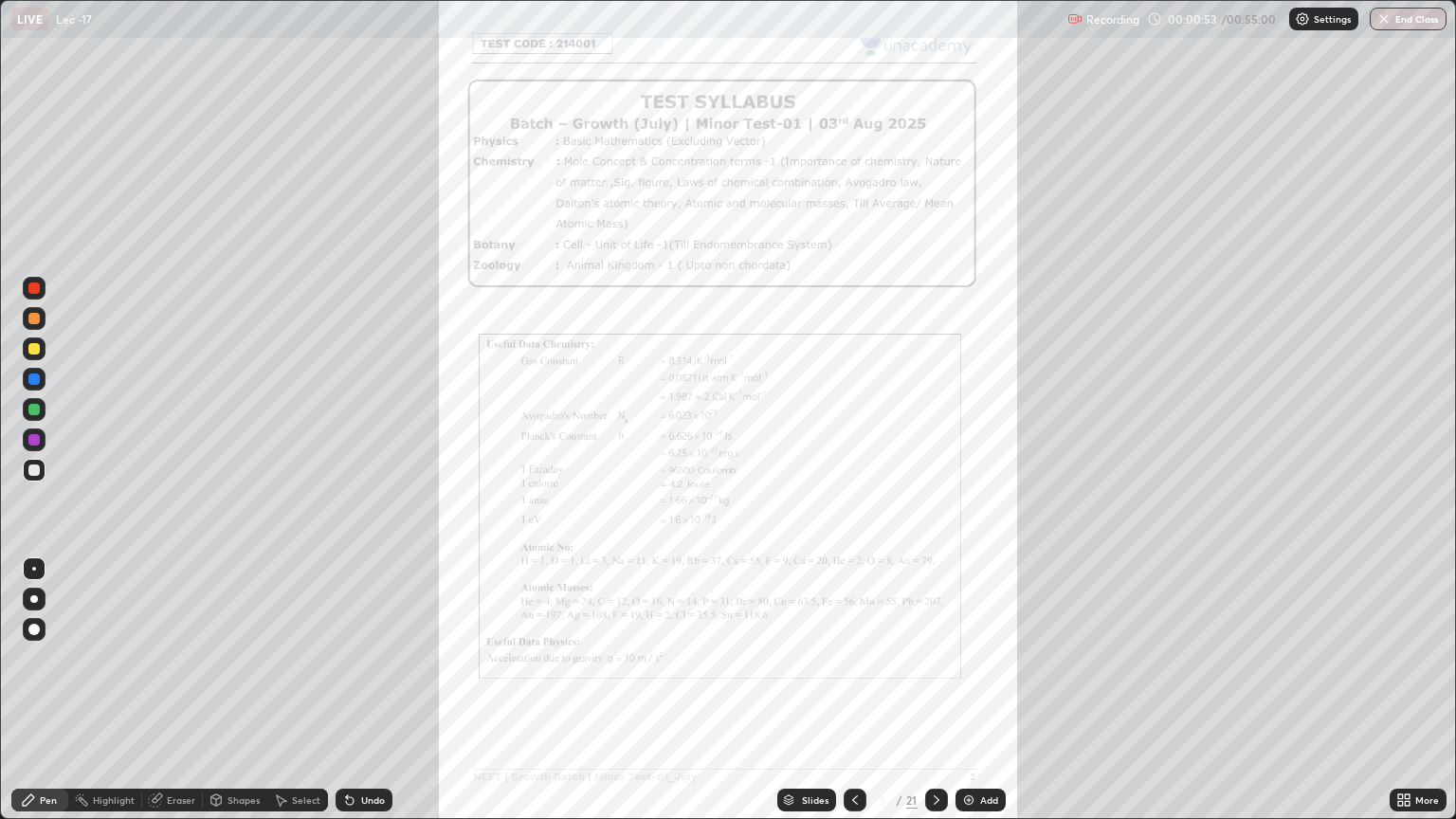 click 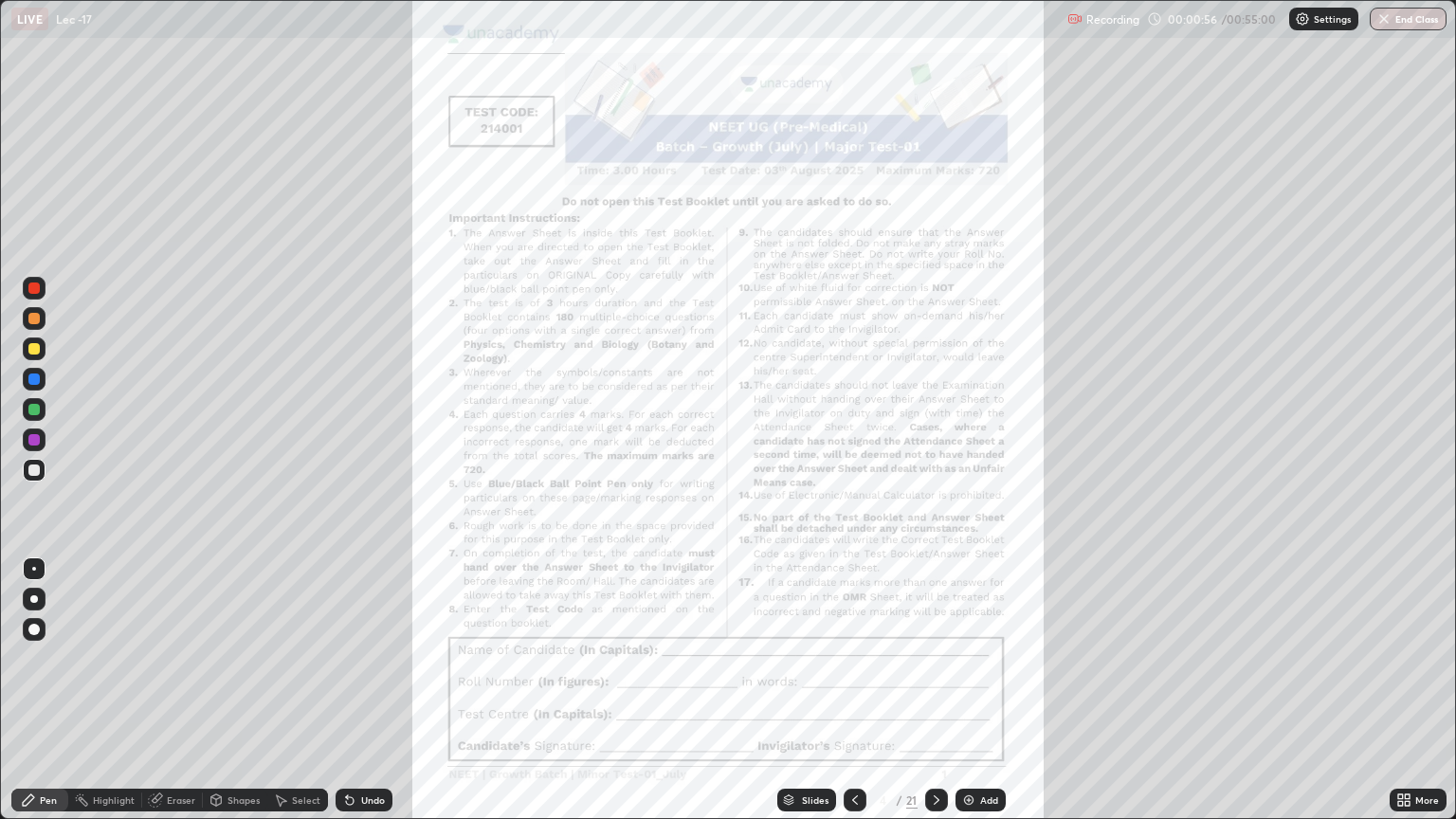 click 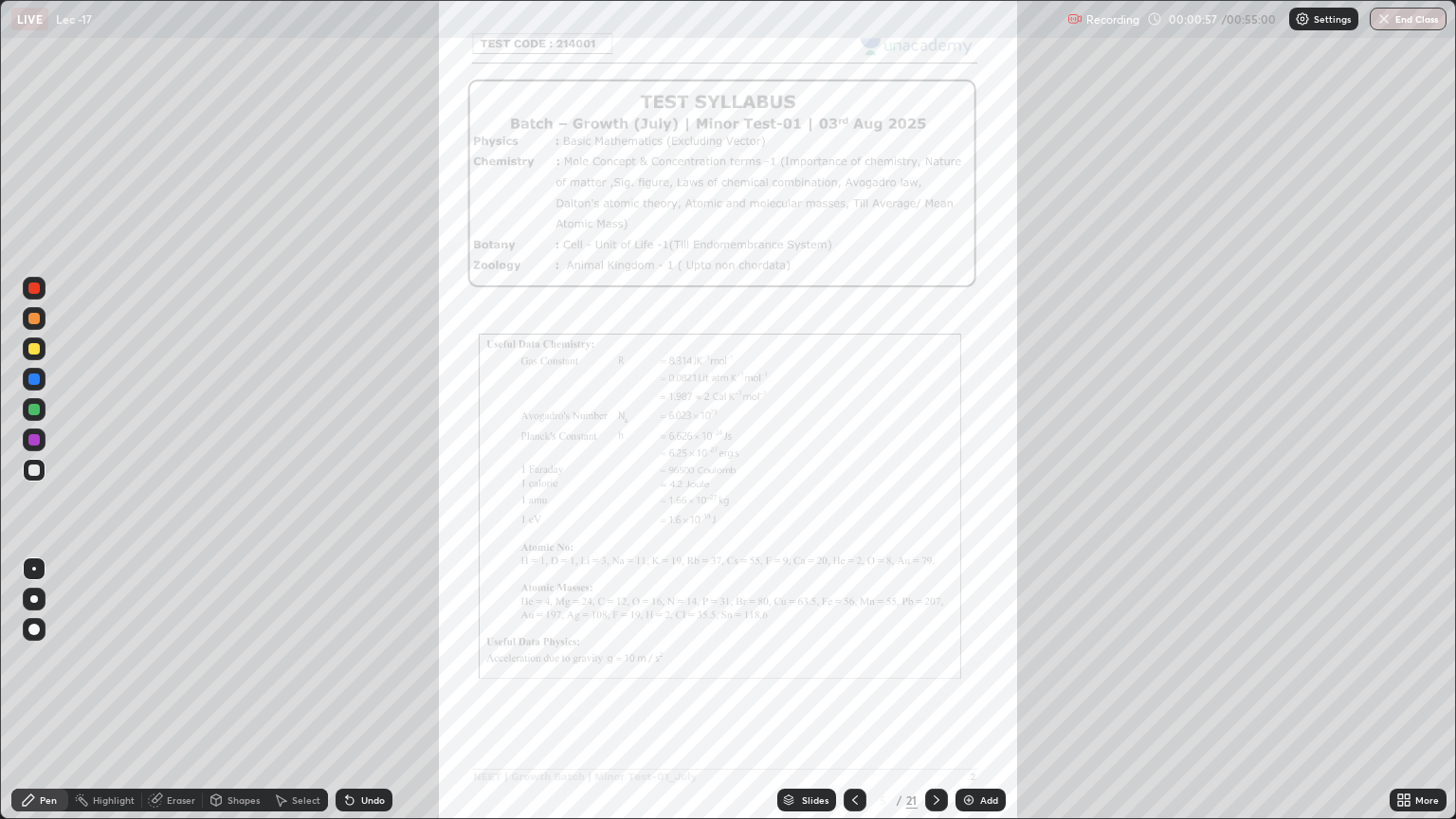click at bounding box center (937, 800) 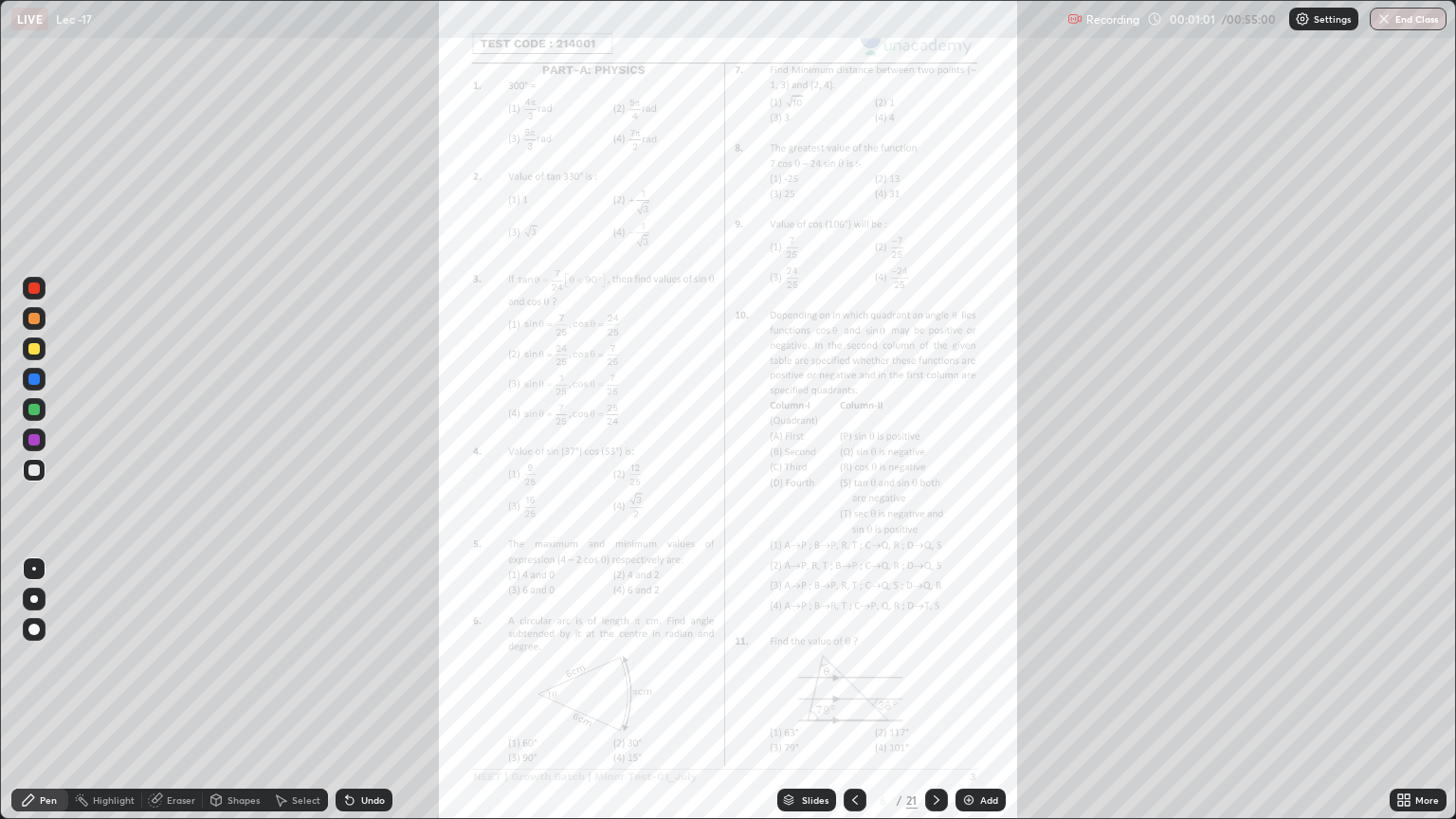 click on "More" at bounding box center [1427, 800] 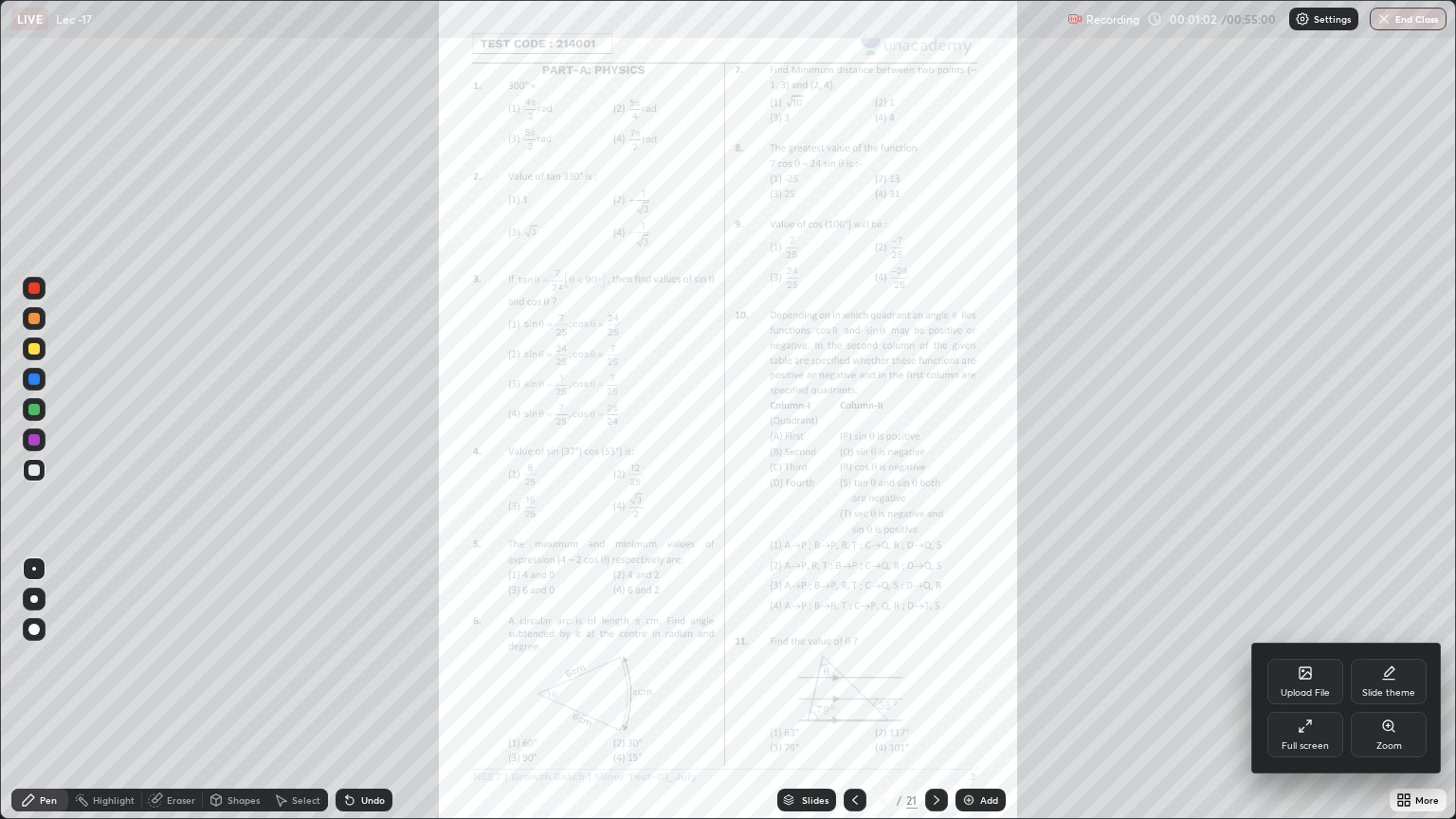 click on "Zoom" at bounding box center (1389, 735) 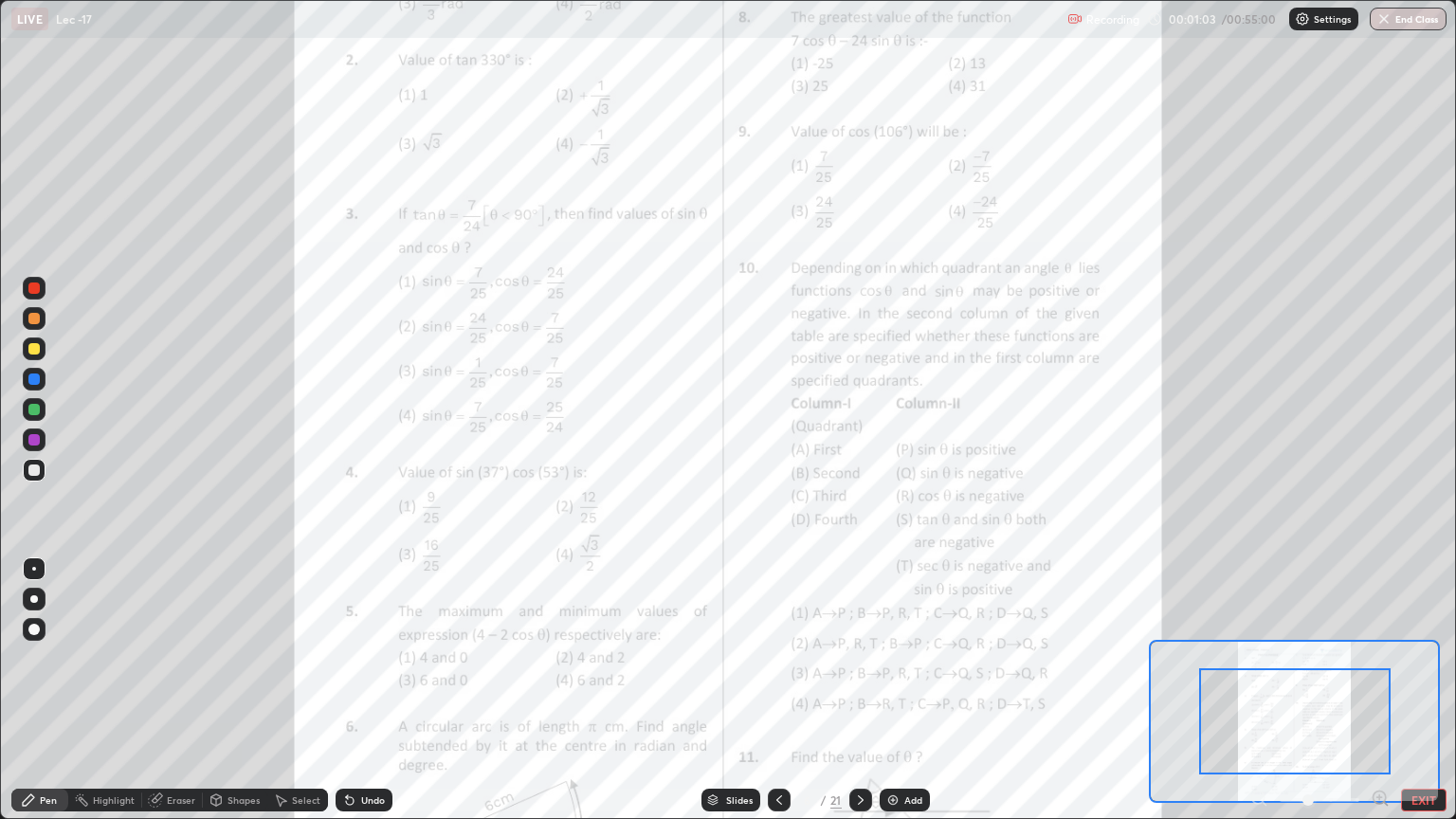 click 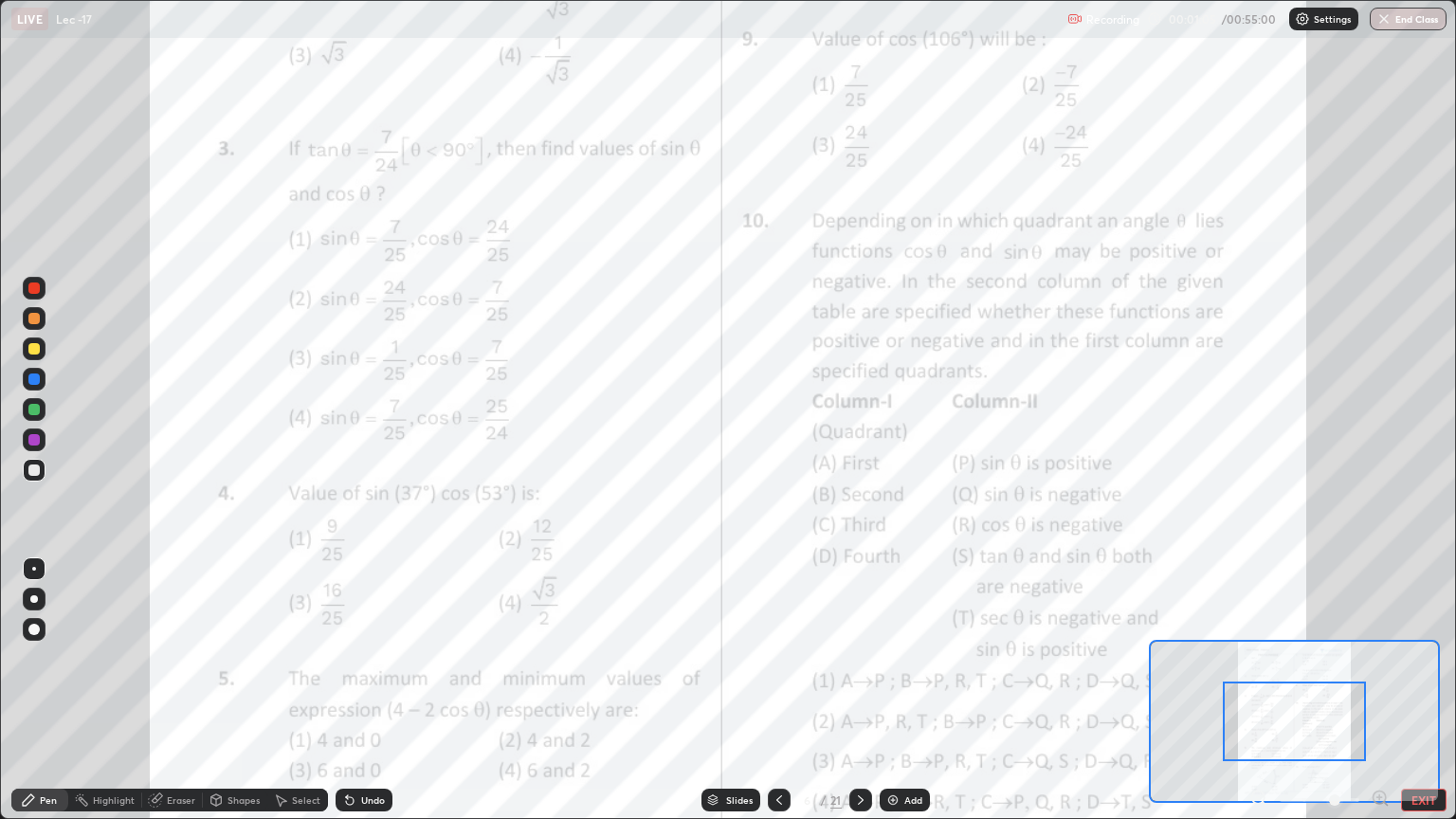 click 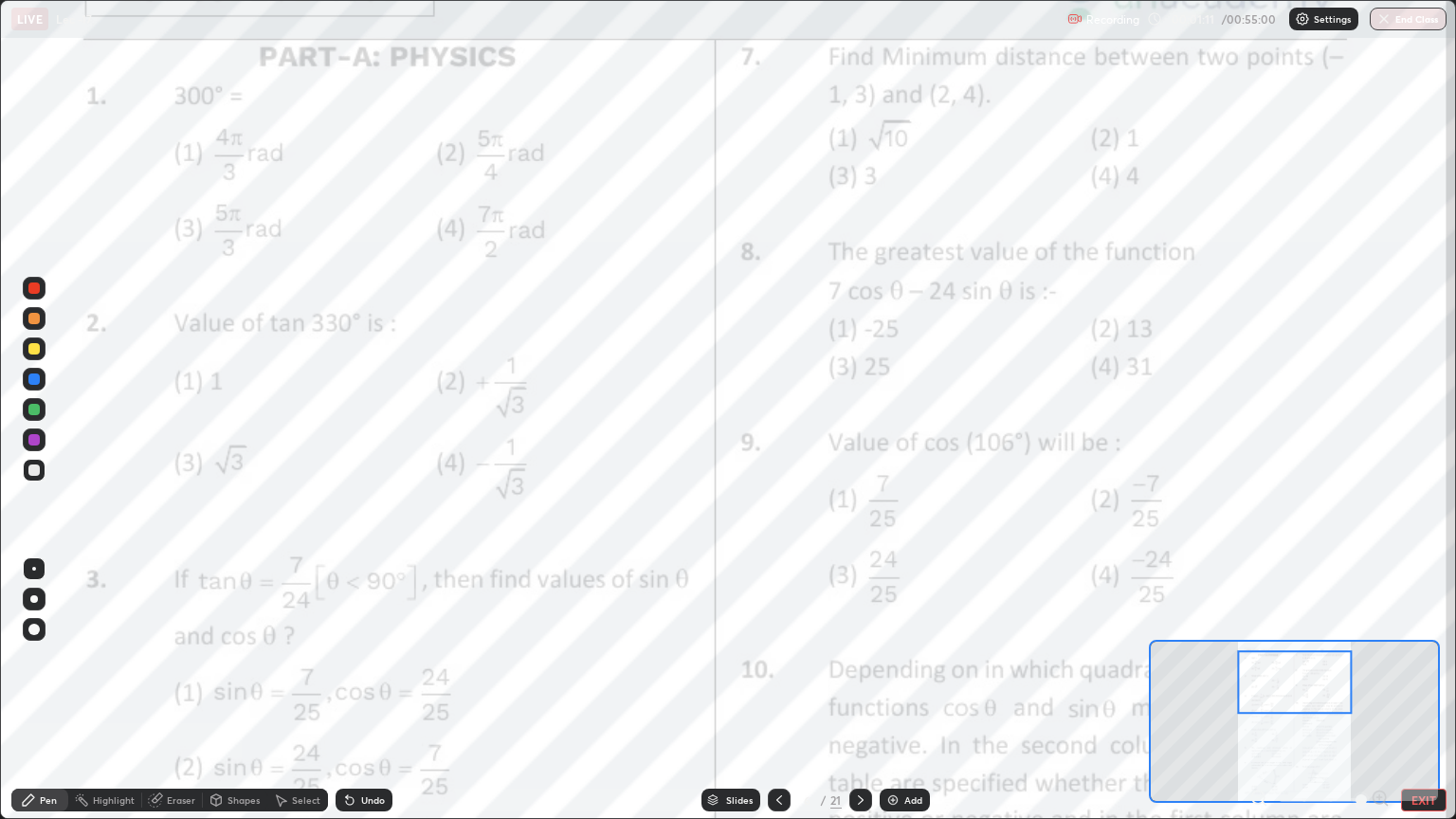 click at bounding box center [34, 470] 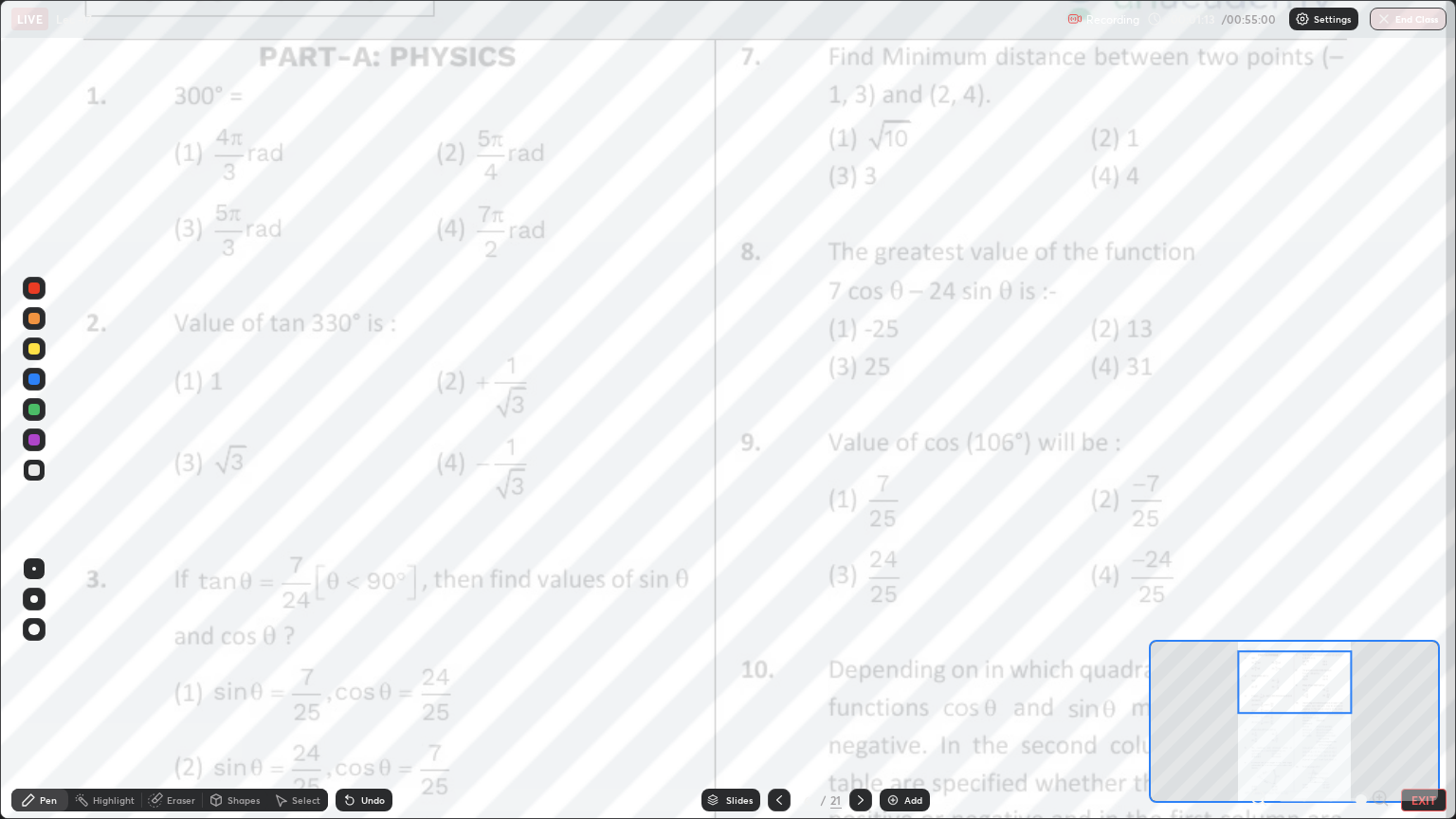 click at bounding box center [34, 440] 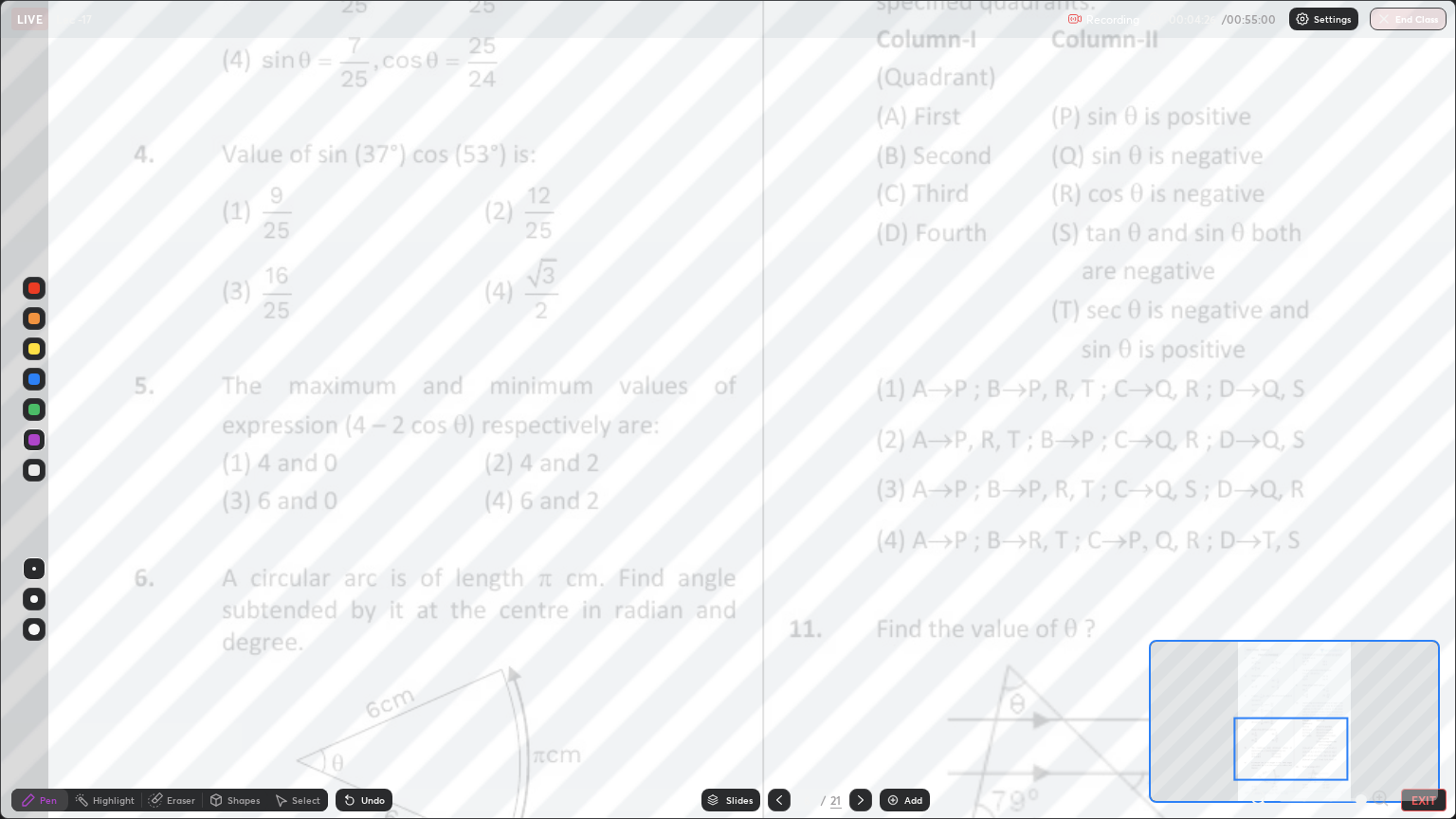 click on "Undo" at bounding box center (373, 800) 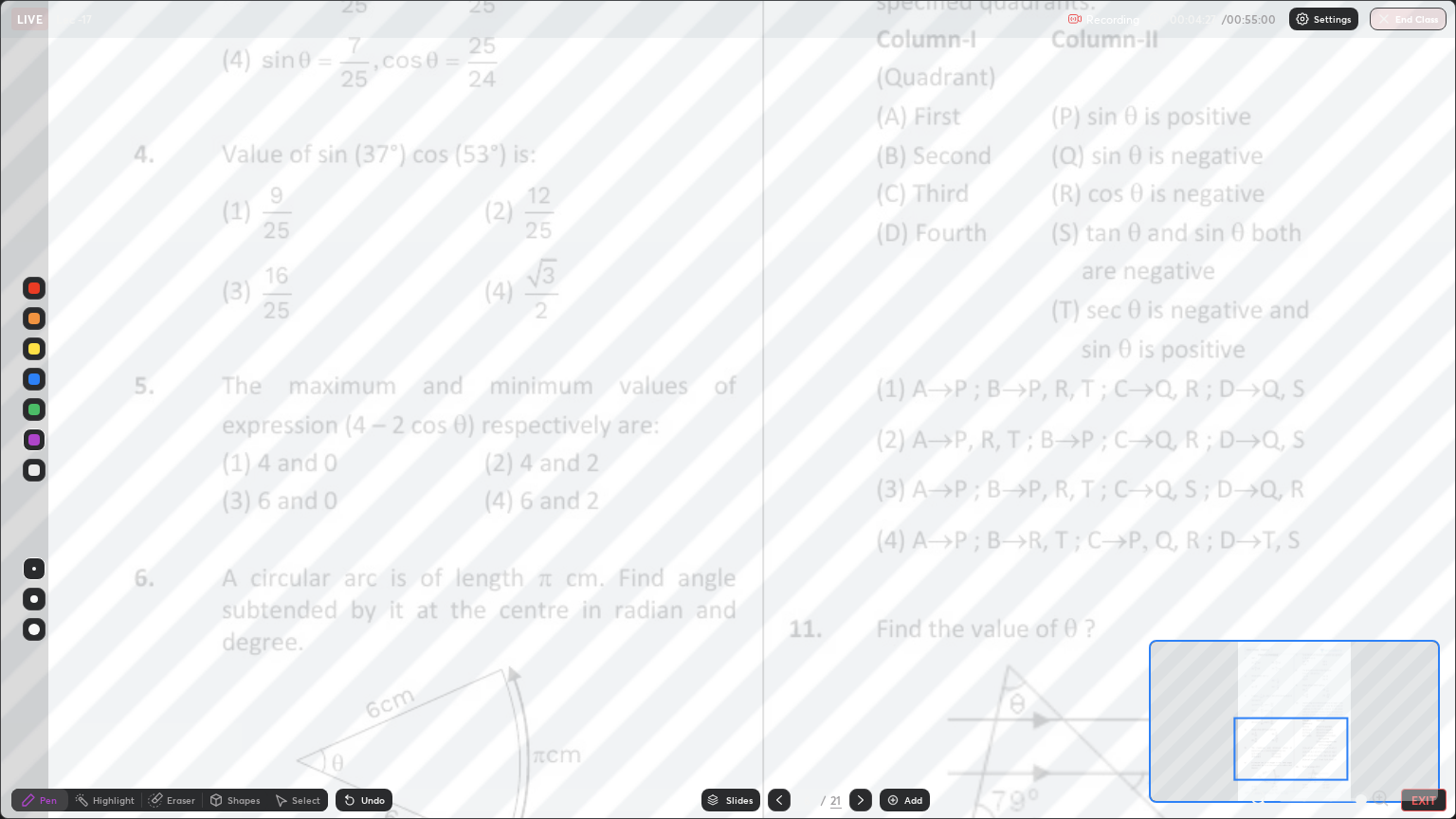 click on "Undo" at bounding box center (373, 800) 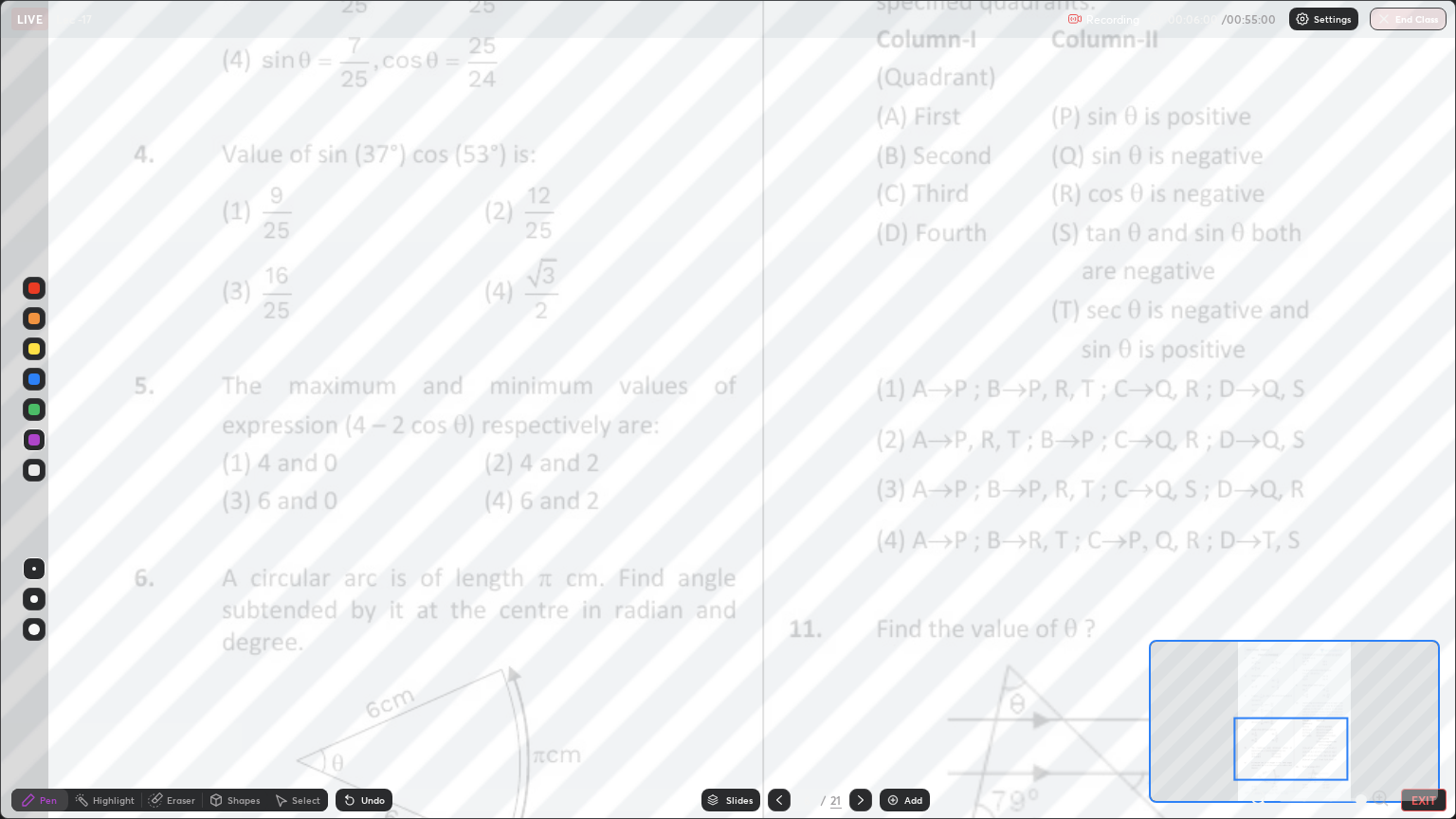 click on "Undo" at bounding box center (373, 800) 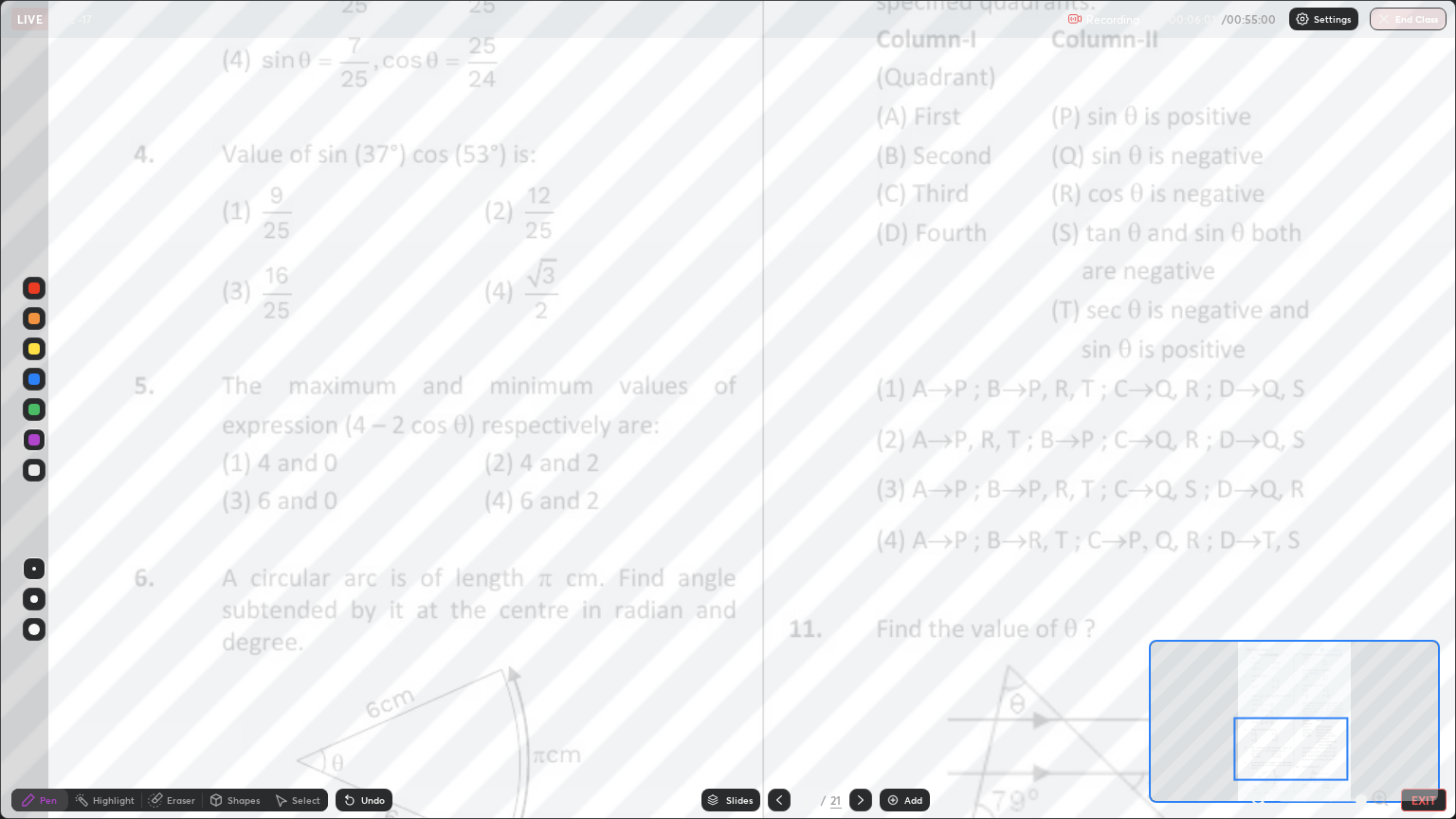 click on "Undo" at bounding box center (373, 800) 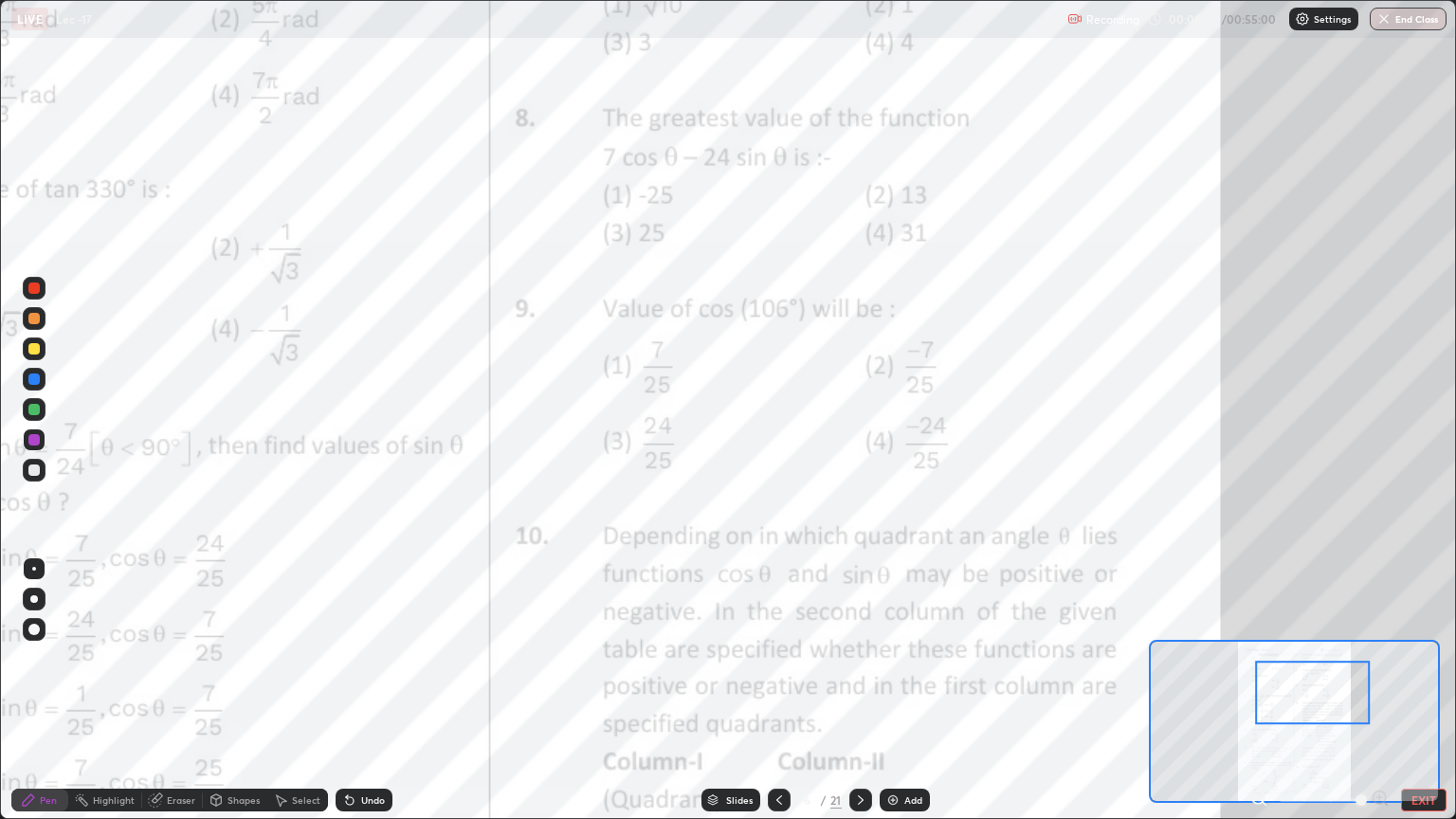 click on "Eraser" at bounding box center (181, 800) 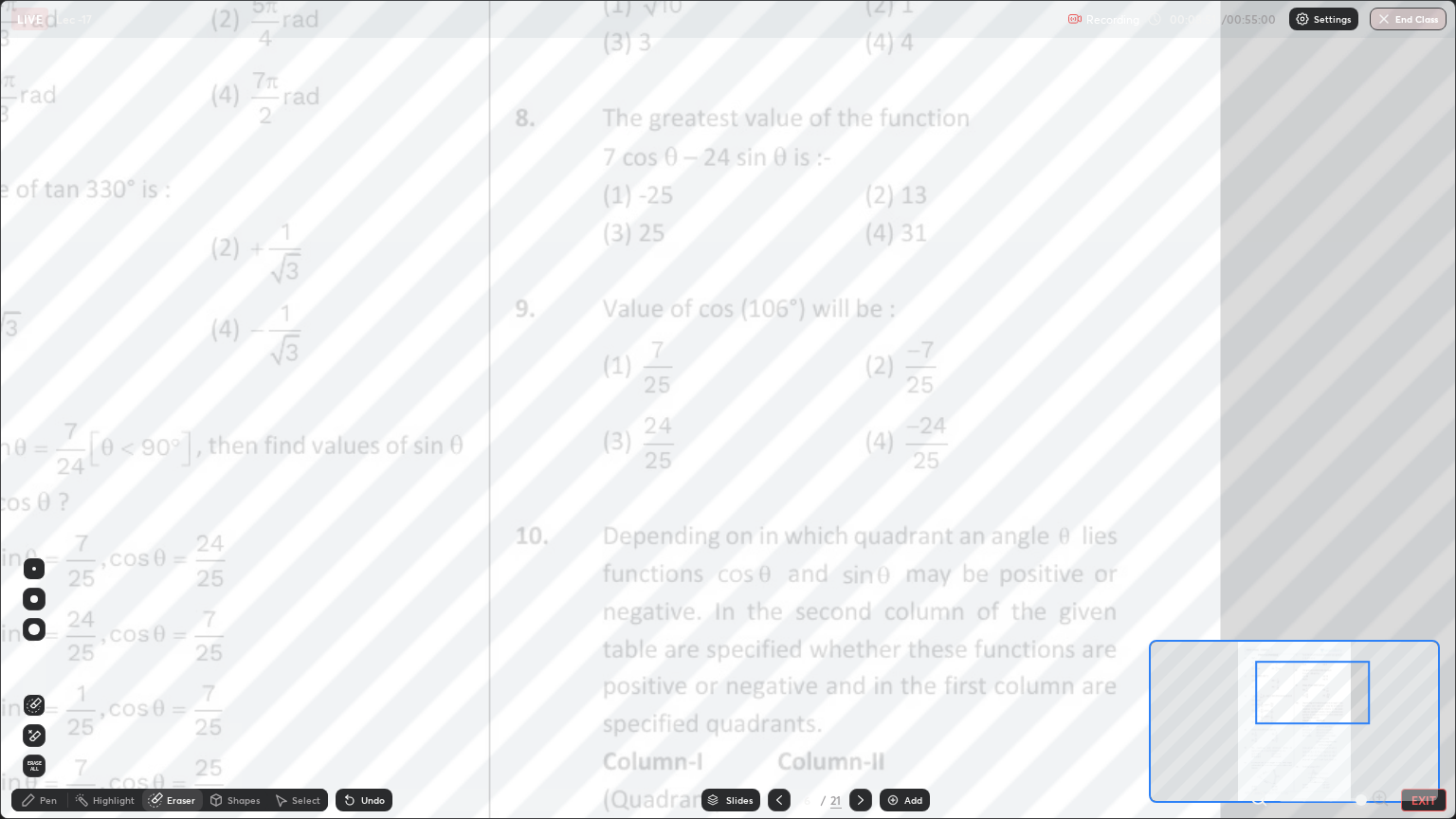 click on "Pen" at bounding box center [48, 800] 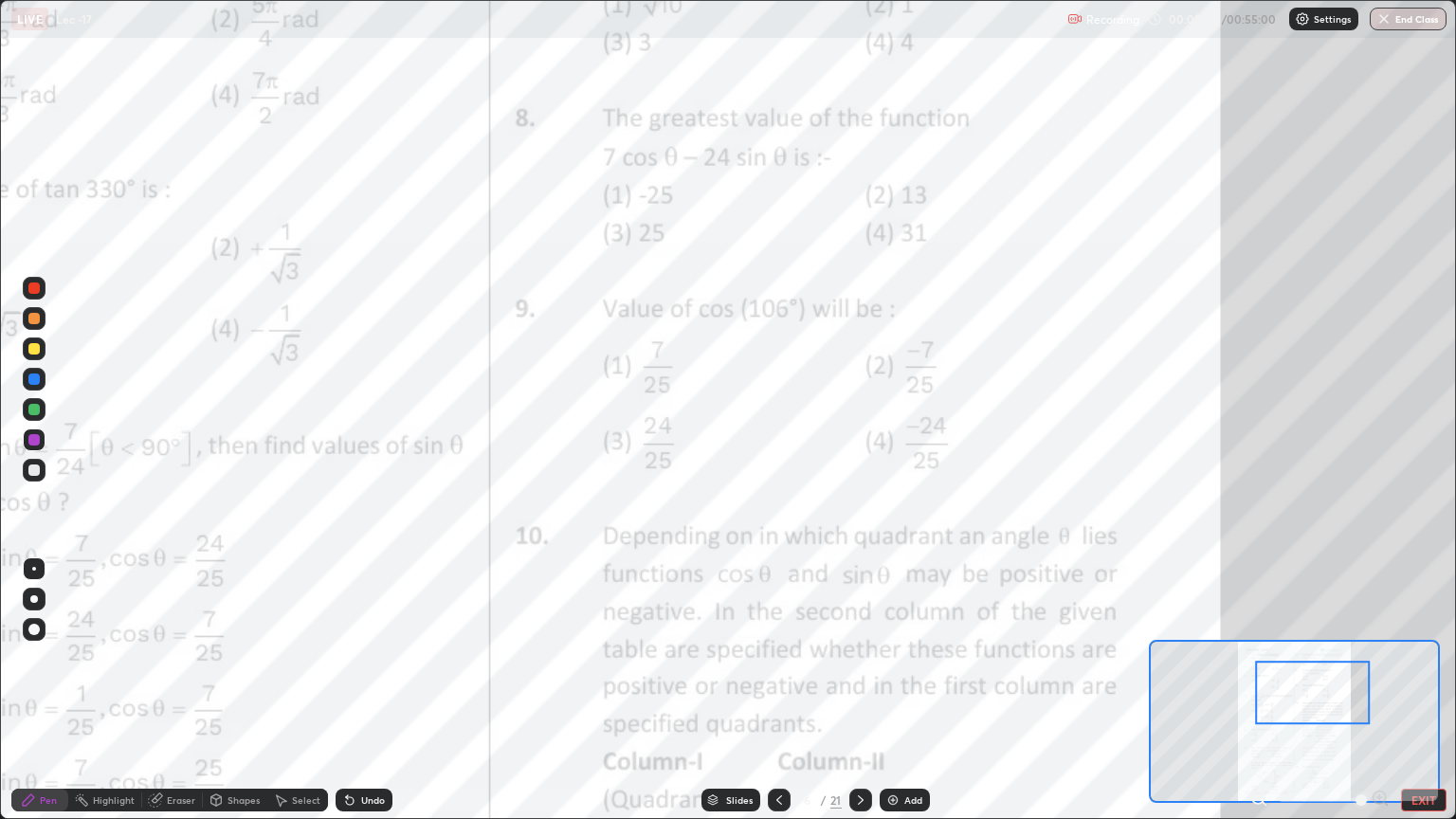 click at bounding box center (34, 569) 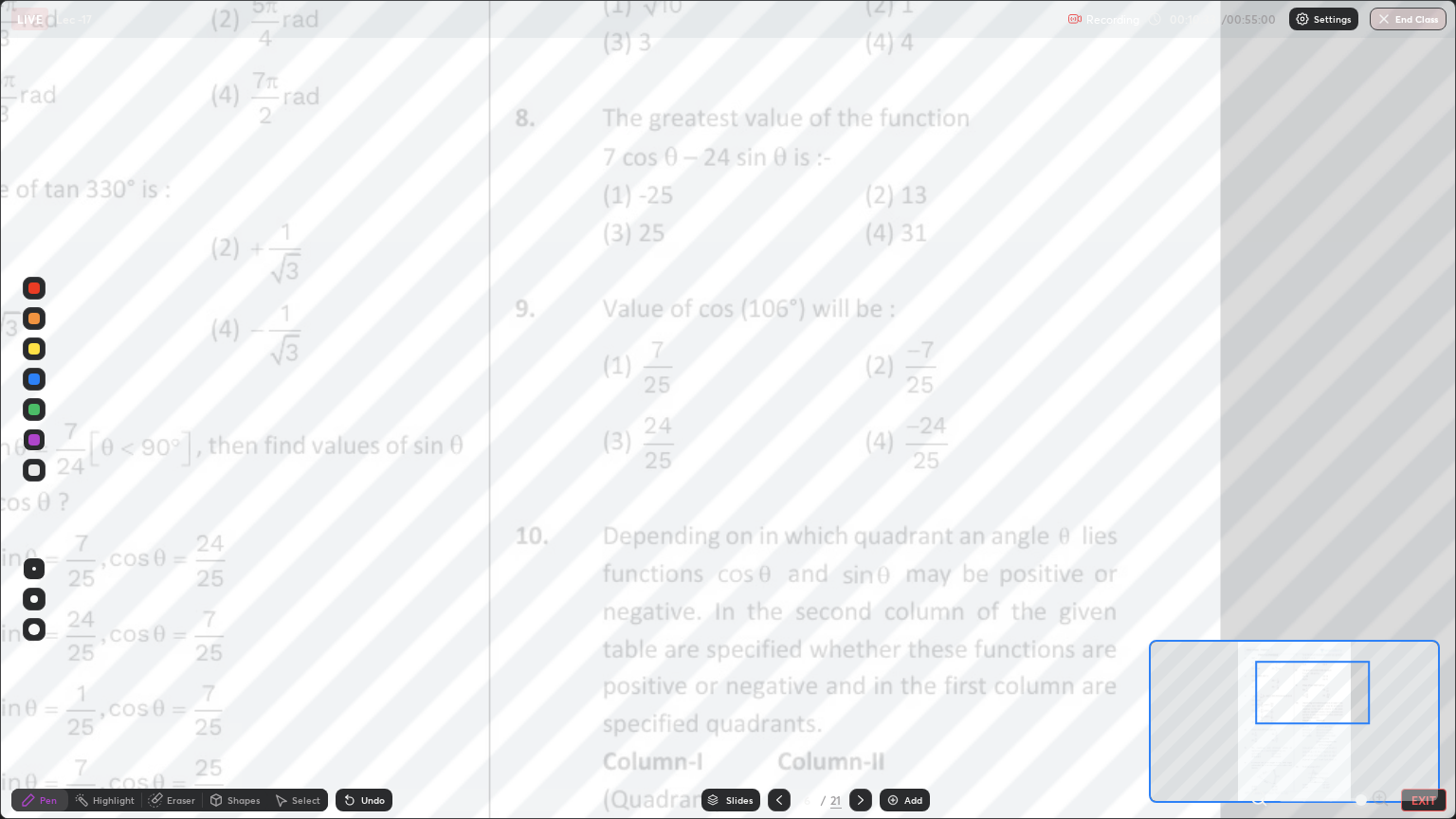 click on "Undo" at bounding box center (373, 800) 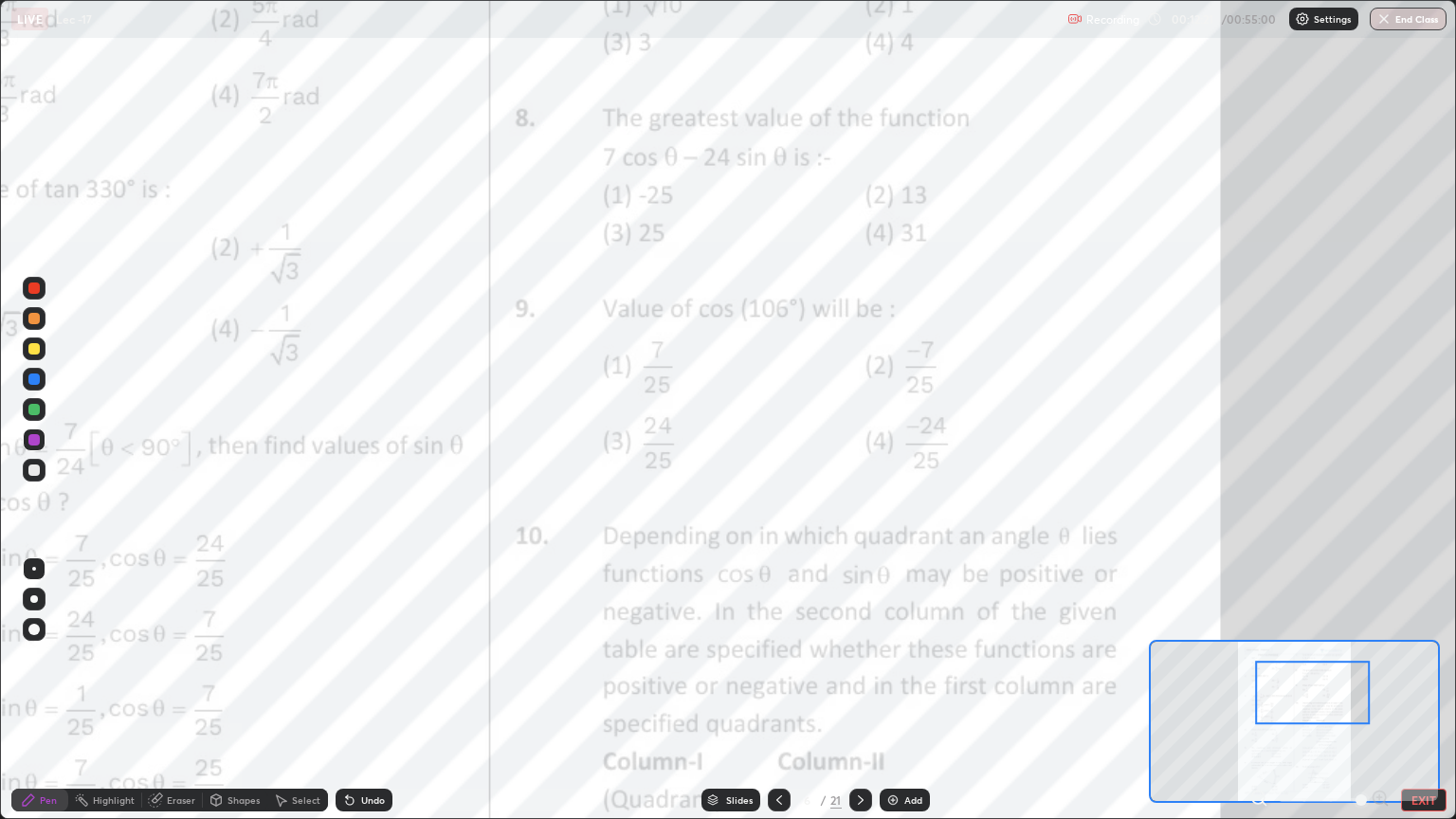 click 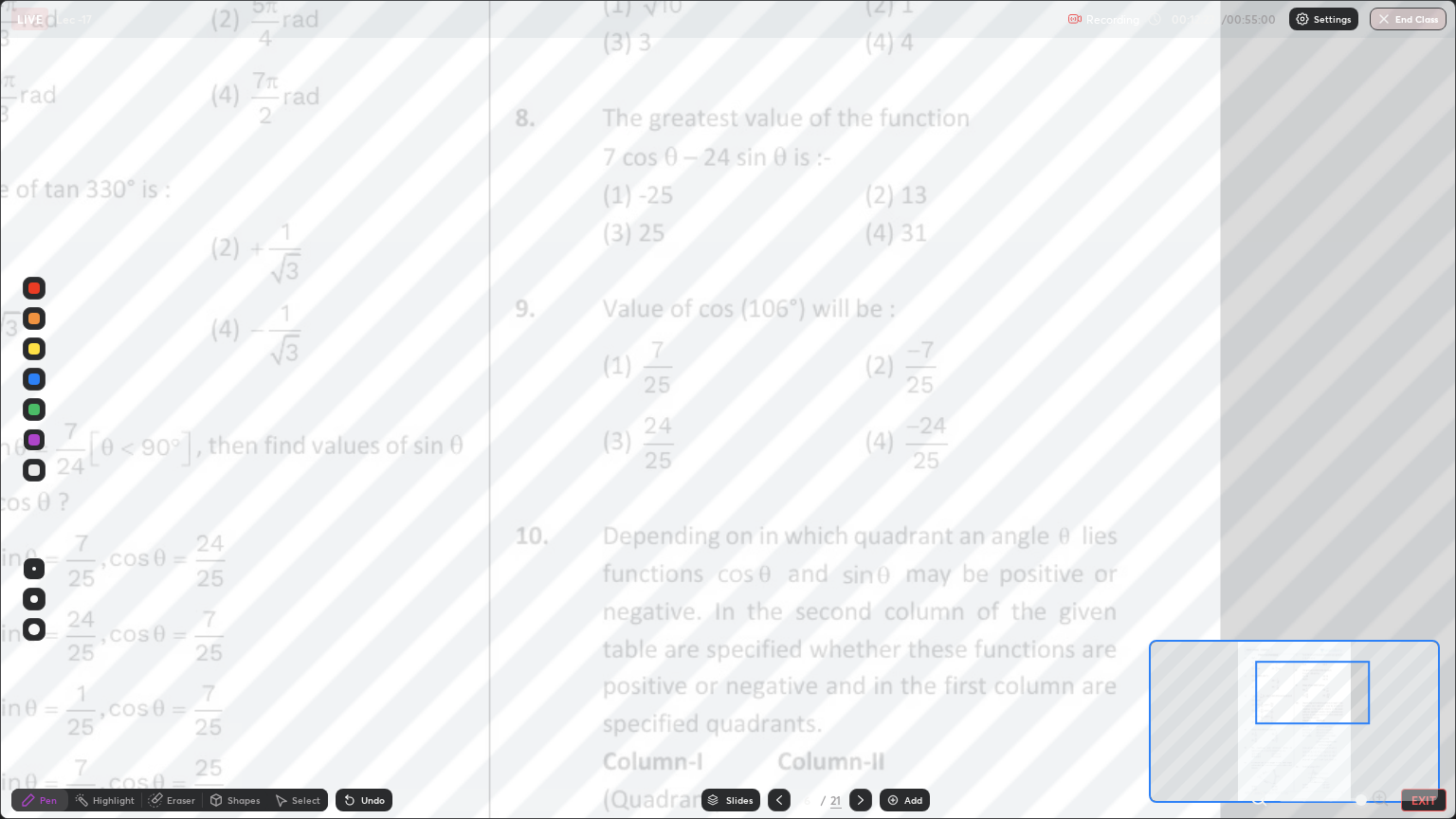 click on "Undo" at bounding box center (364, 800) 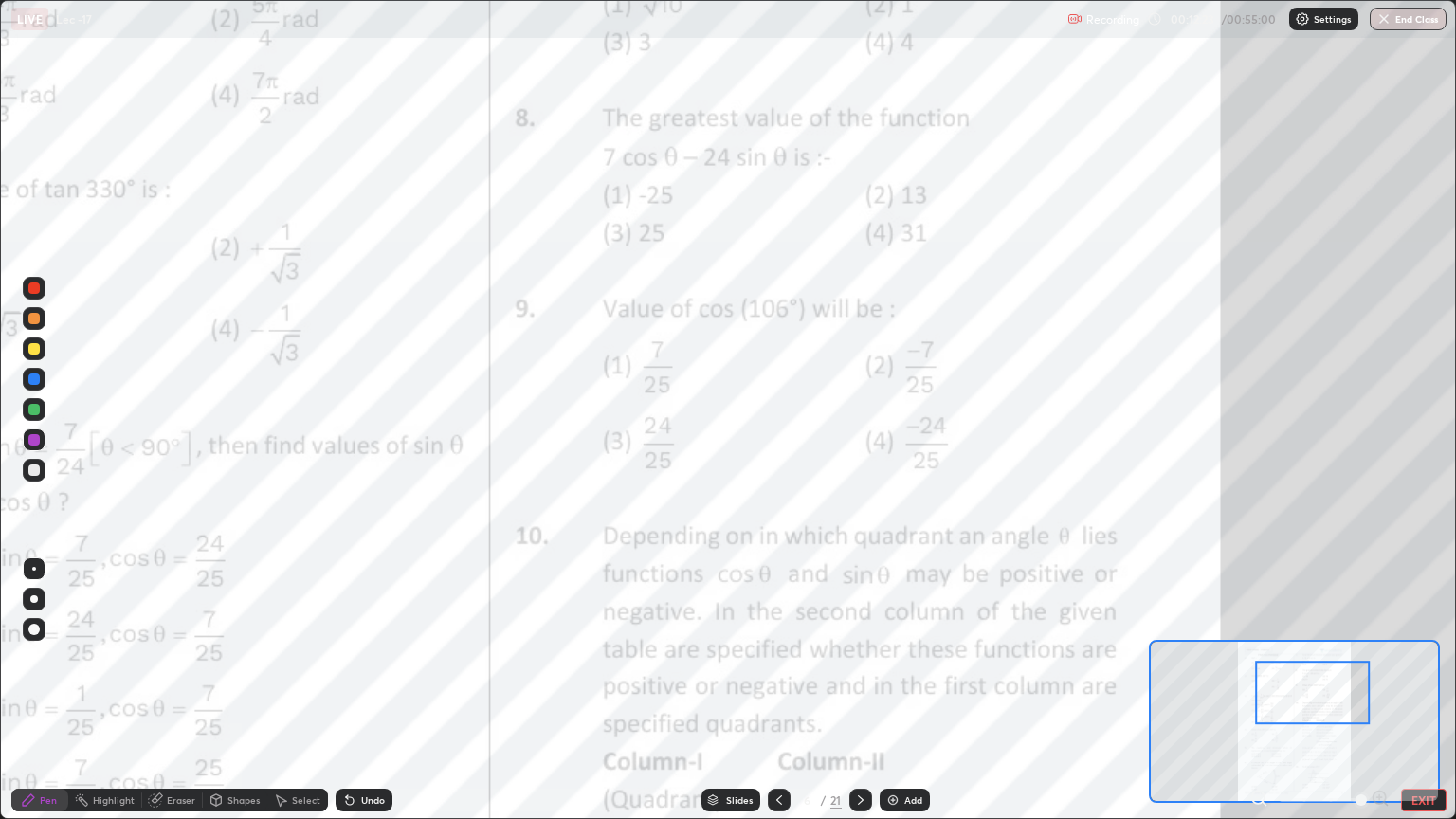 click on "Undo" at bounding box center [364, 800] 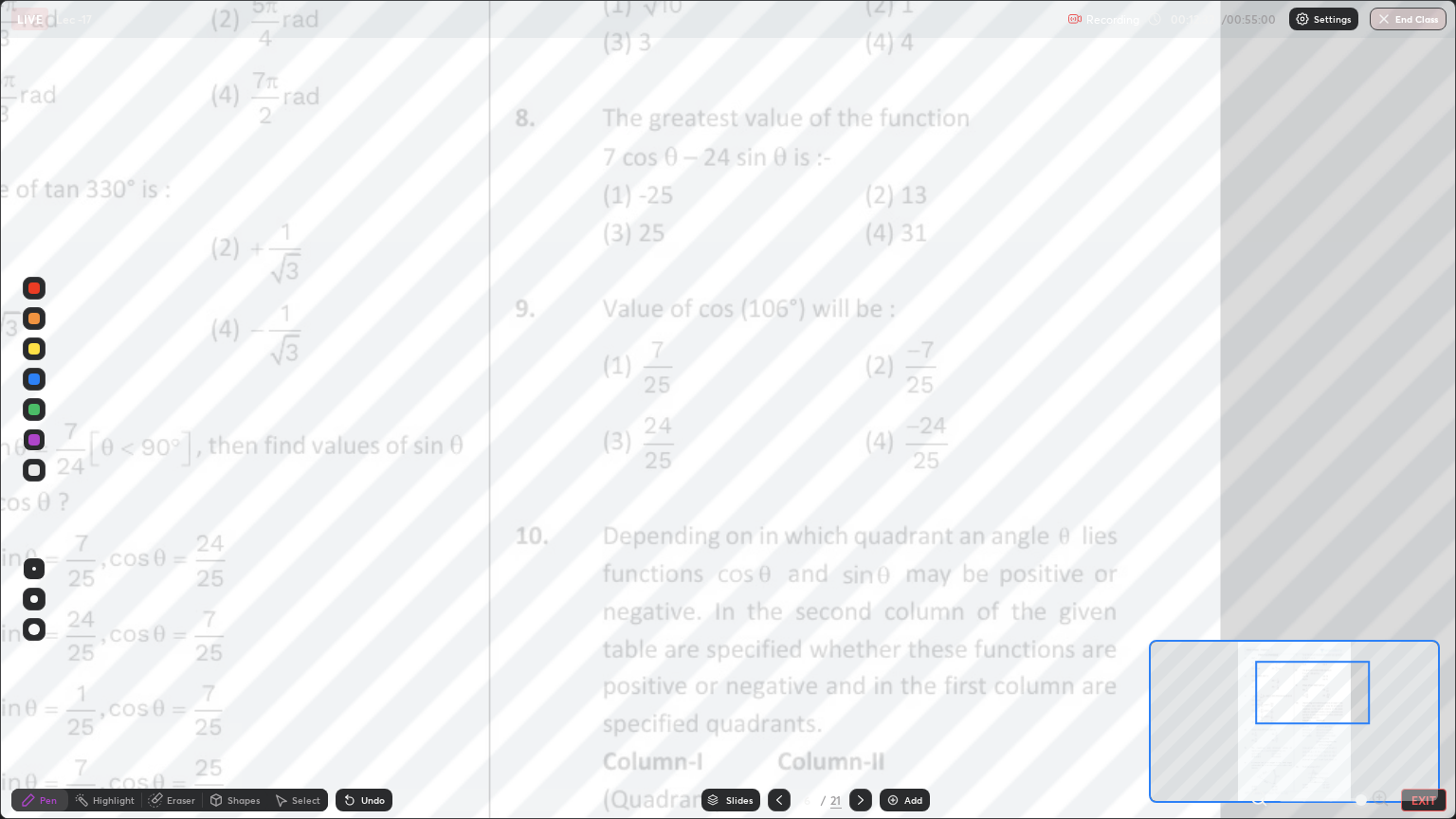 click on "Undo" at bounding box center [373, 800] 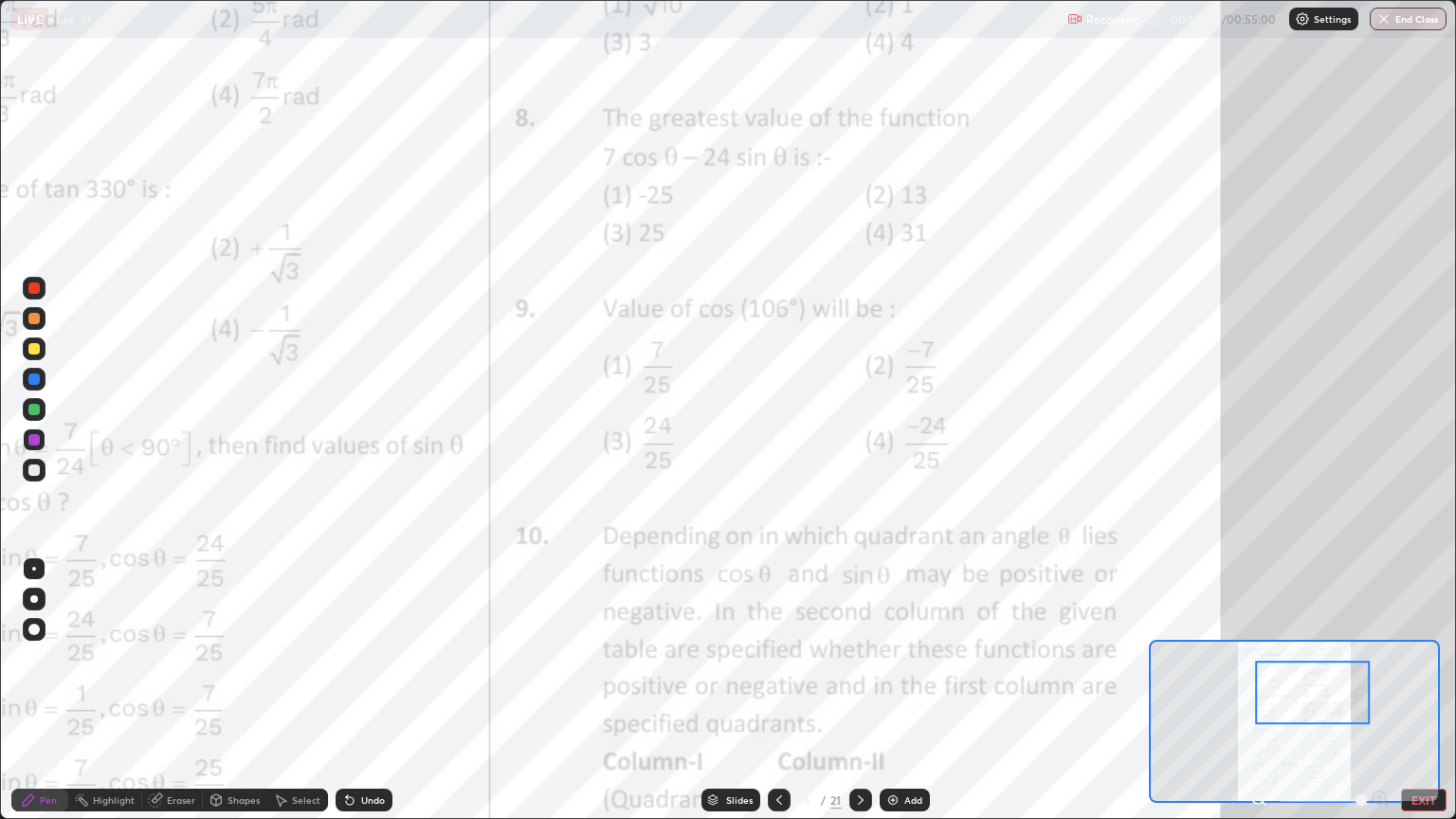 click on "Undo" at bounding box center (364, 800) 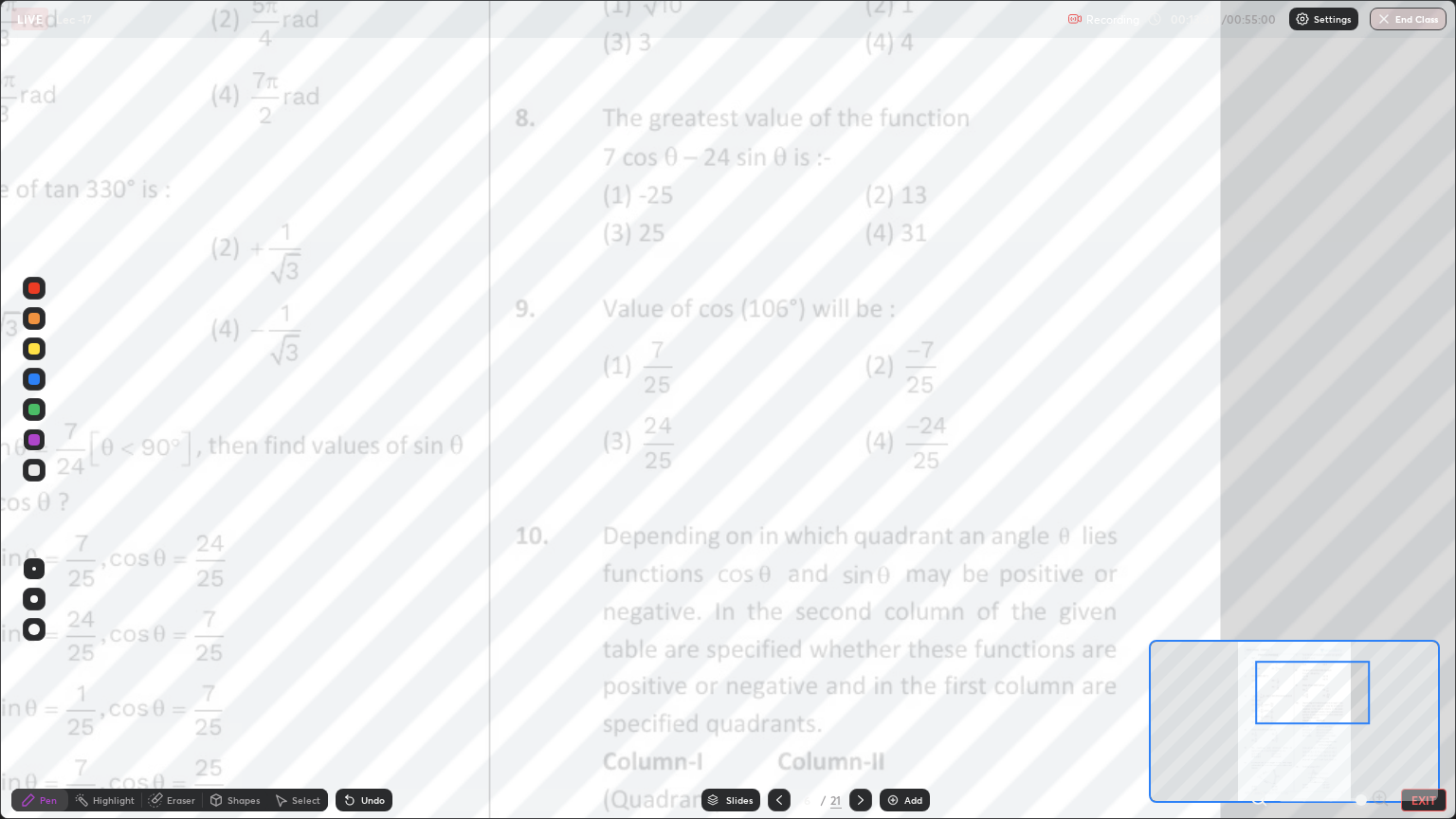 click on "Undo" at bounding box center (373, 800) 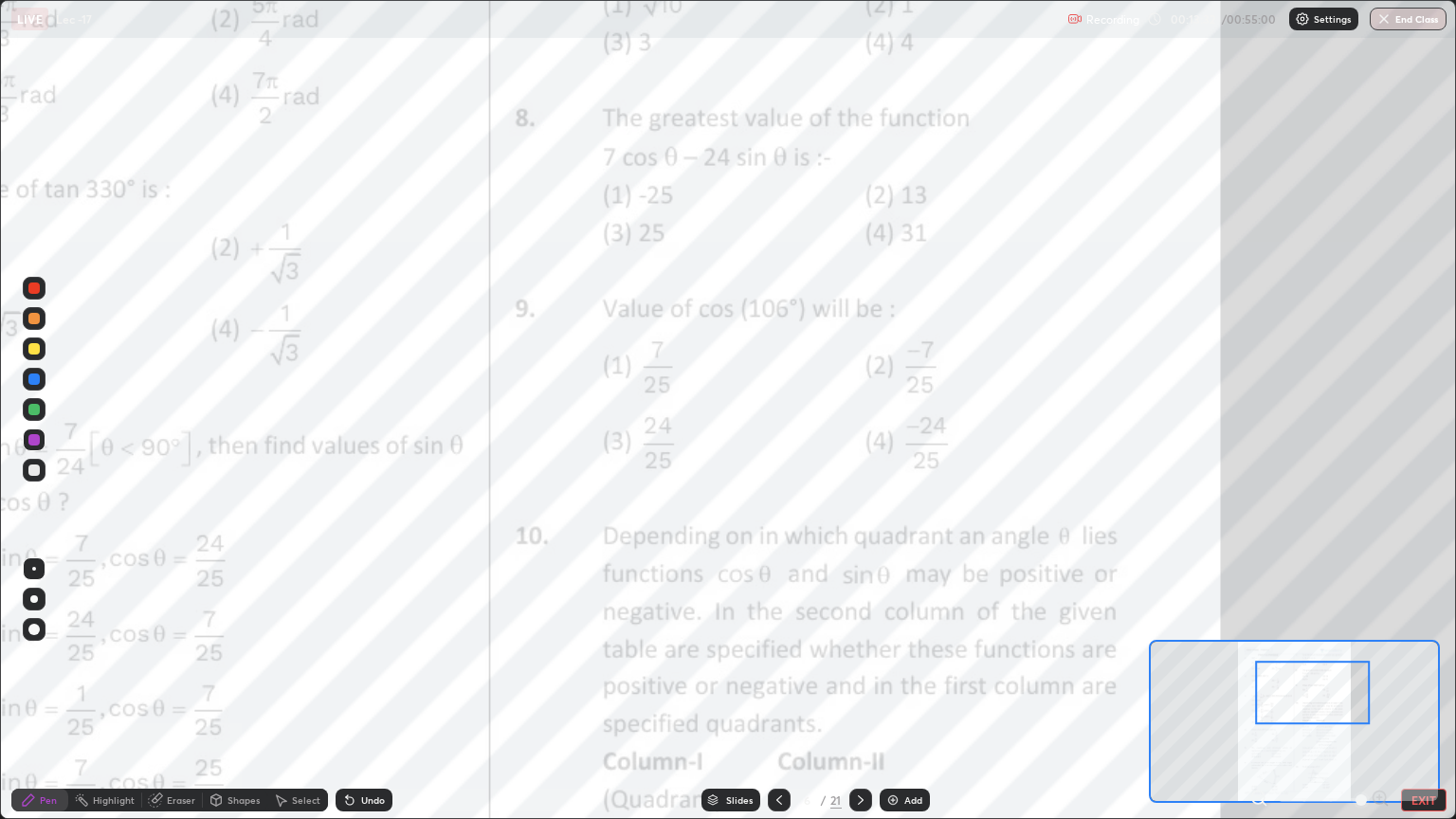 click on "Undo" at bounding box center [373, 800] 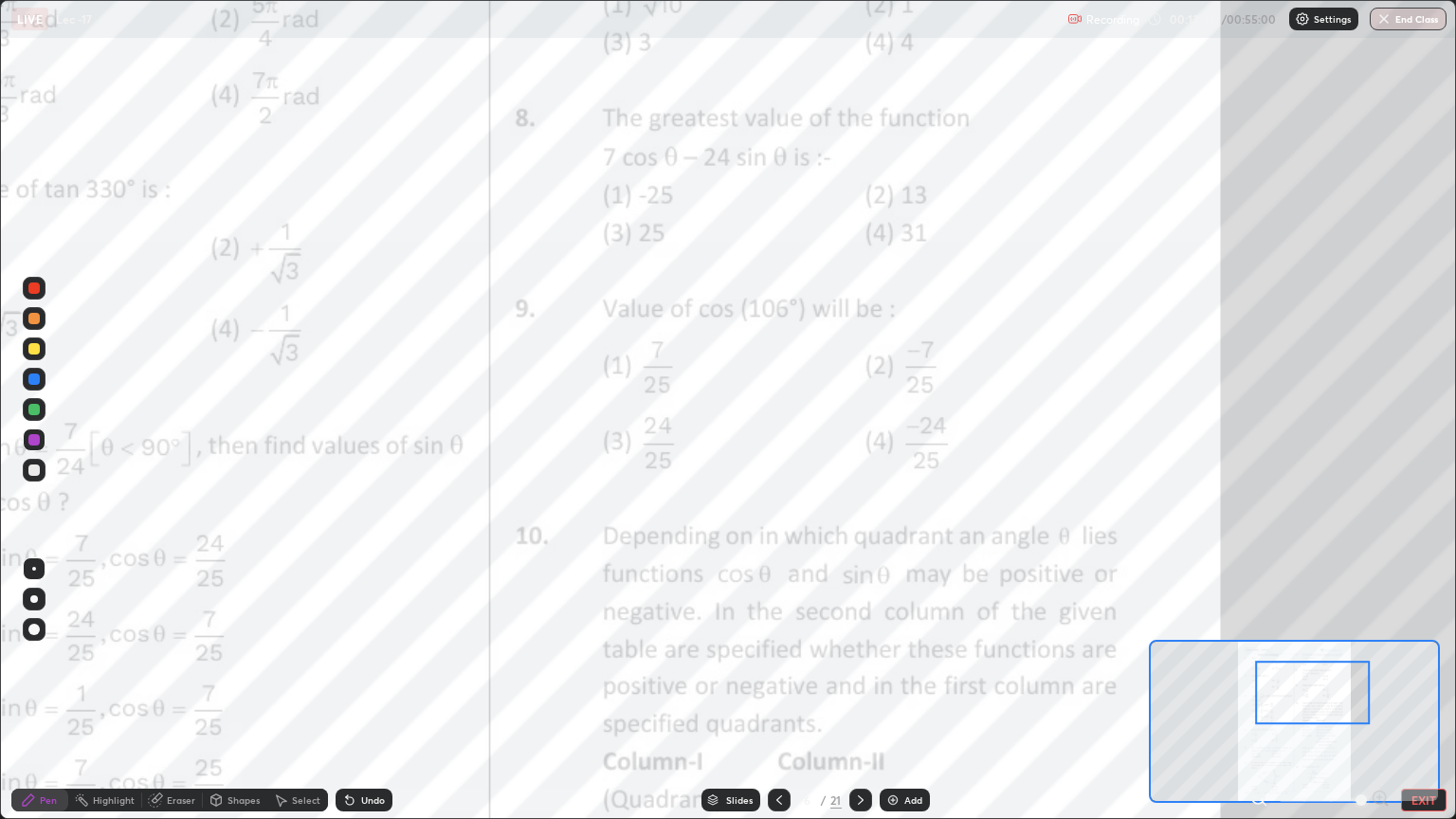 click on "Undo" at bounding box center [373, 800] 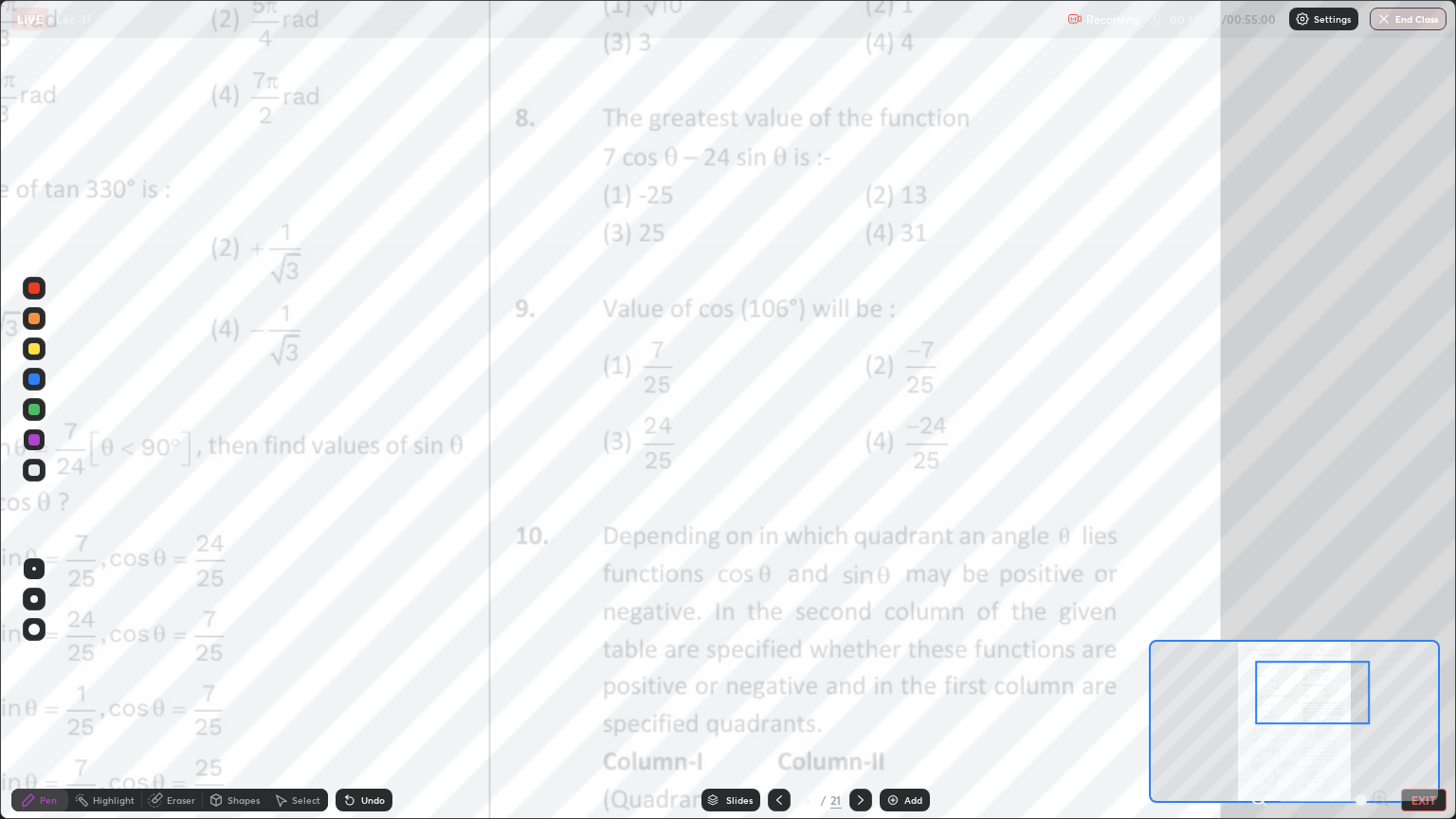 click on "Undo" at bounding box center [364, 800] 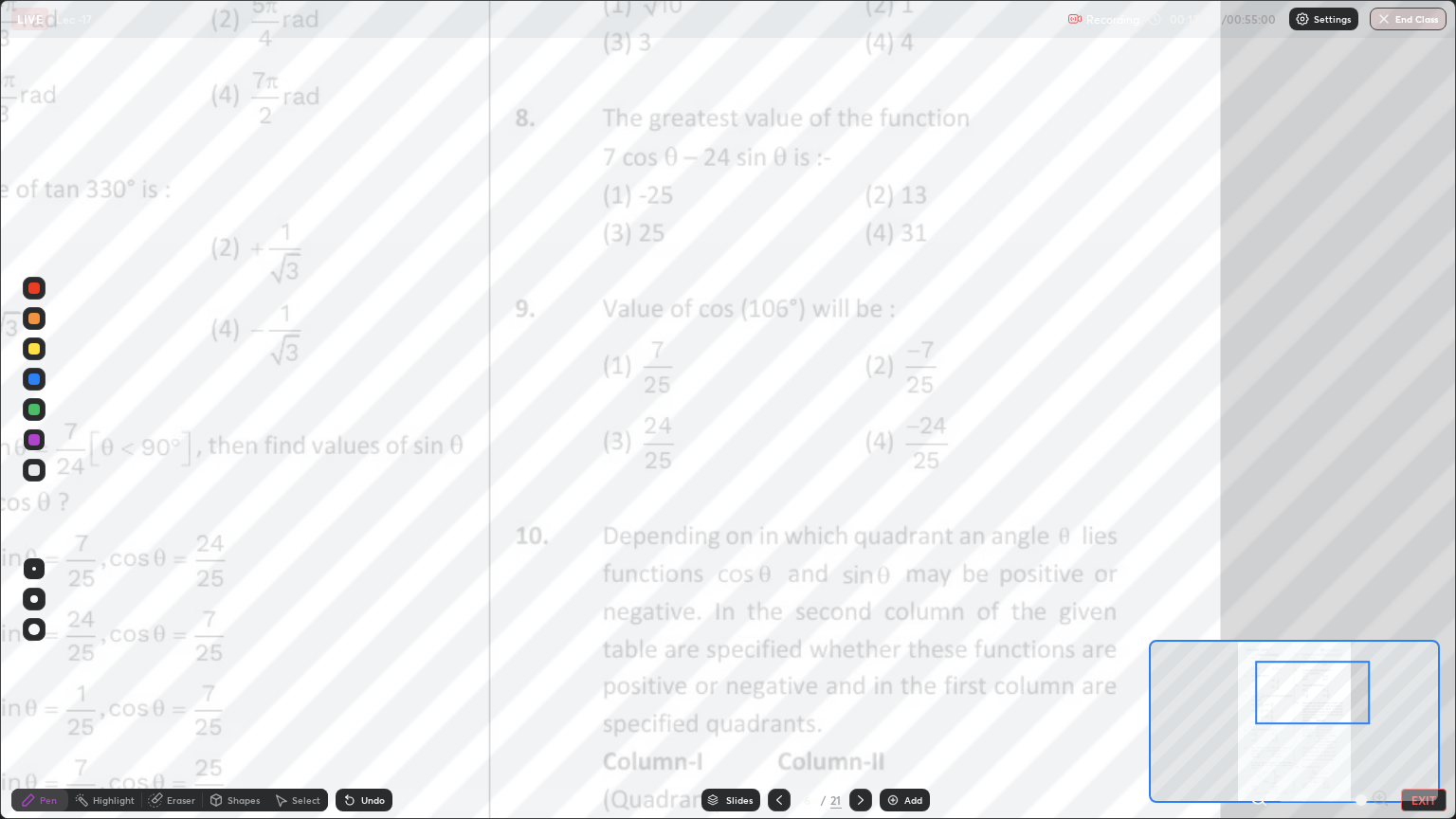 click on "Undo" at bounding box center [364, 800] 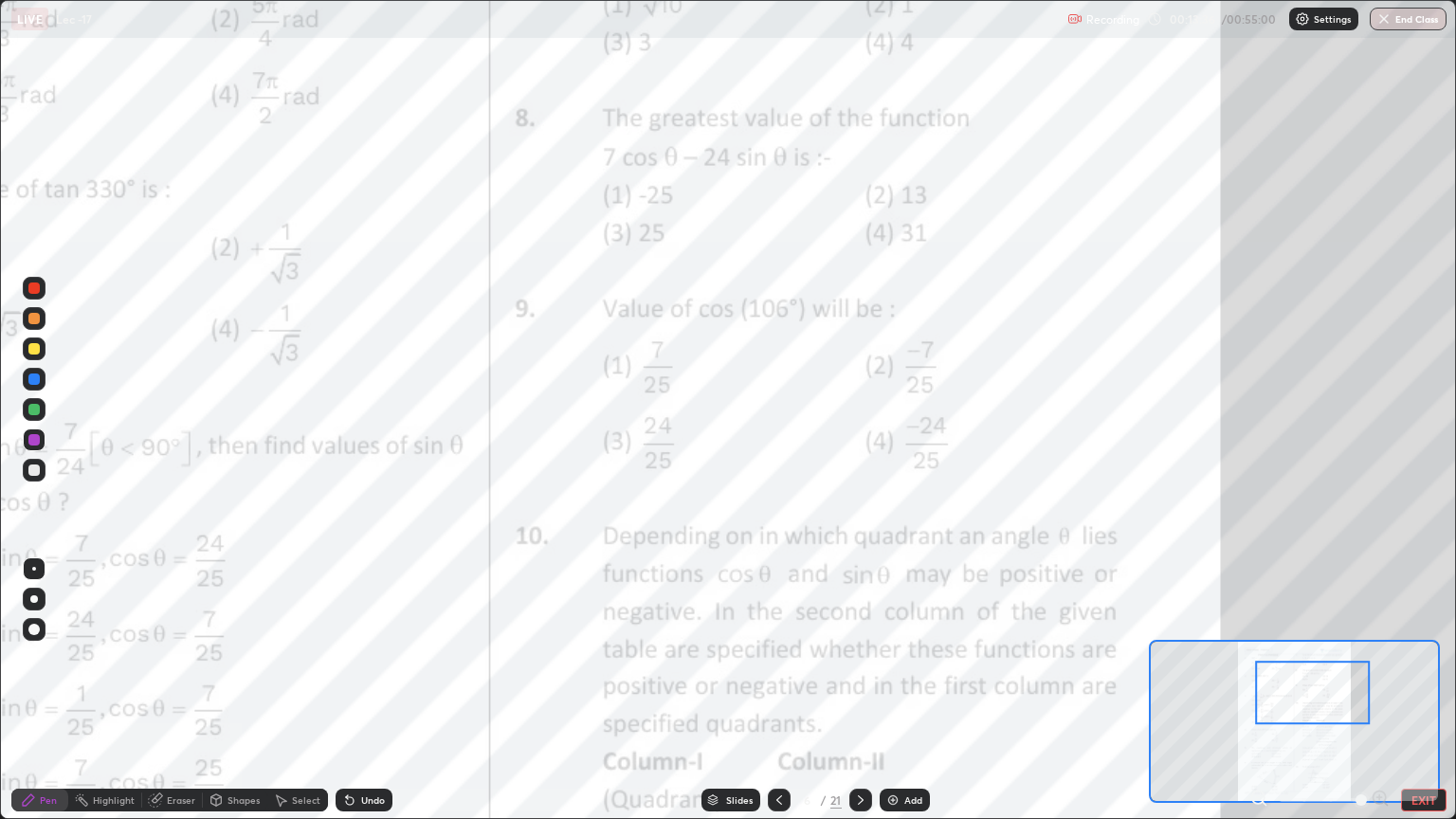 click on "Undo" at bounding box center (364, 800) 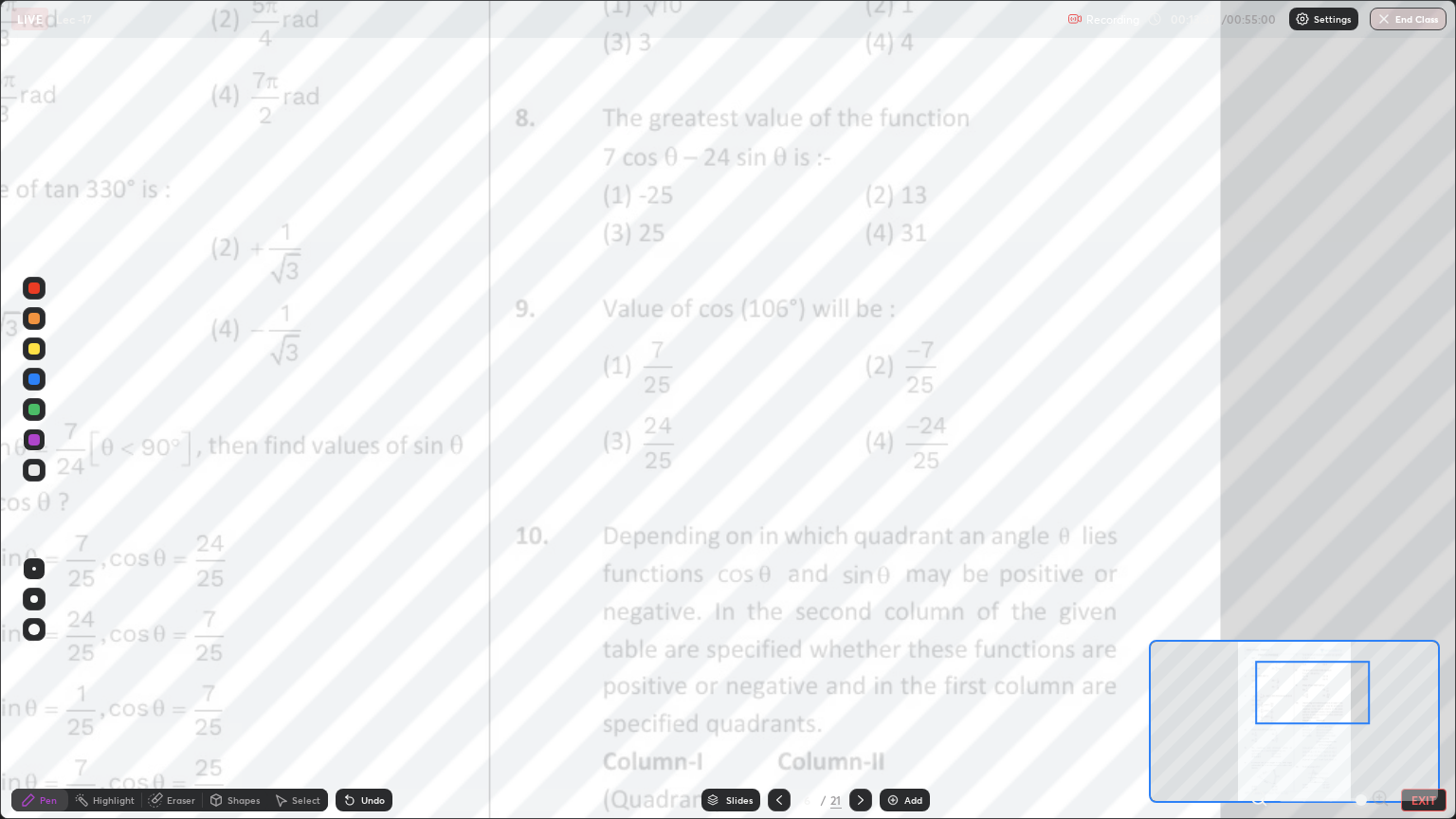 click on "Undo" at bounding box center (364, 800) 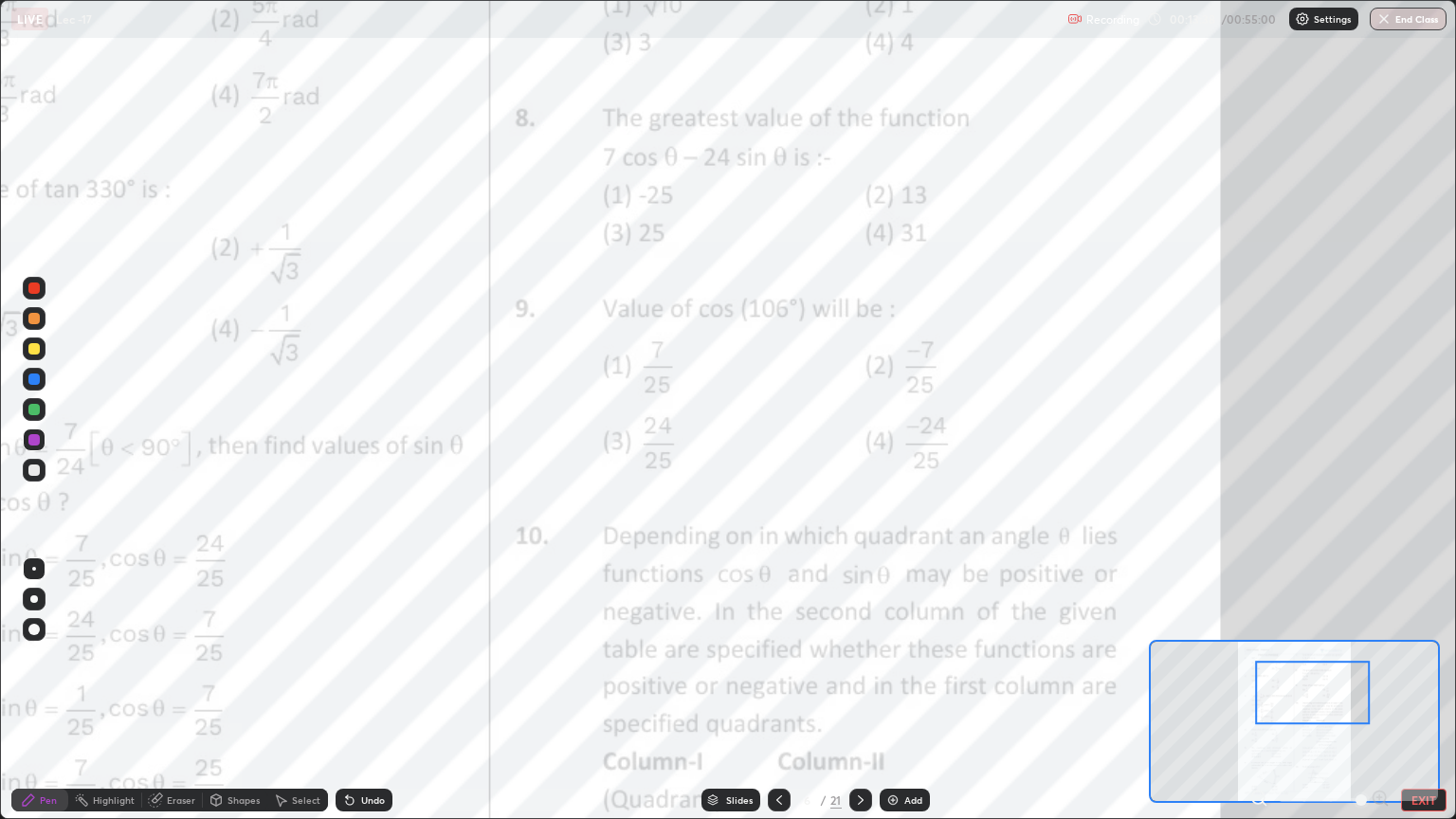 click on "Undo" at bounding box center (364, 800) 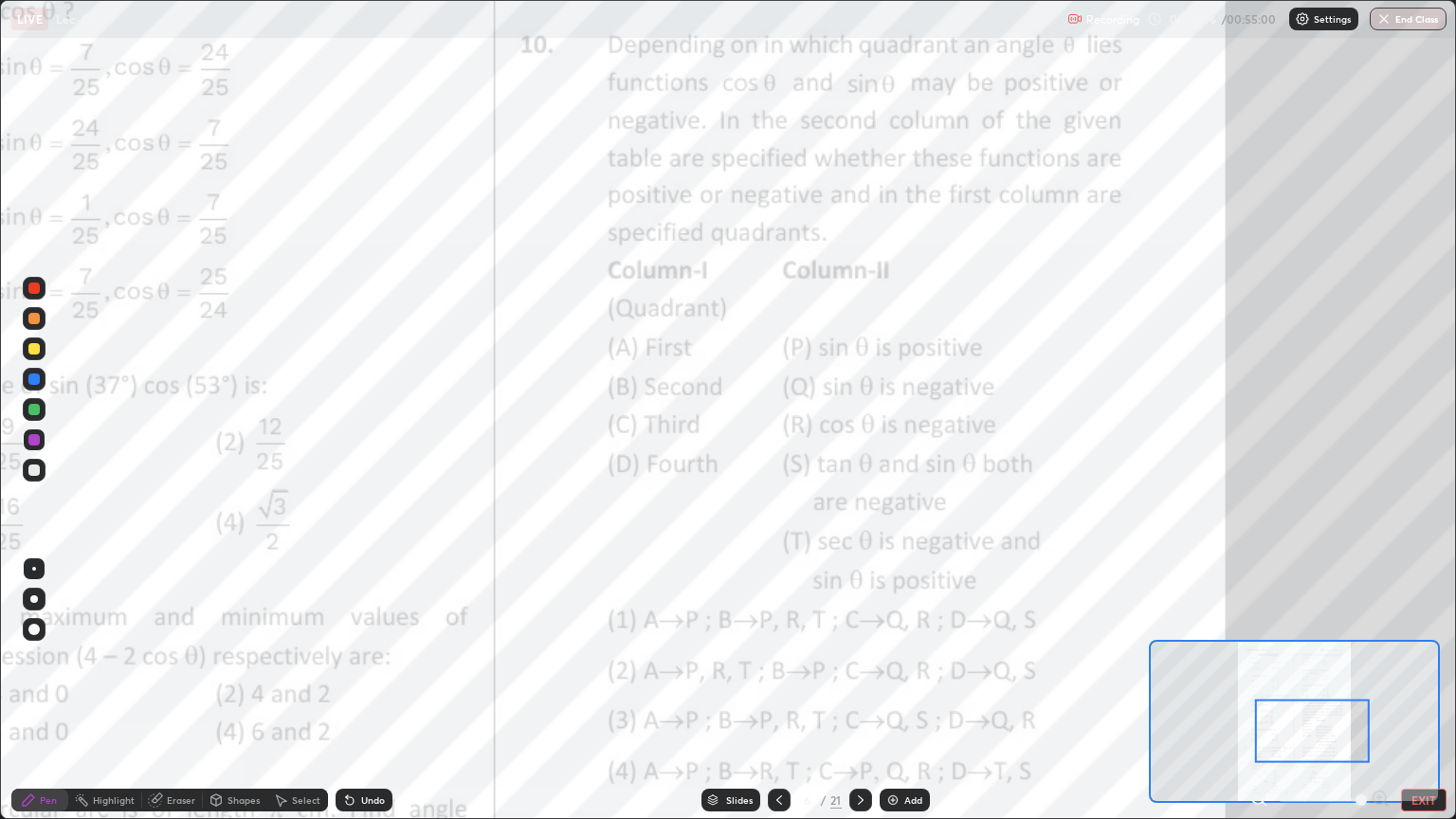 click on "Select" at bounding box center (306, 800) 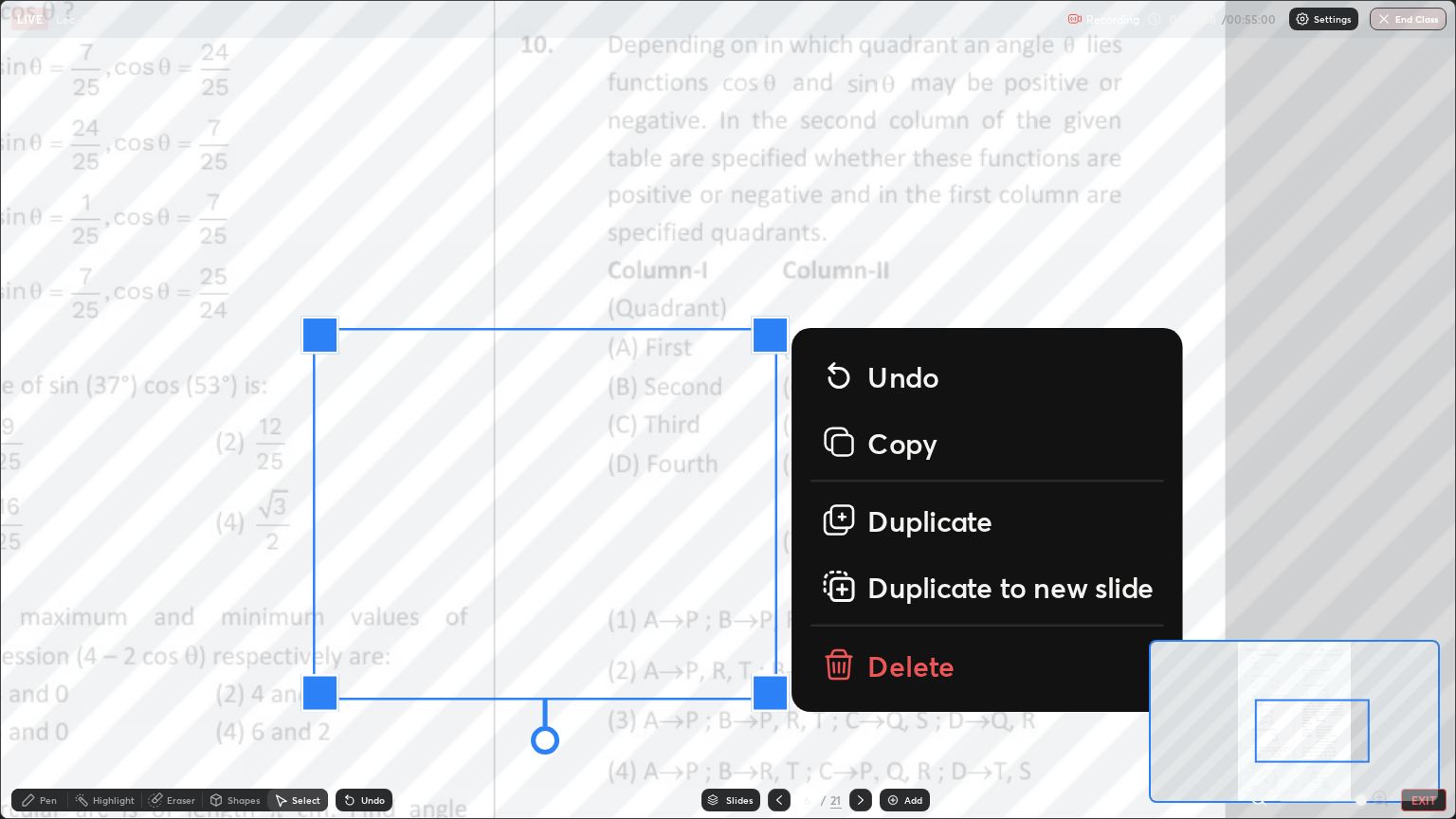 click on "Delete" at bounding box center (911, 664) 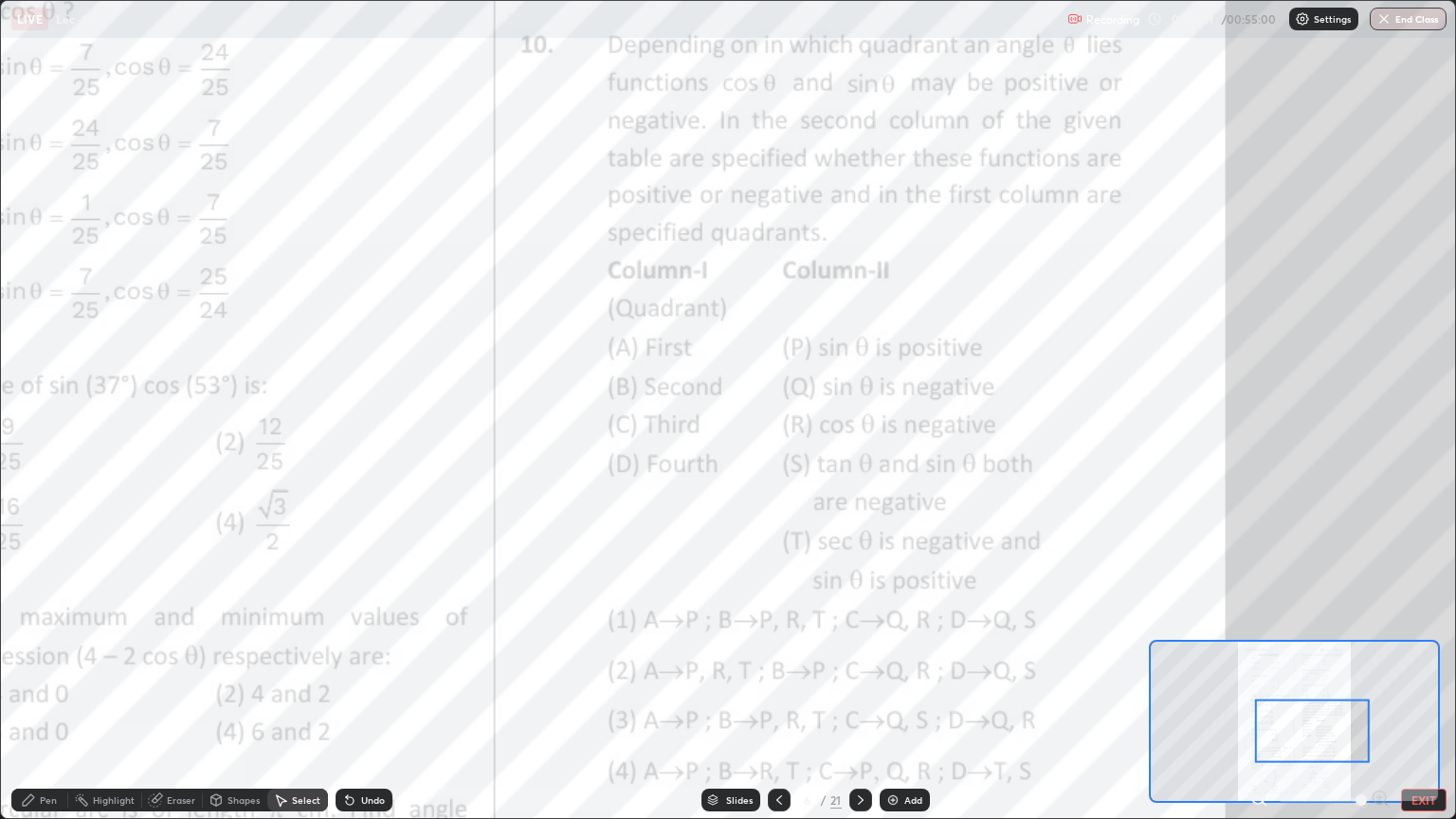 click on "Pen" at bounding box center (48, 800) 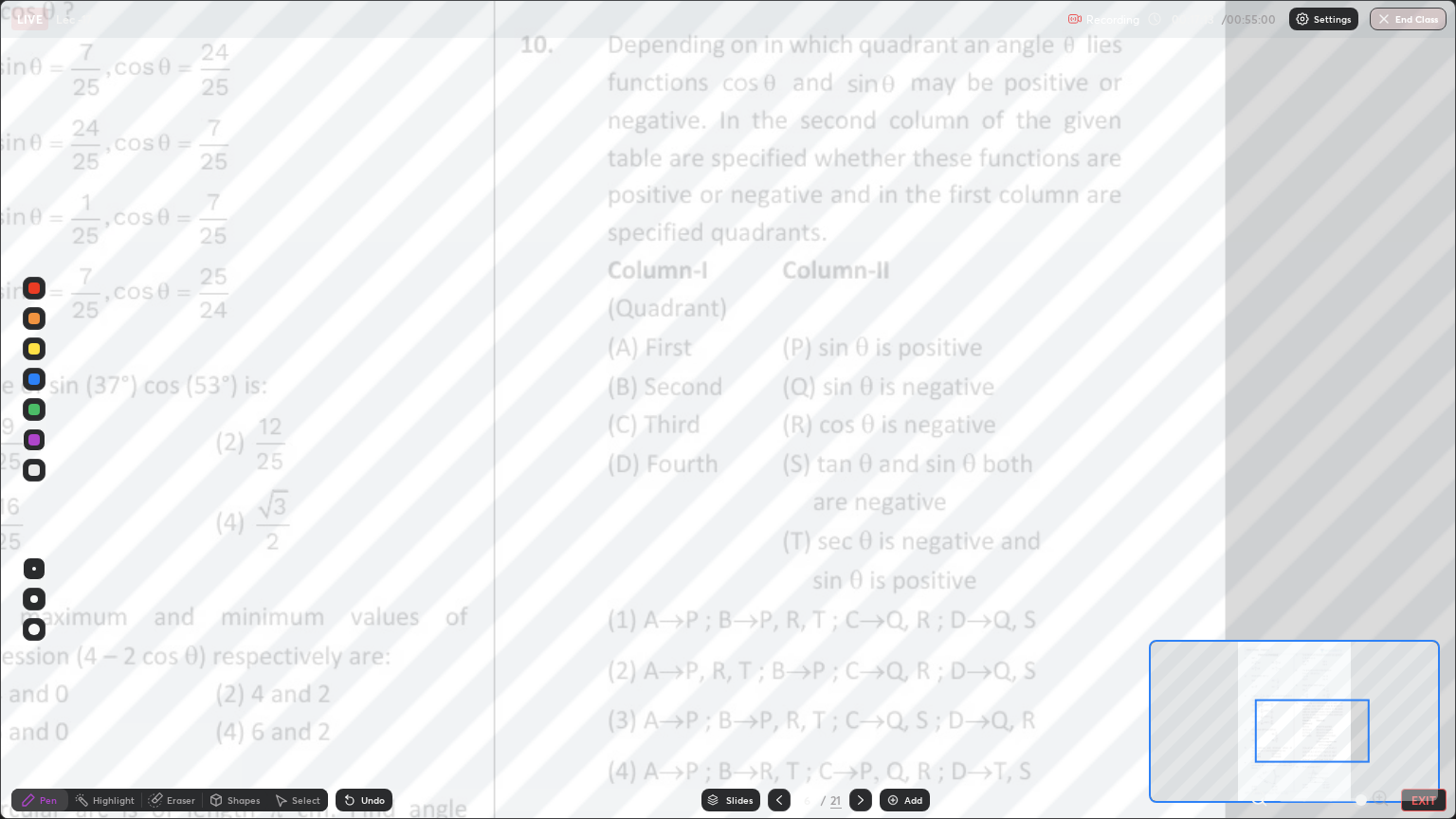 click on "Undo" at bounding box center [373, 800] 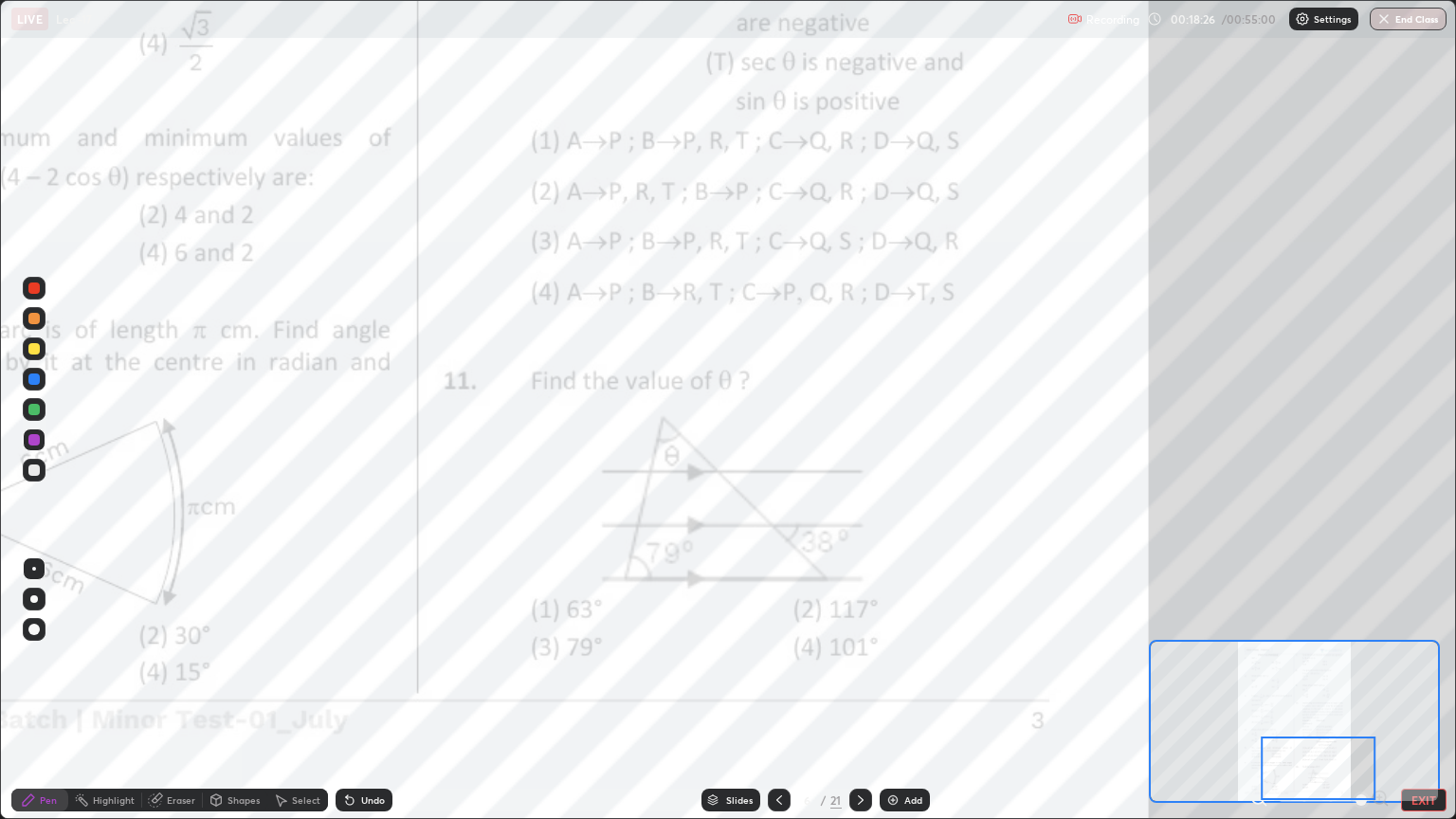click 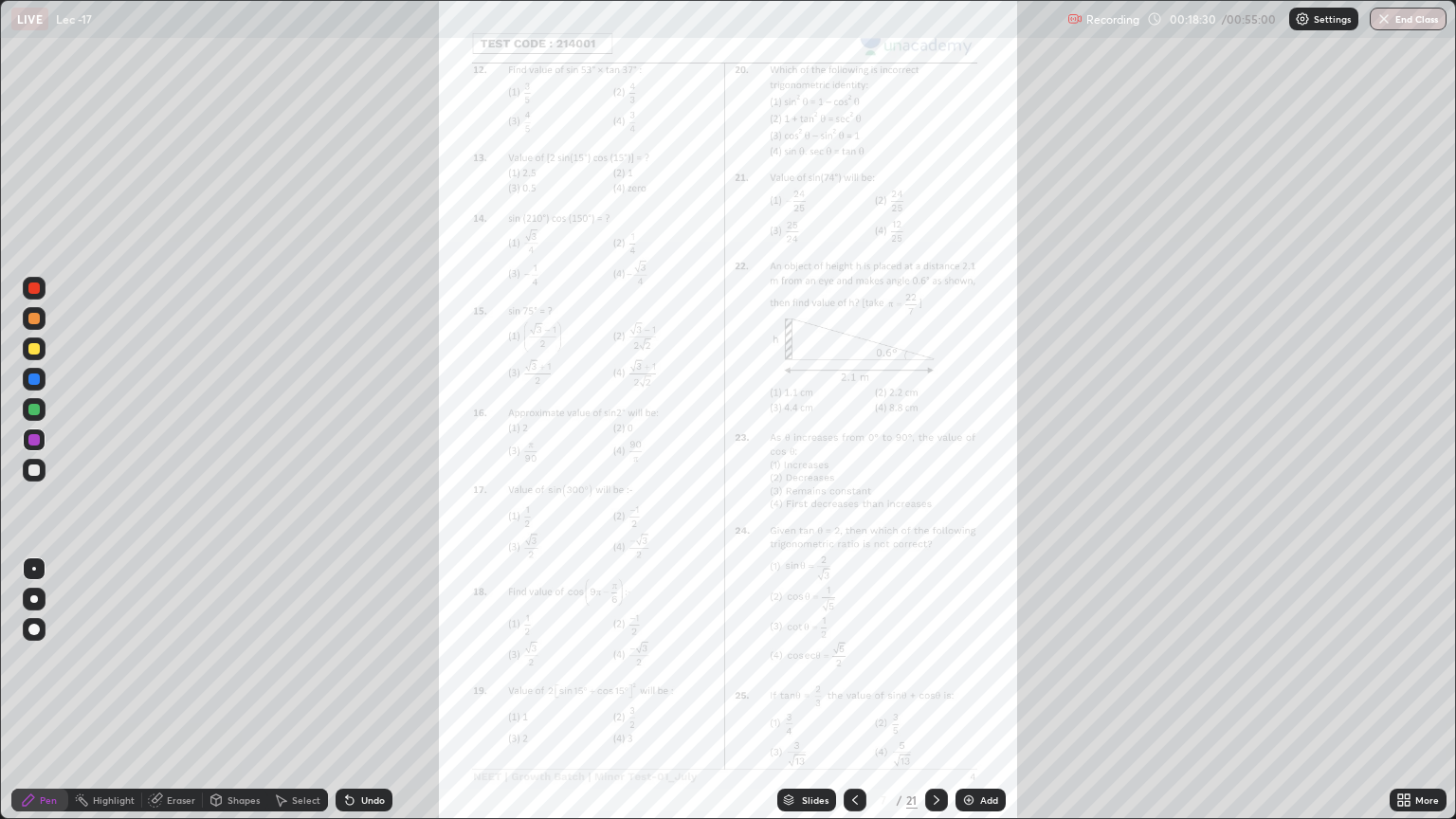 click on "More" at bounding box center [1418, 800] 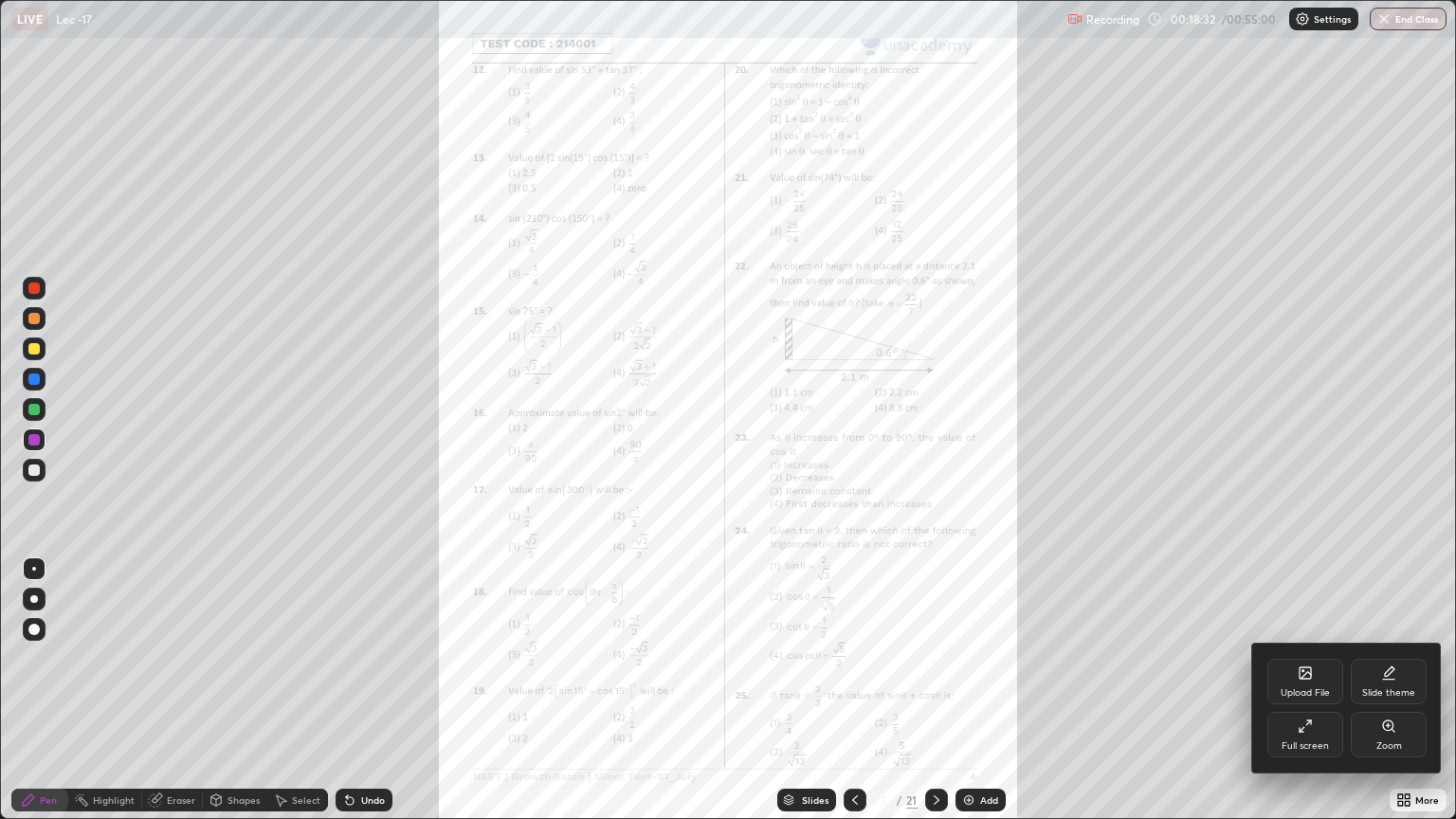 click on "Zoom" at bounding box center [1389, 735] 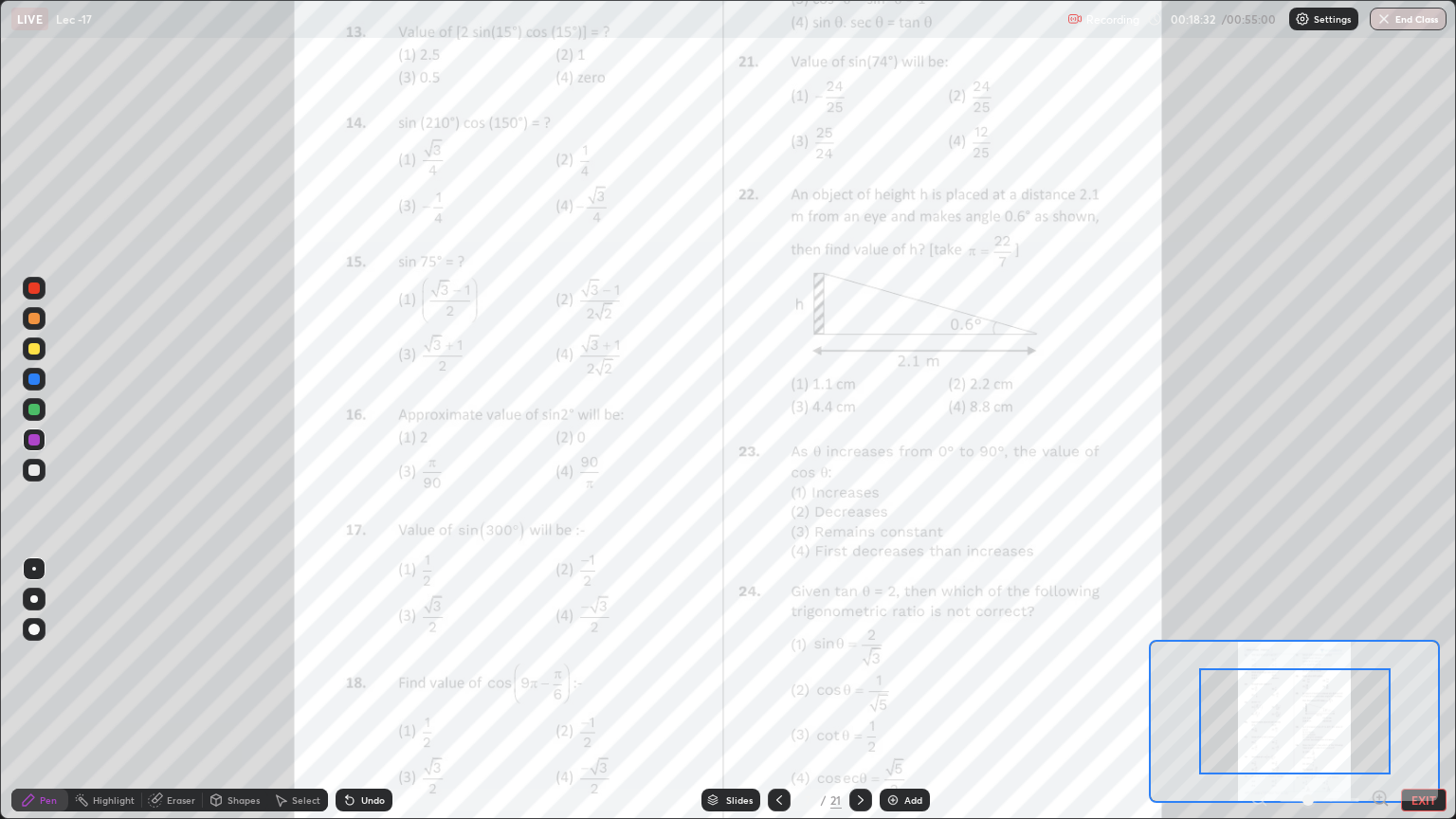 click at bounding box center (1295, 721) 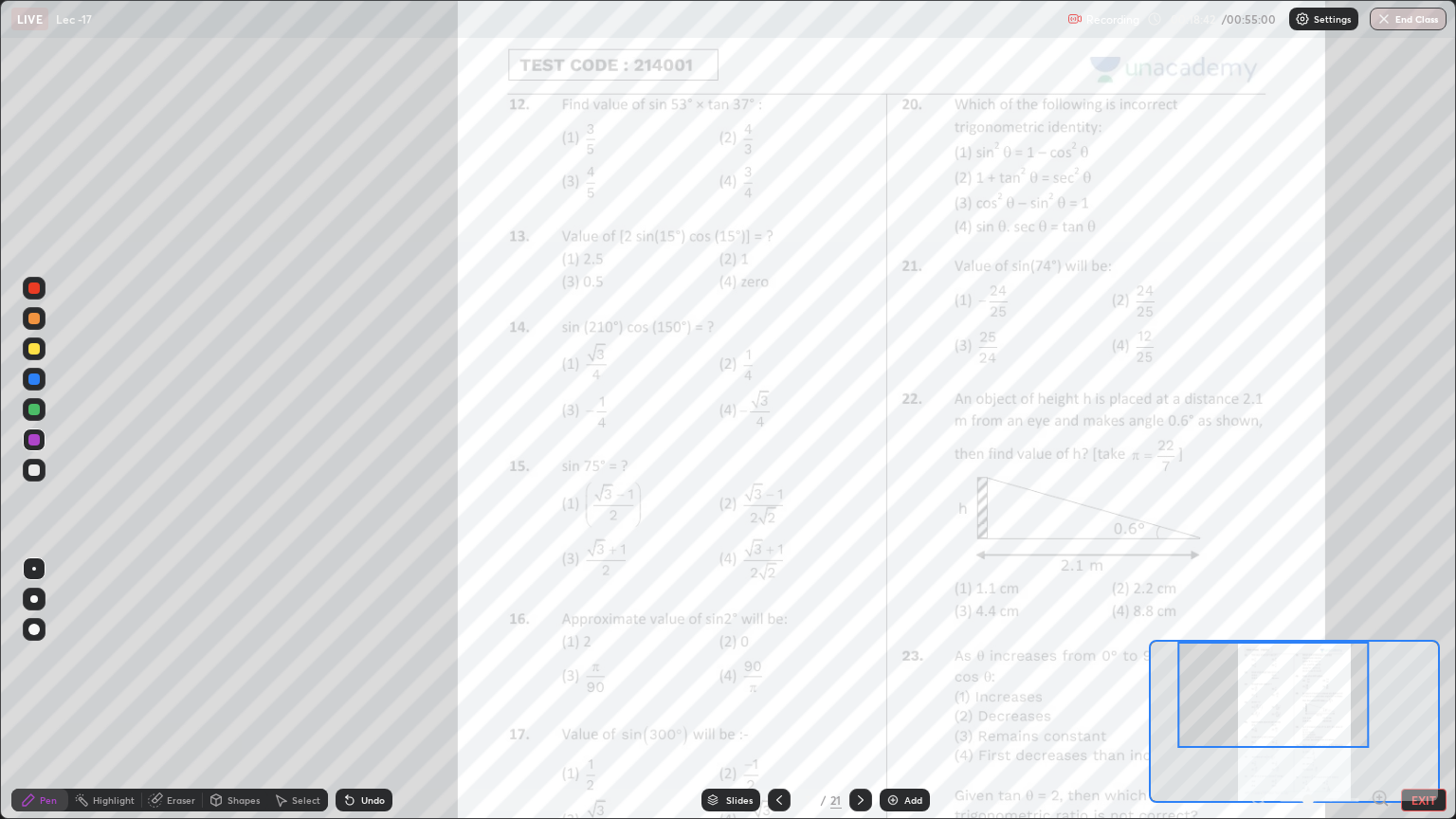 click 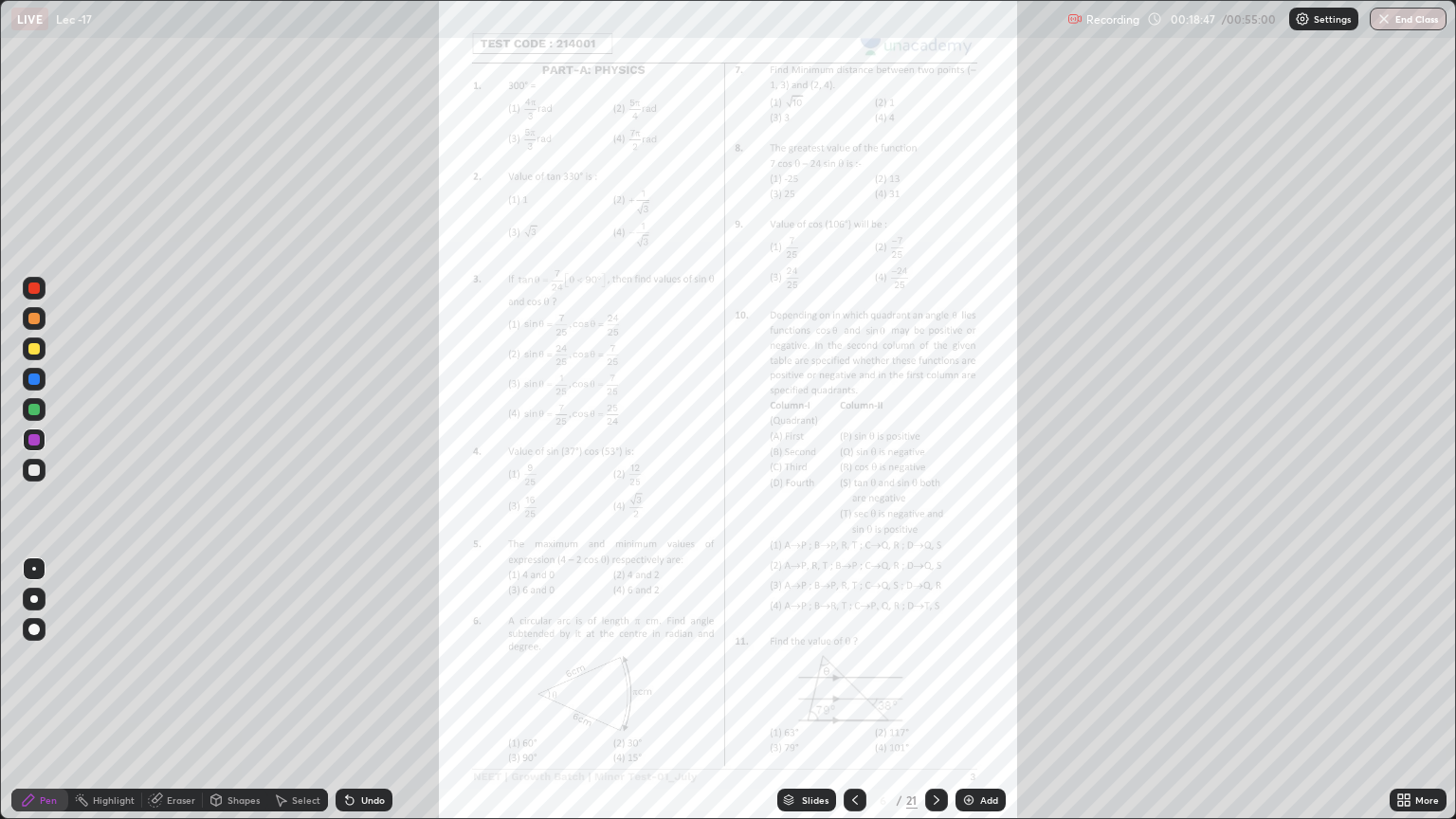 click 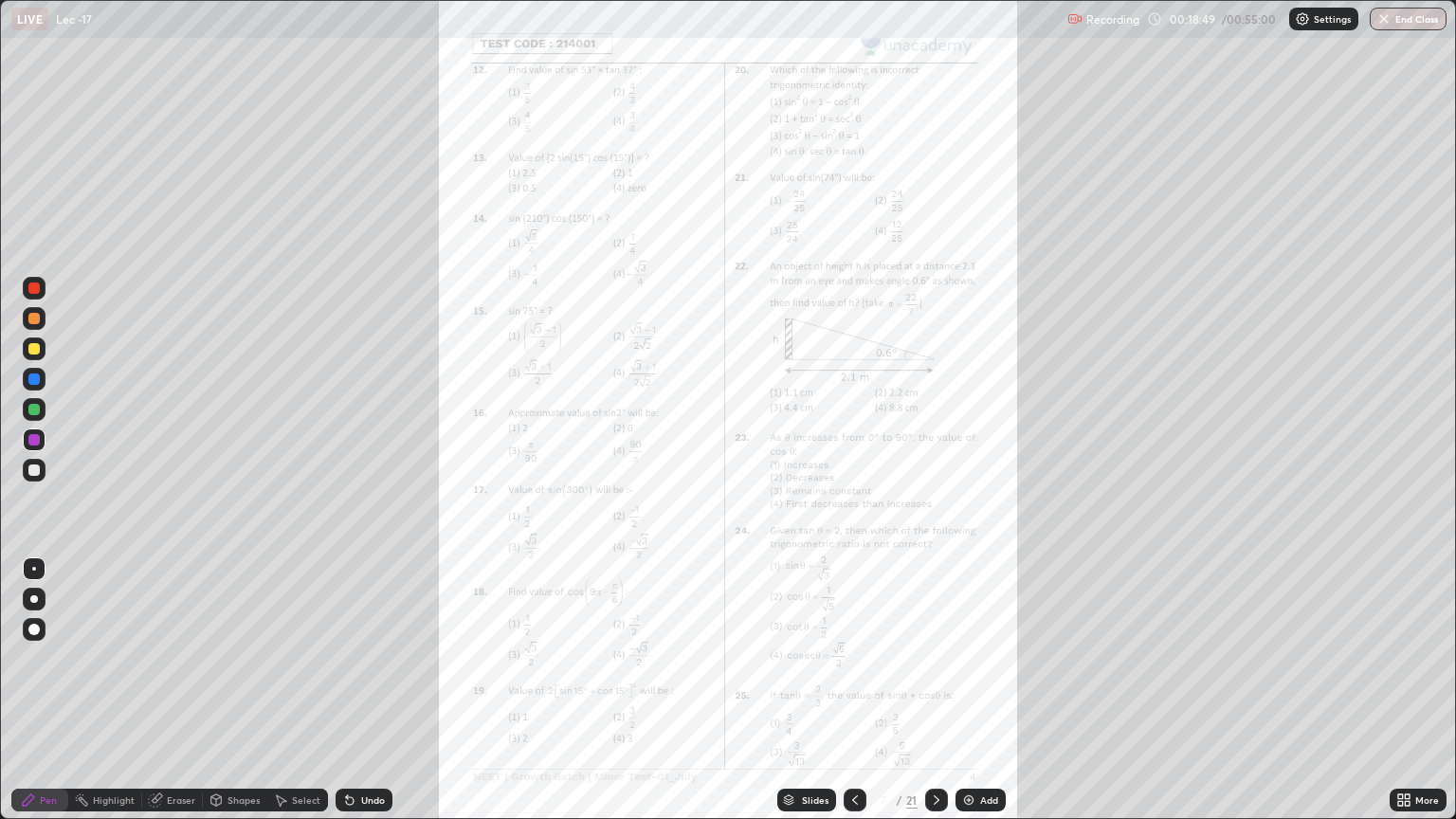 click 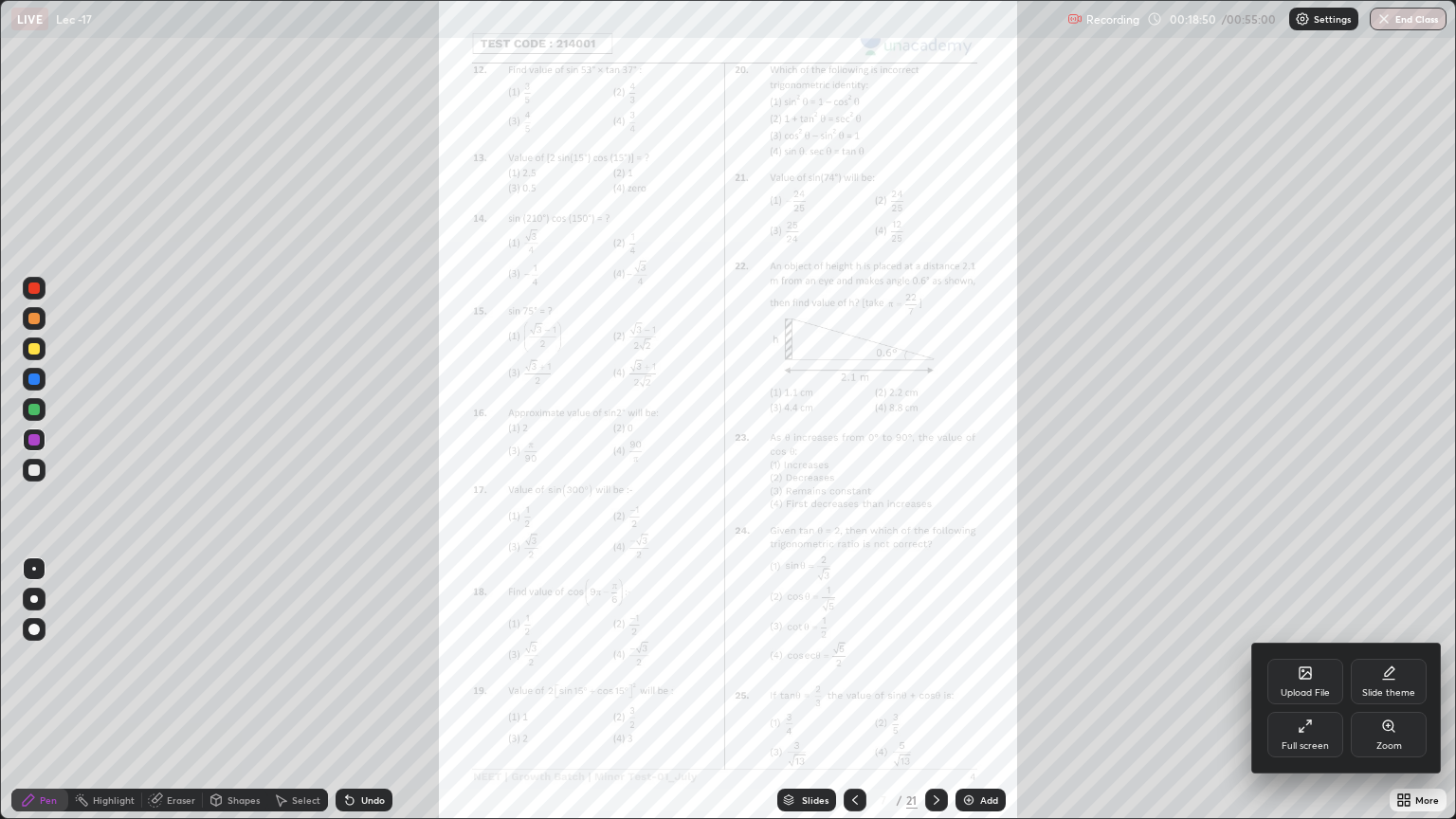 click on "Zoom" at bounding box center (1389, 735) 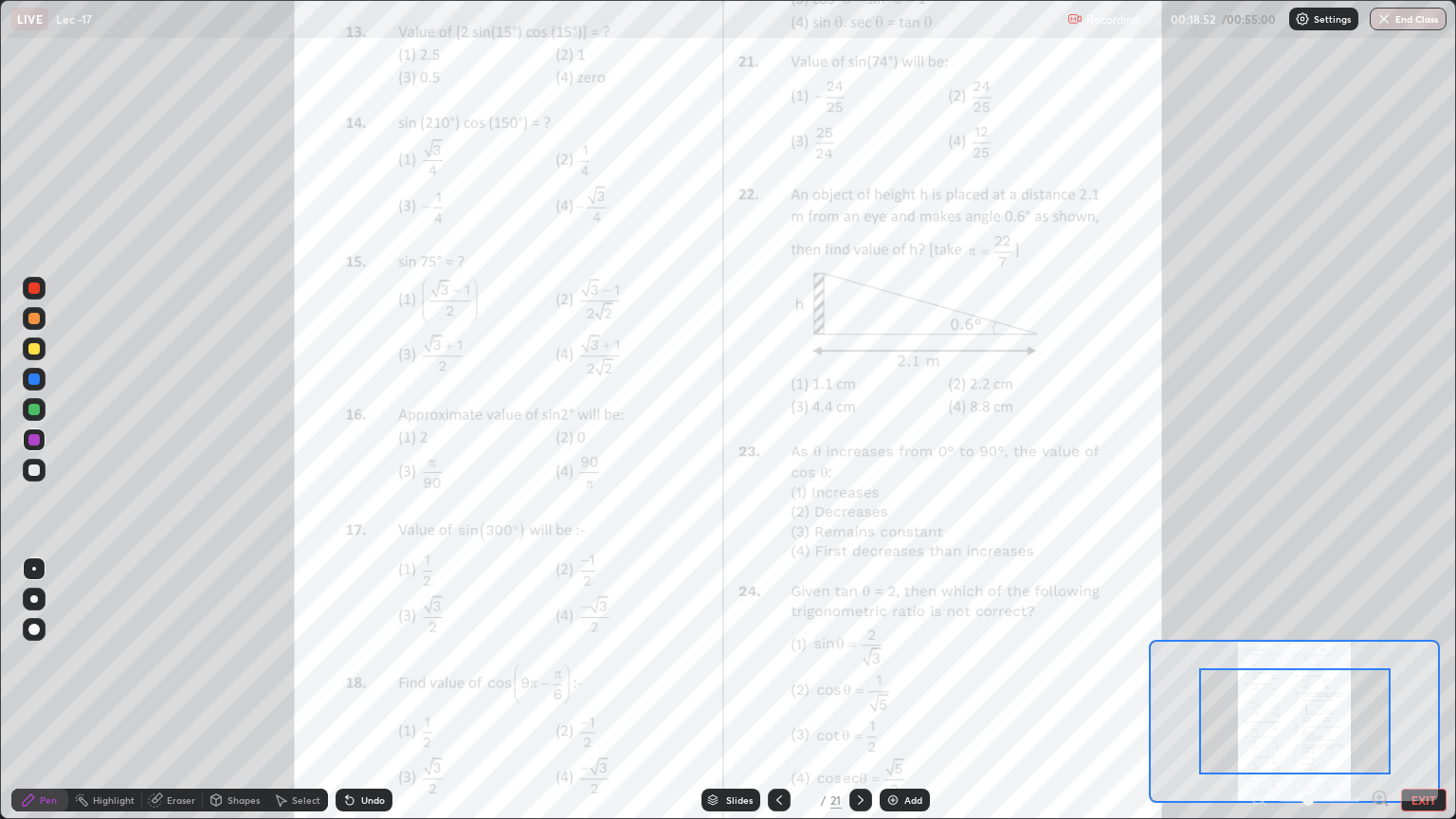 click 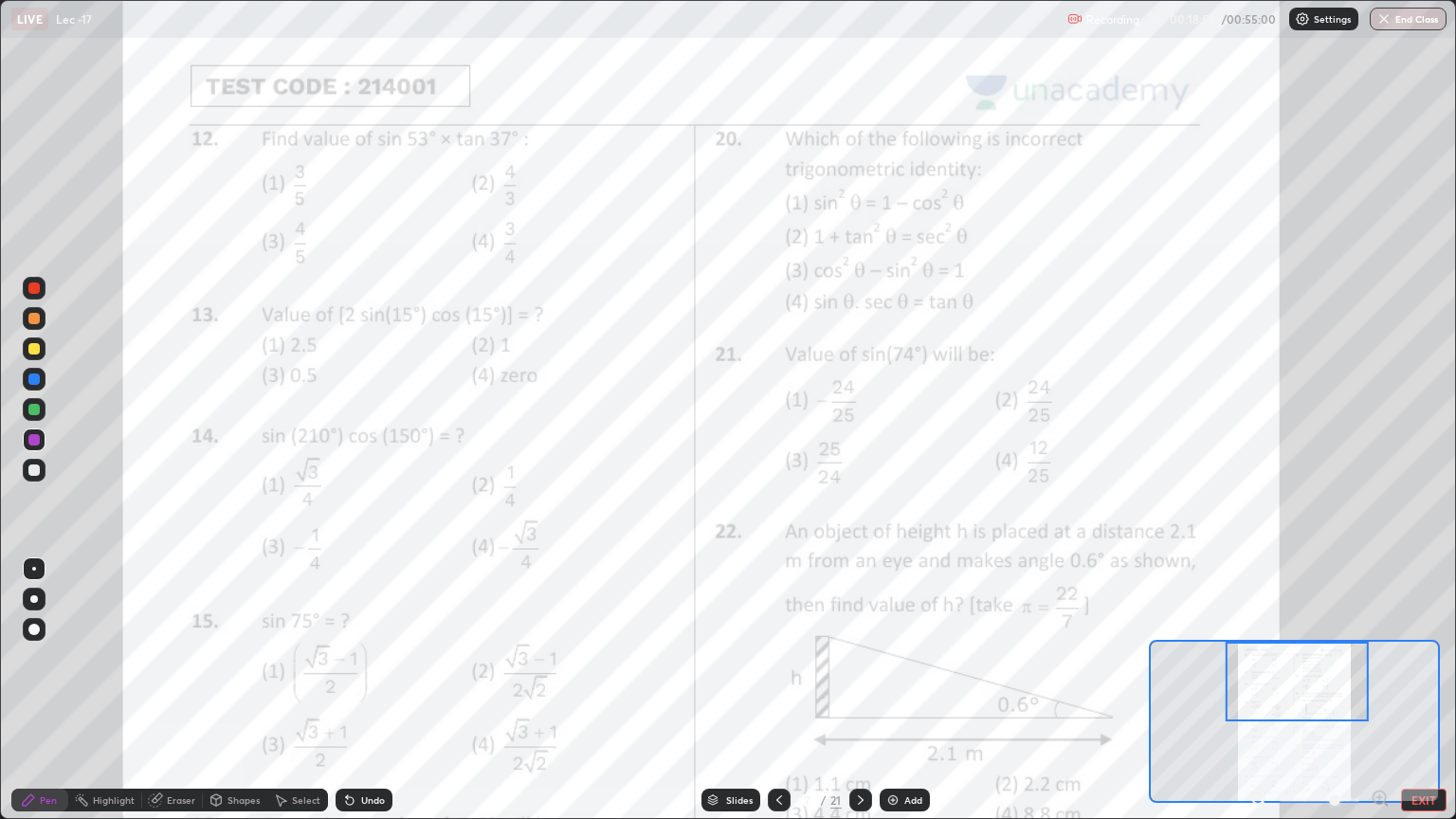 click 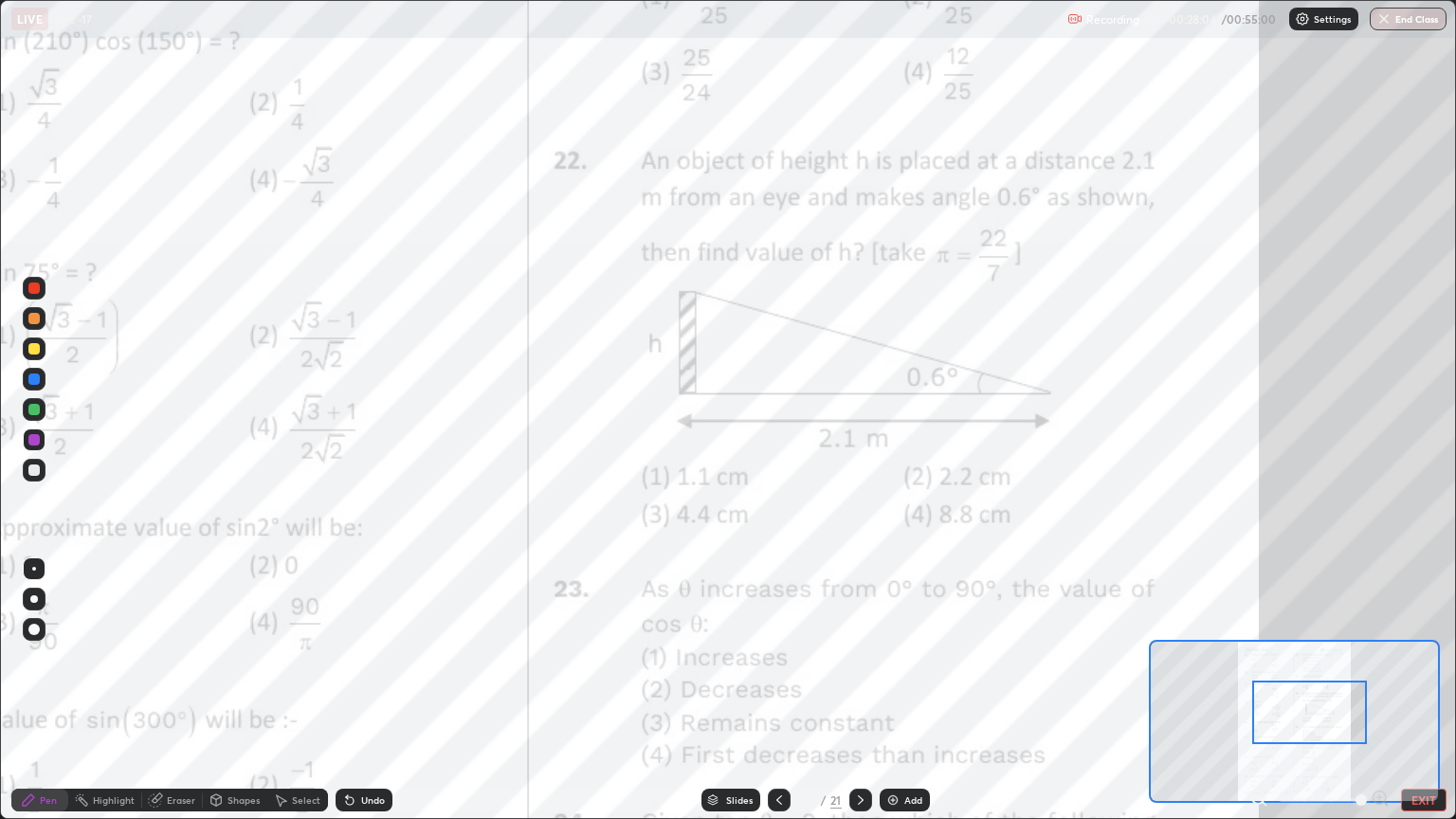 click on "Undo" at bounding box center (364, 800) 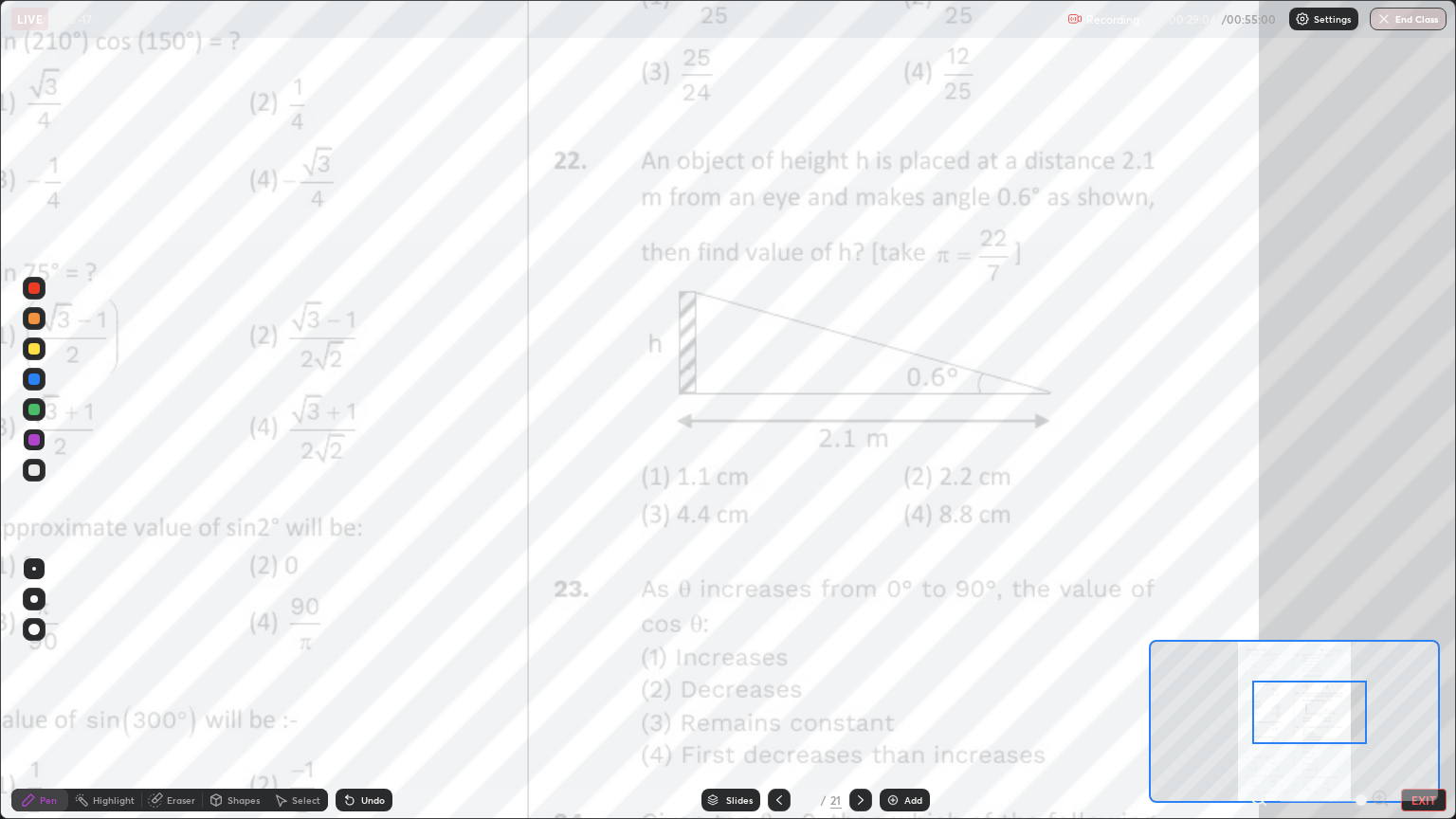 click on "Undo" at bounding box center (373, 800) 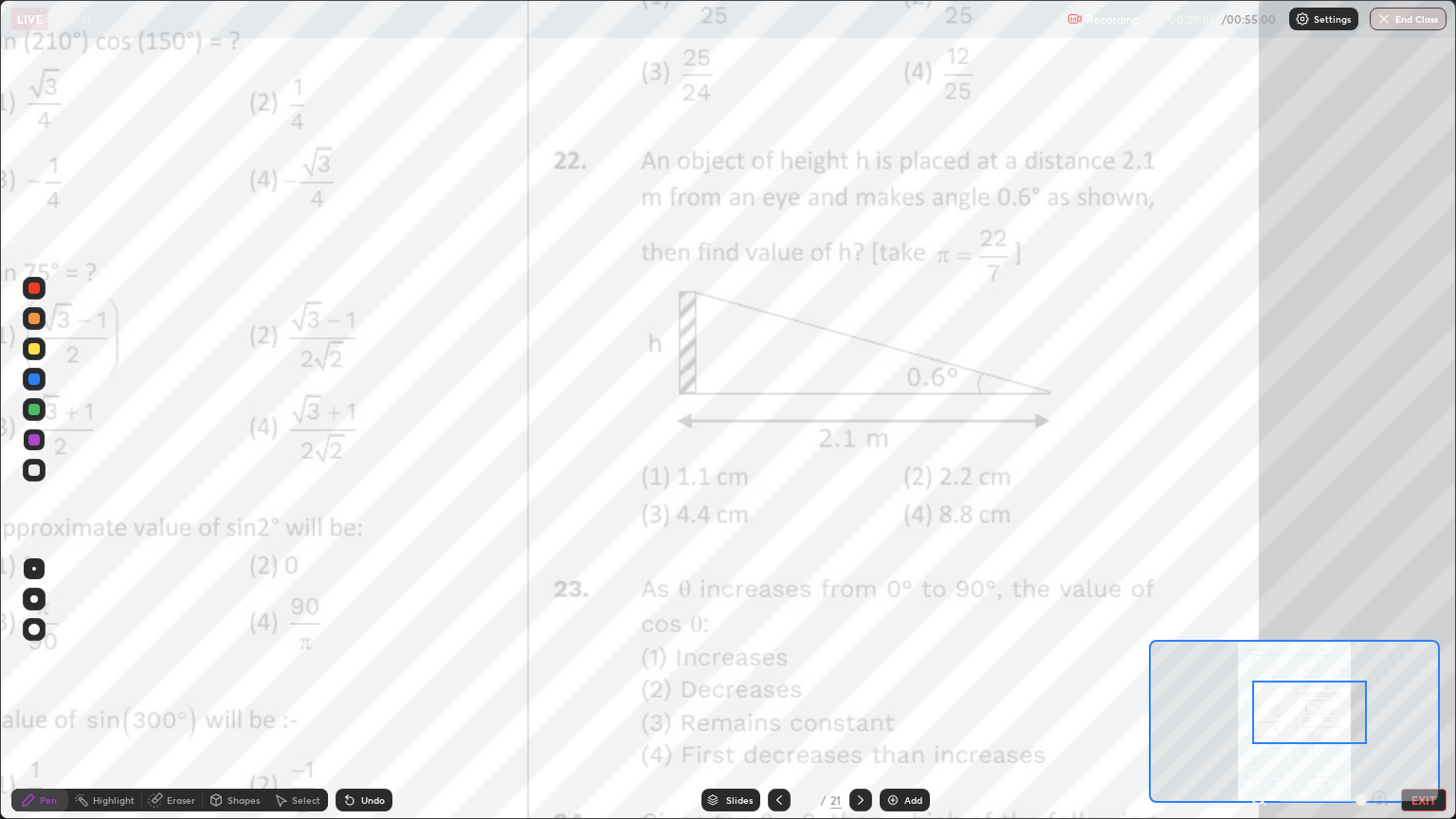 click on "Undo" at bounding box center (373, 800) 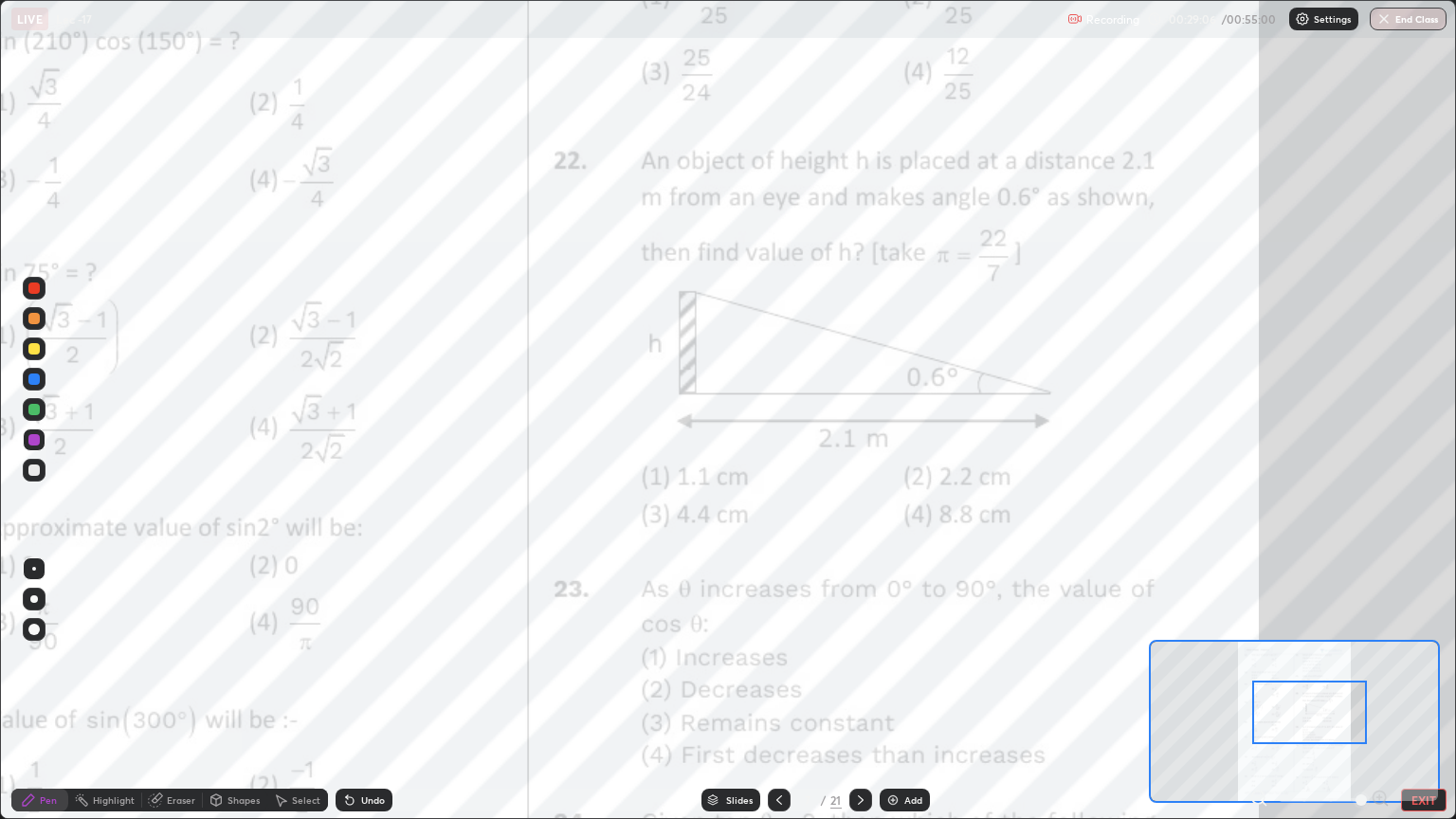 click on "Undo" at bounding box center (373, 800) 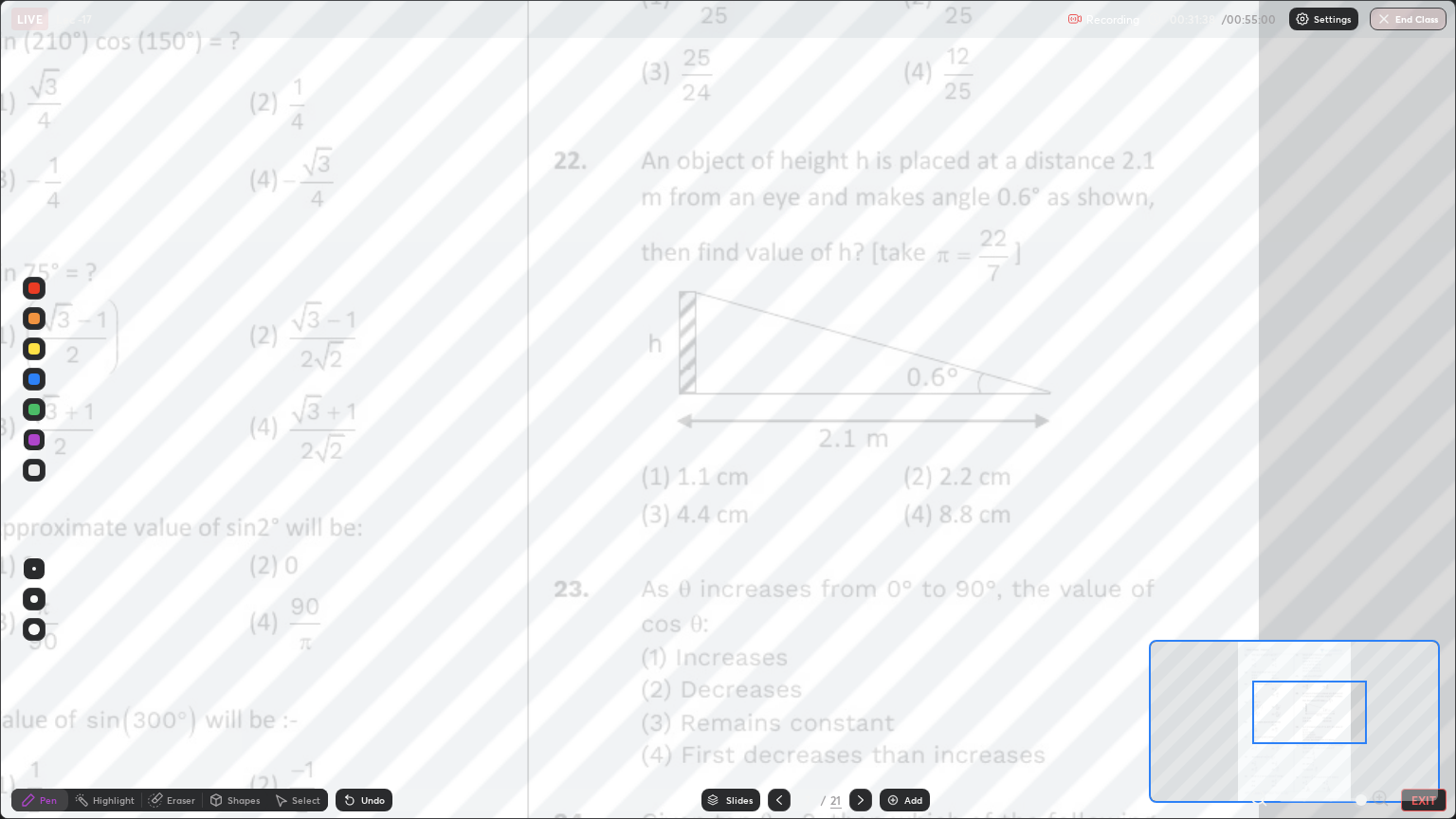 click on "Select" at bounding box center [306, 800] 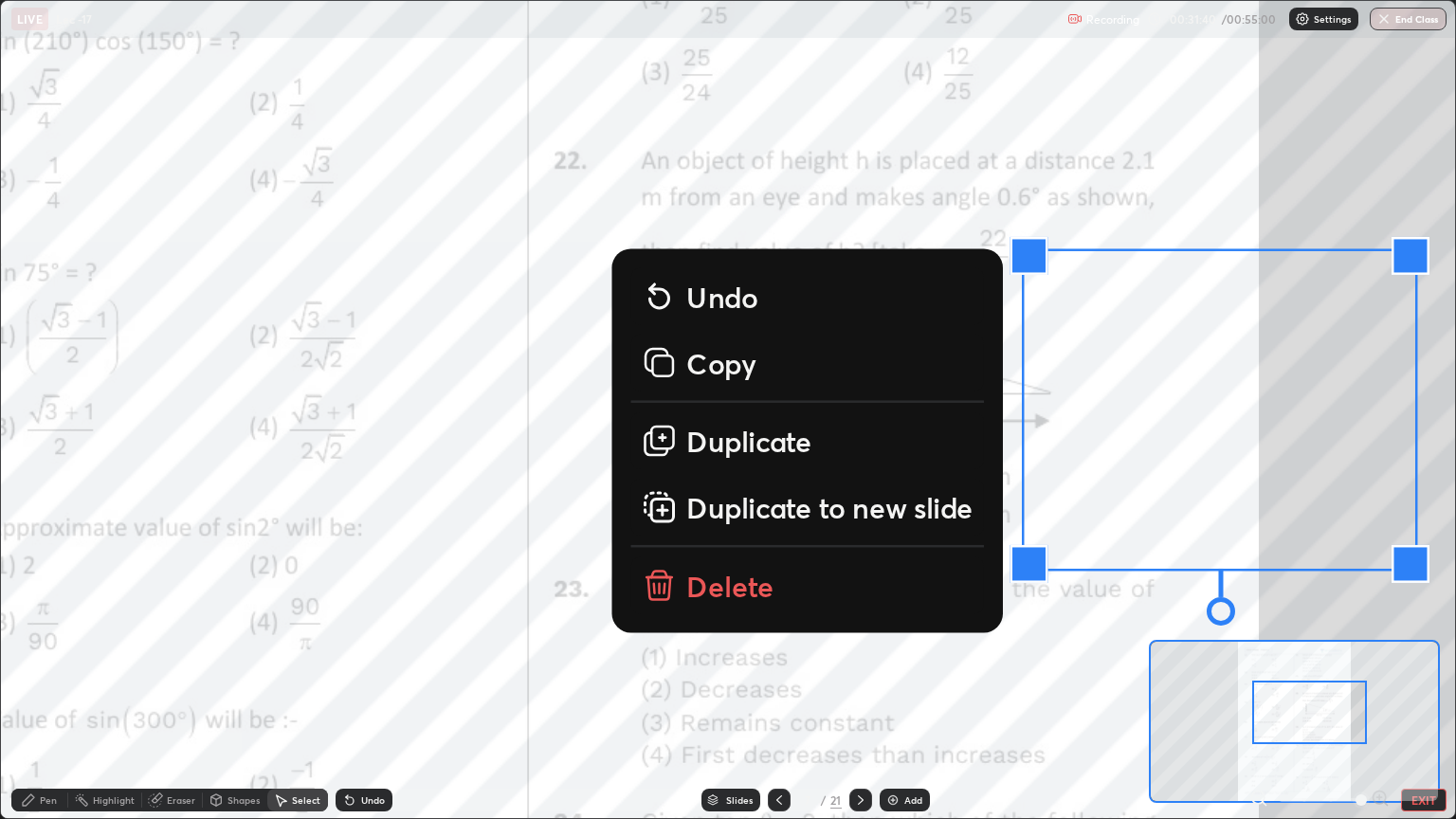 click on "Delete" at bounding box center (806, 585) 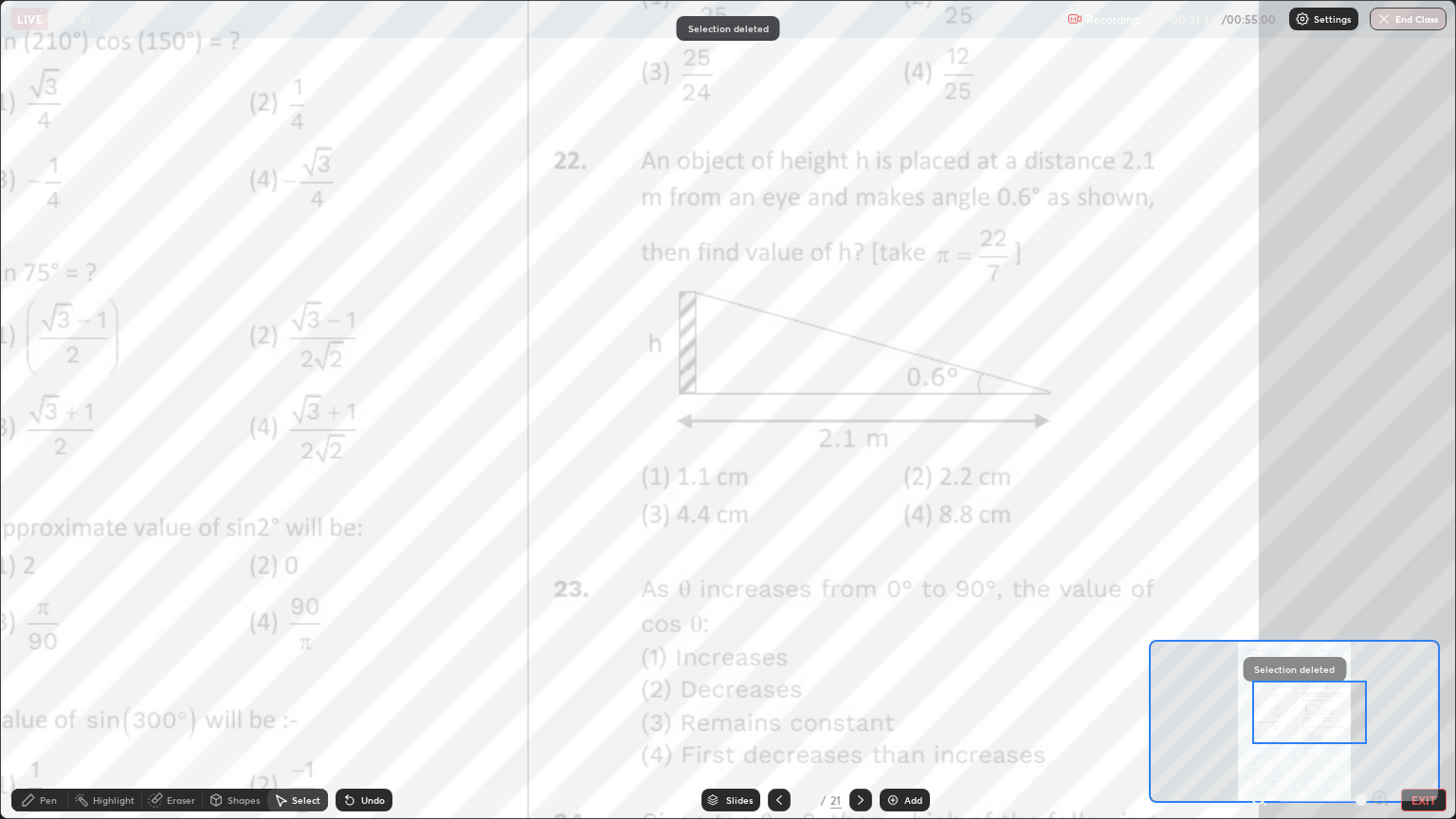 click on "Pen" at bounding box center [48, 800] 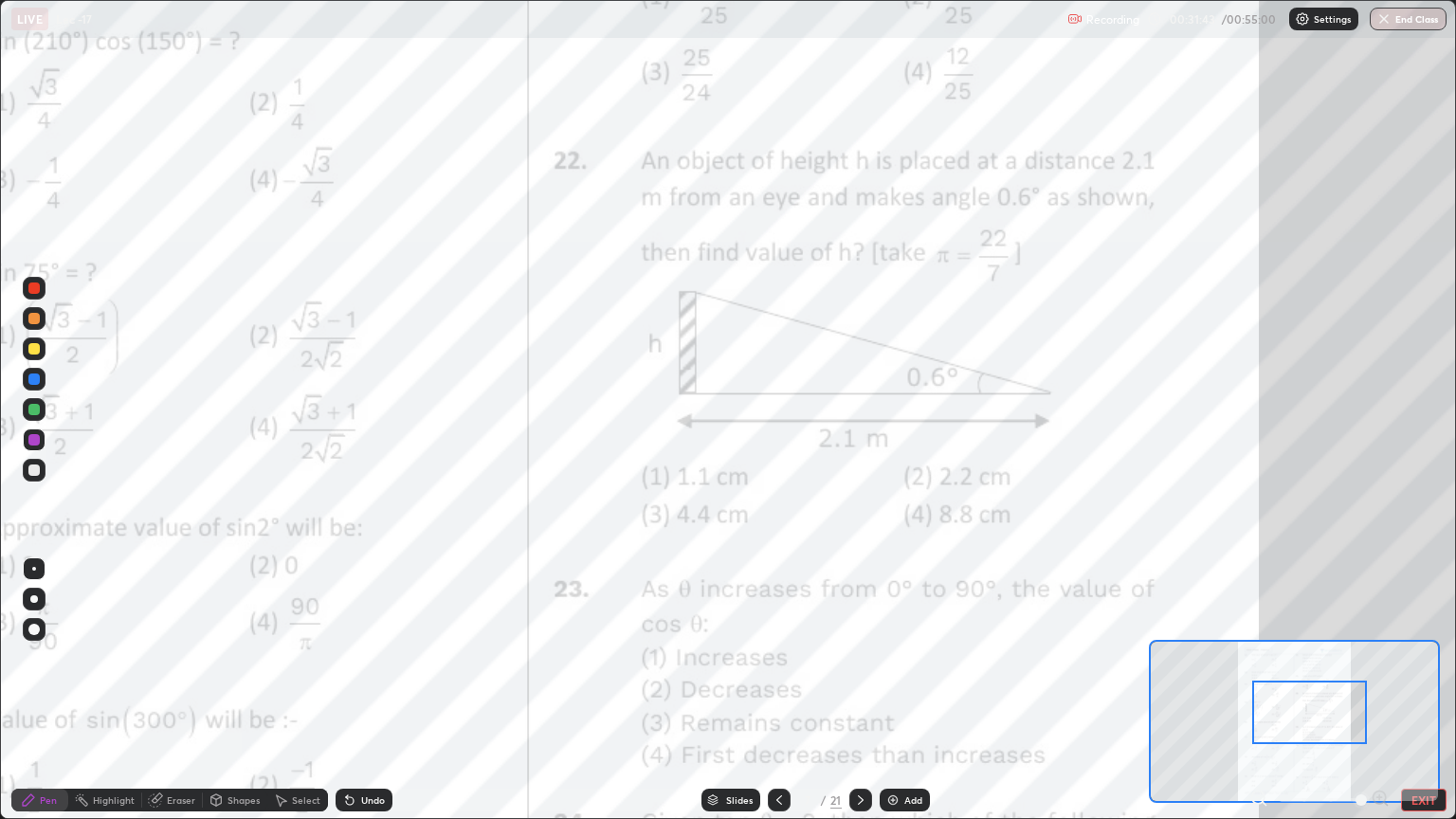 click at bounding box center [34, 410] 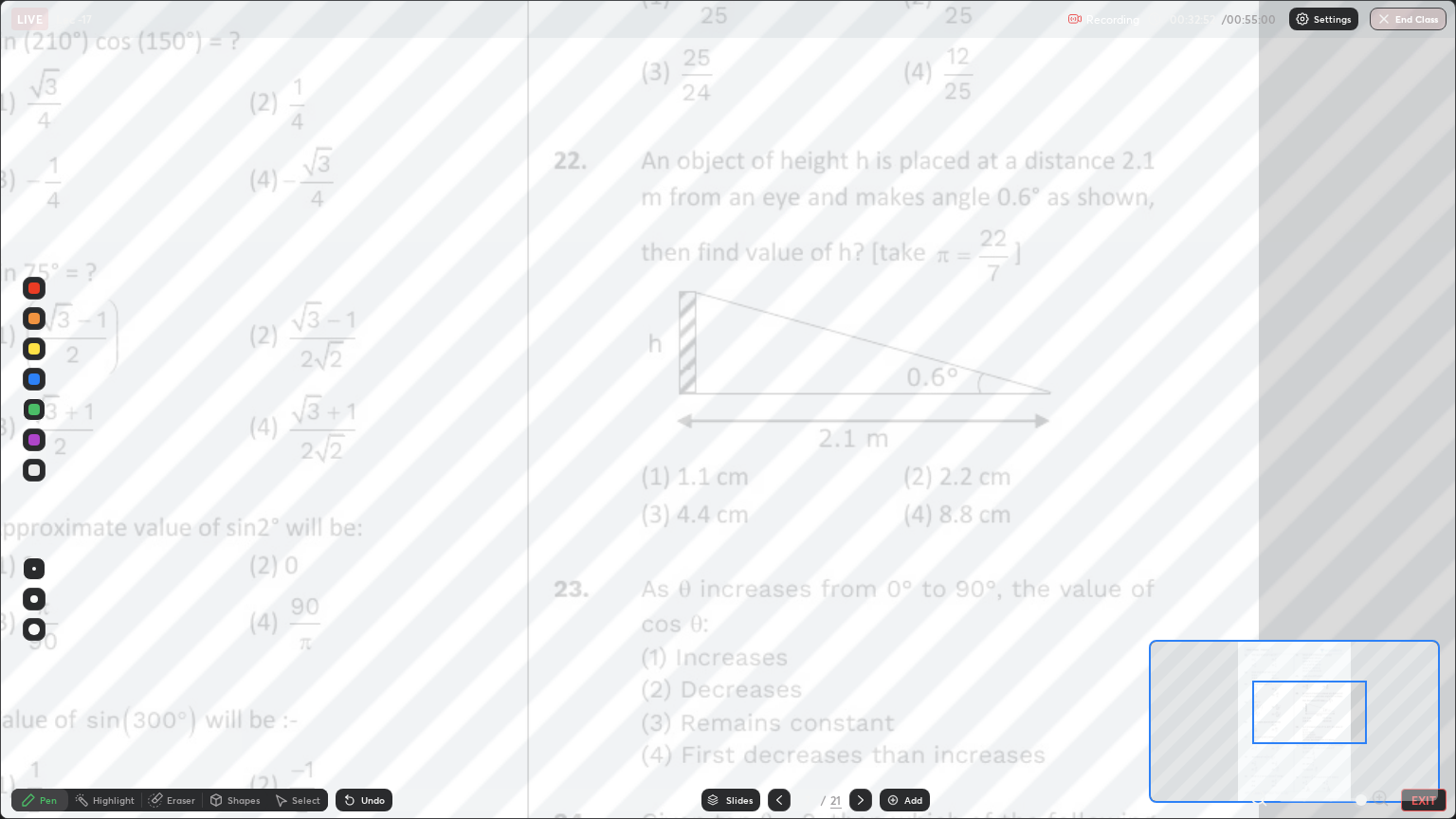 click on "Undo" at bounding box center [373, 800] 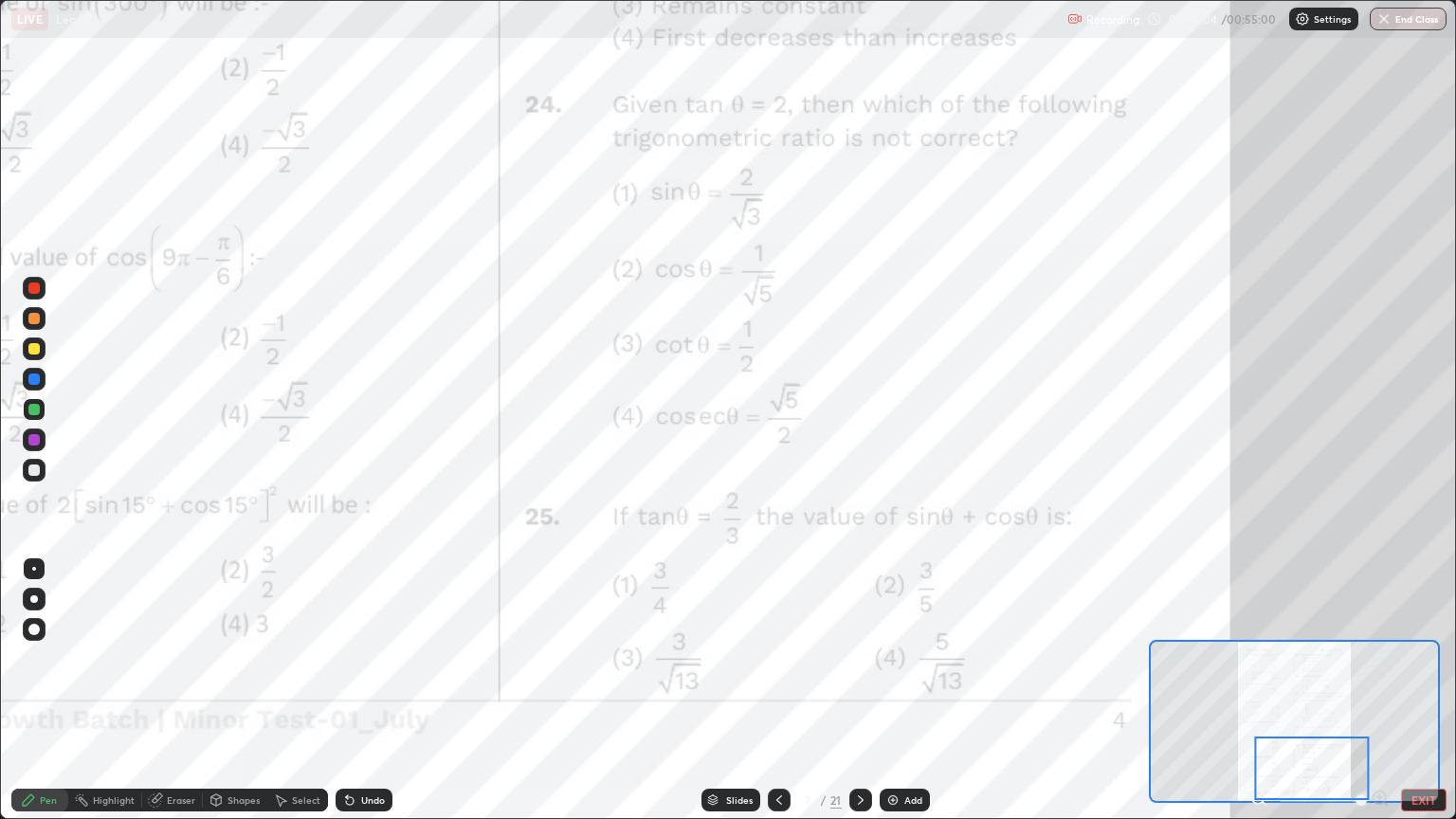 click 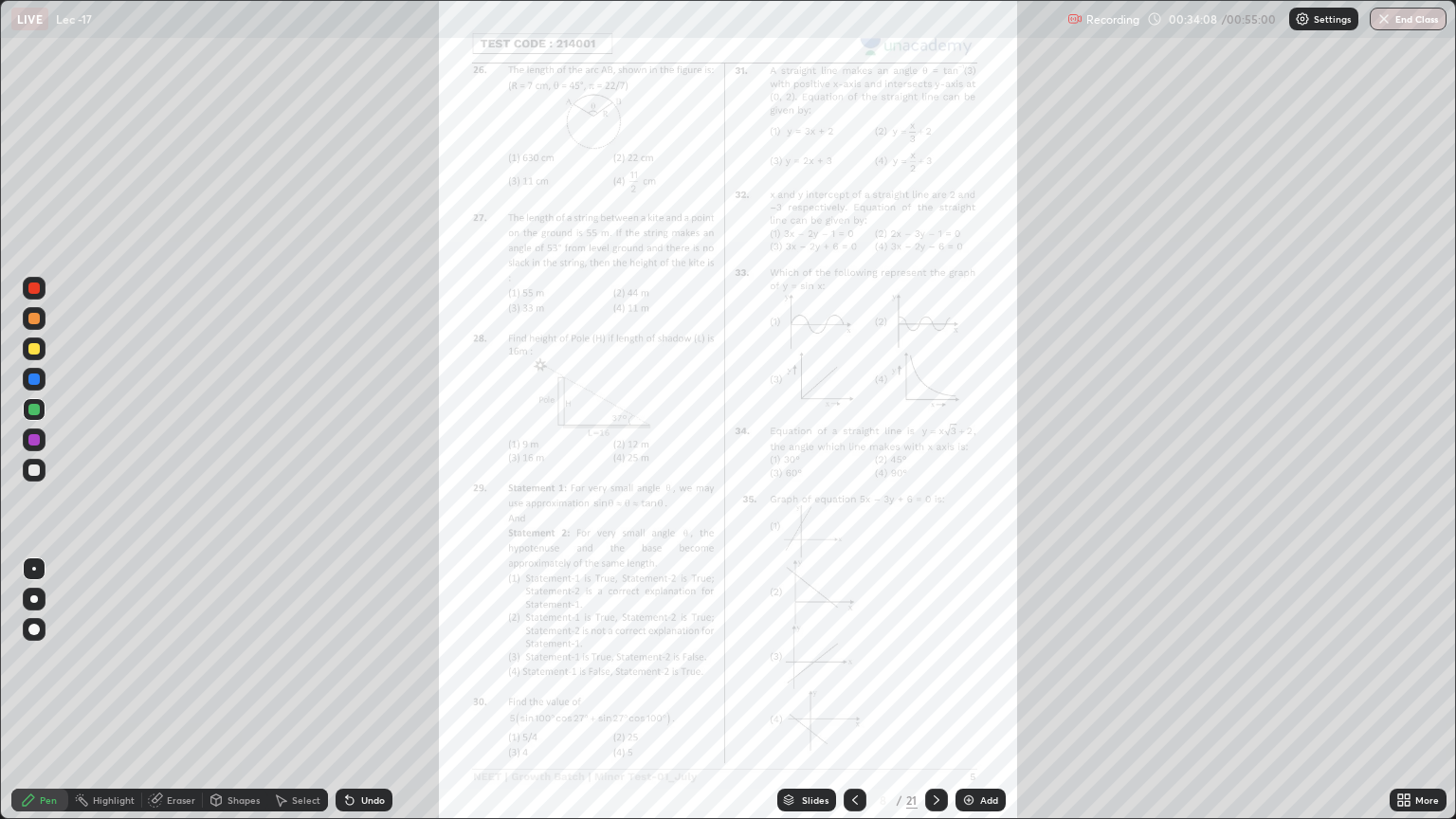 click on "More" at bounding box center [1427, 800] 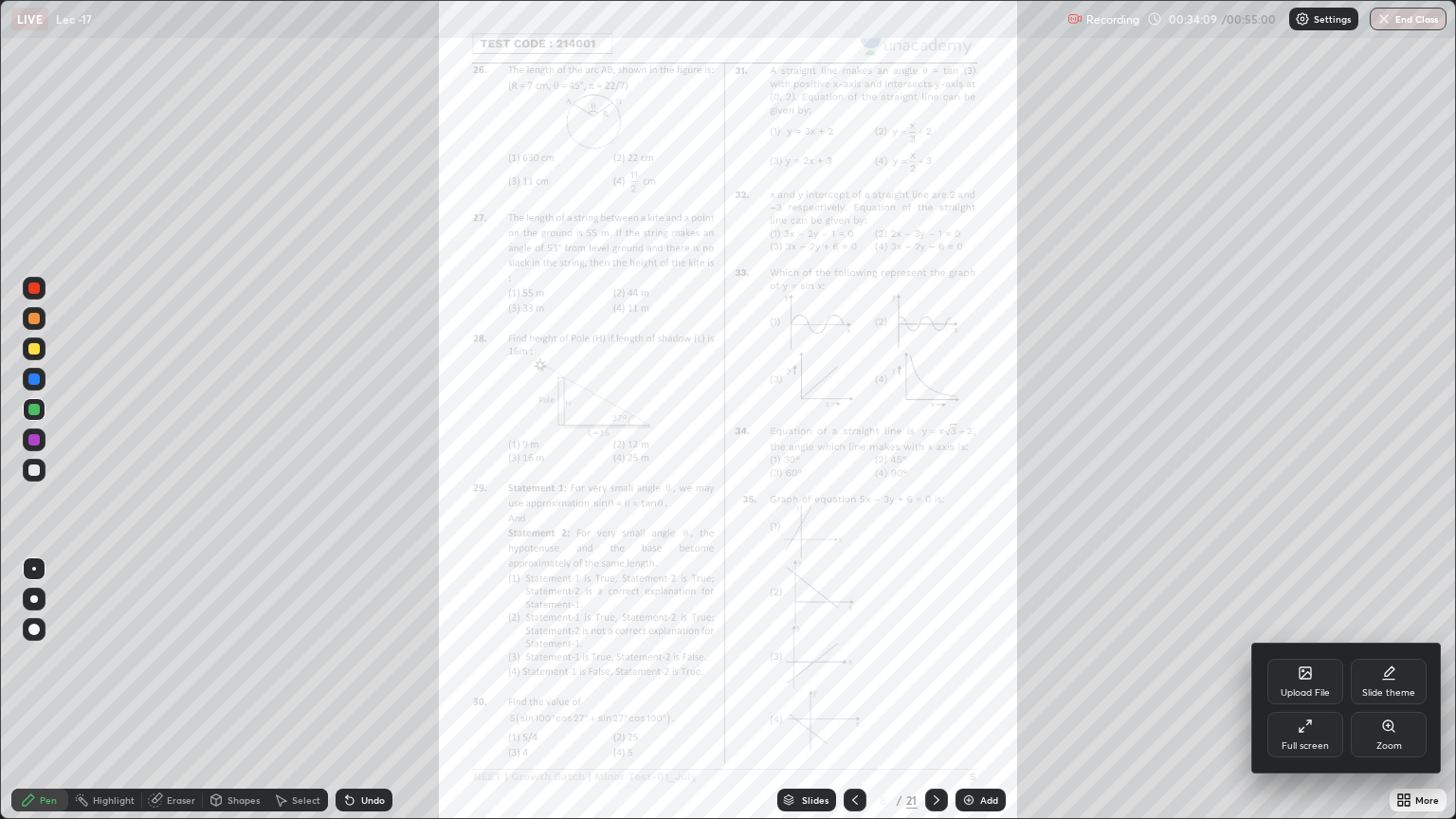 click on "Zoom" at bounding box center (1389, 735) 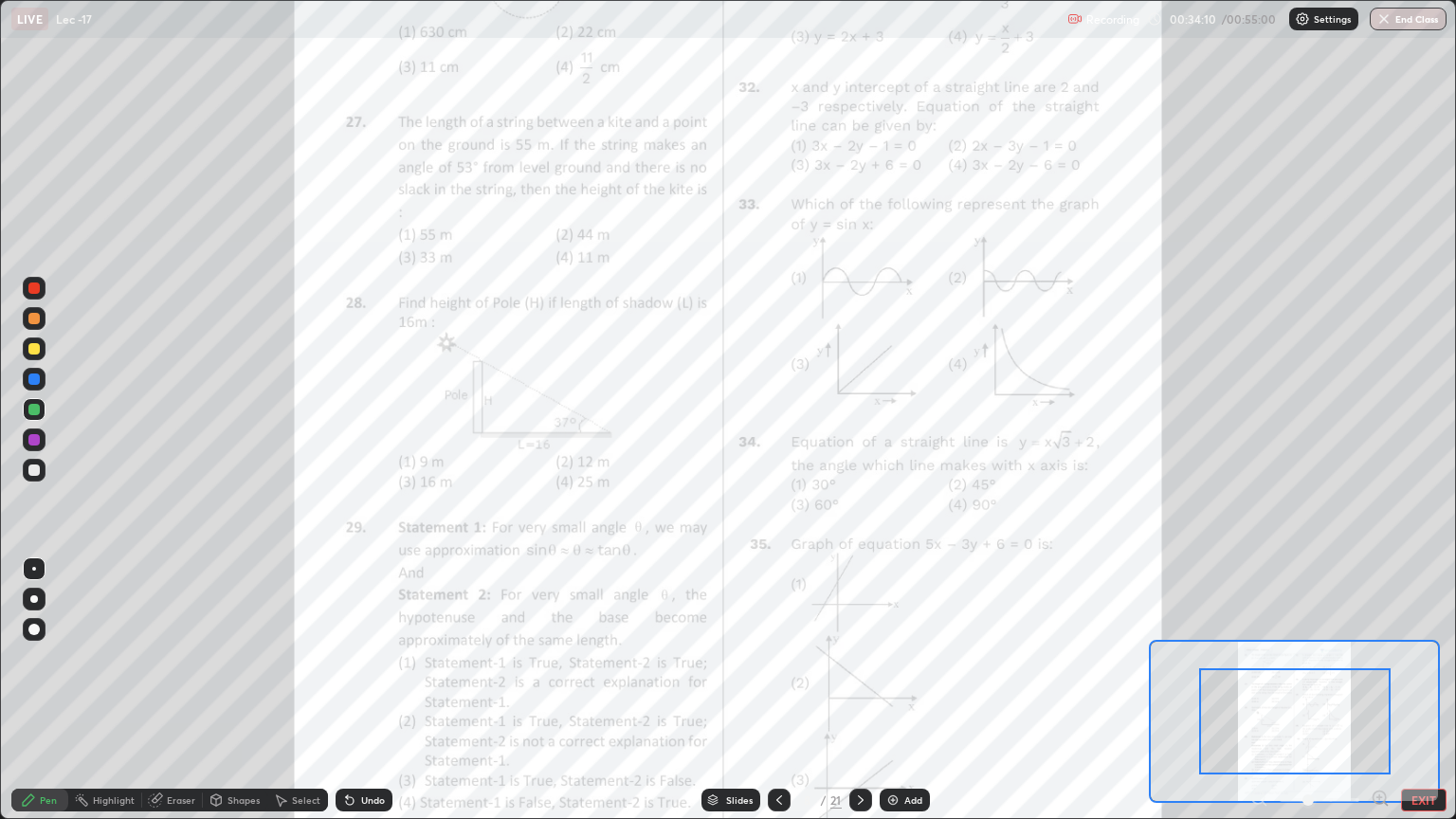 click at bounding box center [1295, 721] 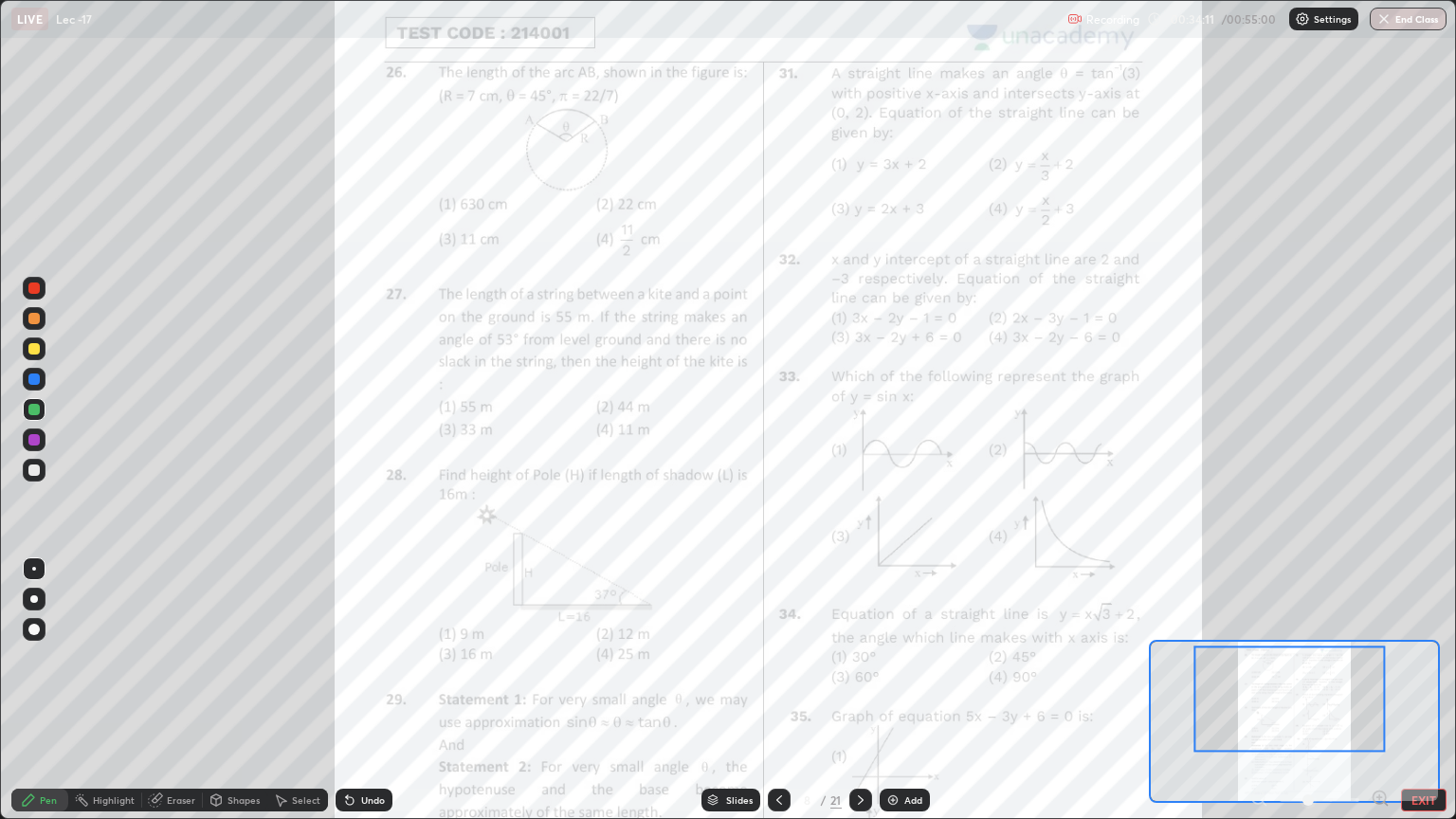 click 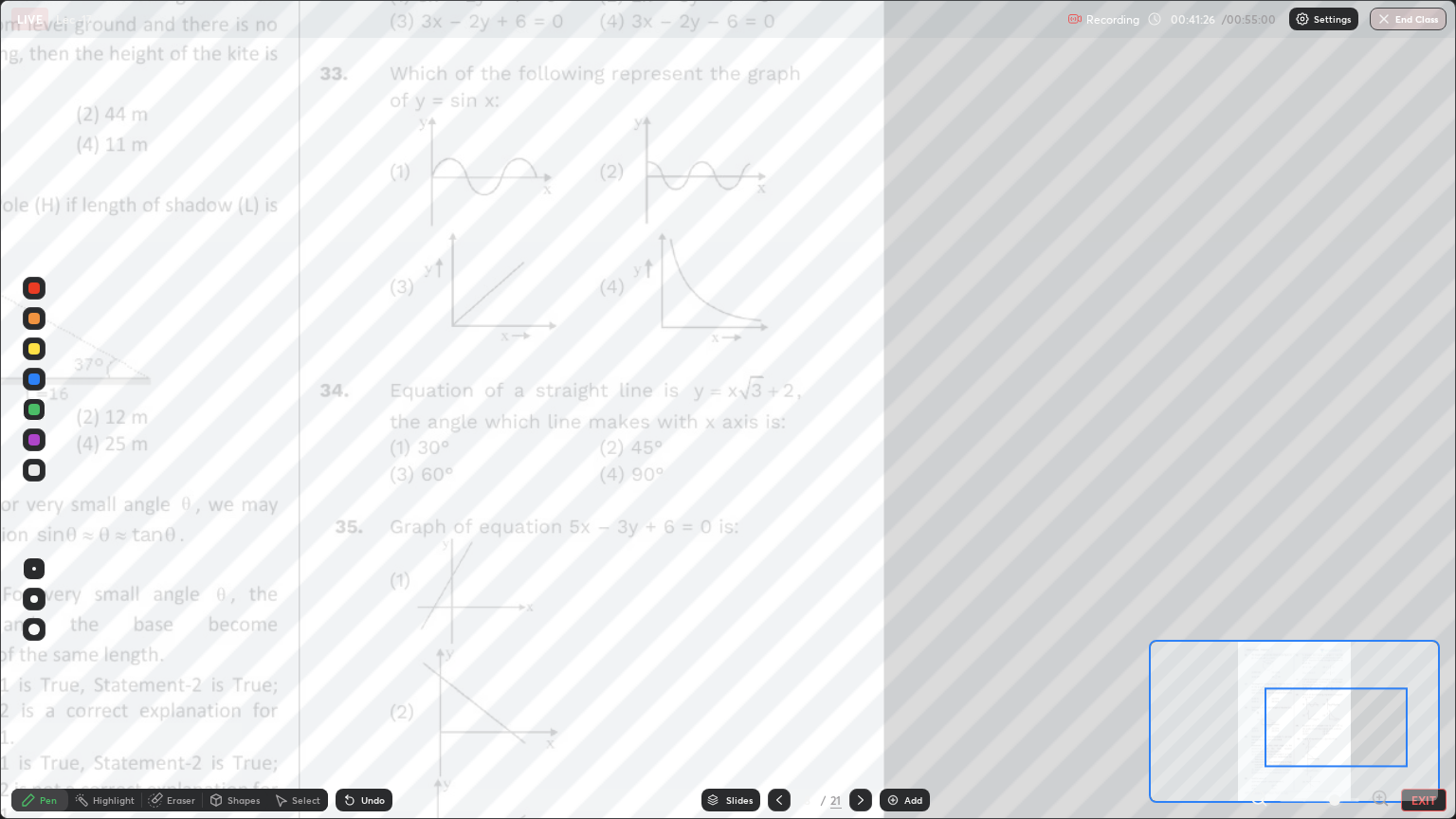 click on "Undo" at bounding box center [373, 800] 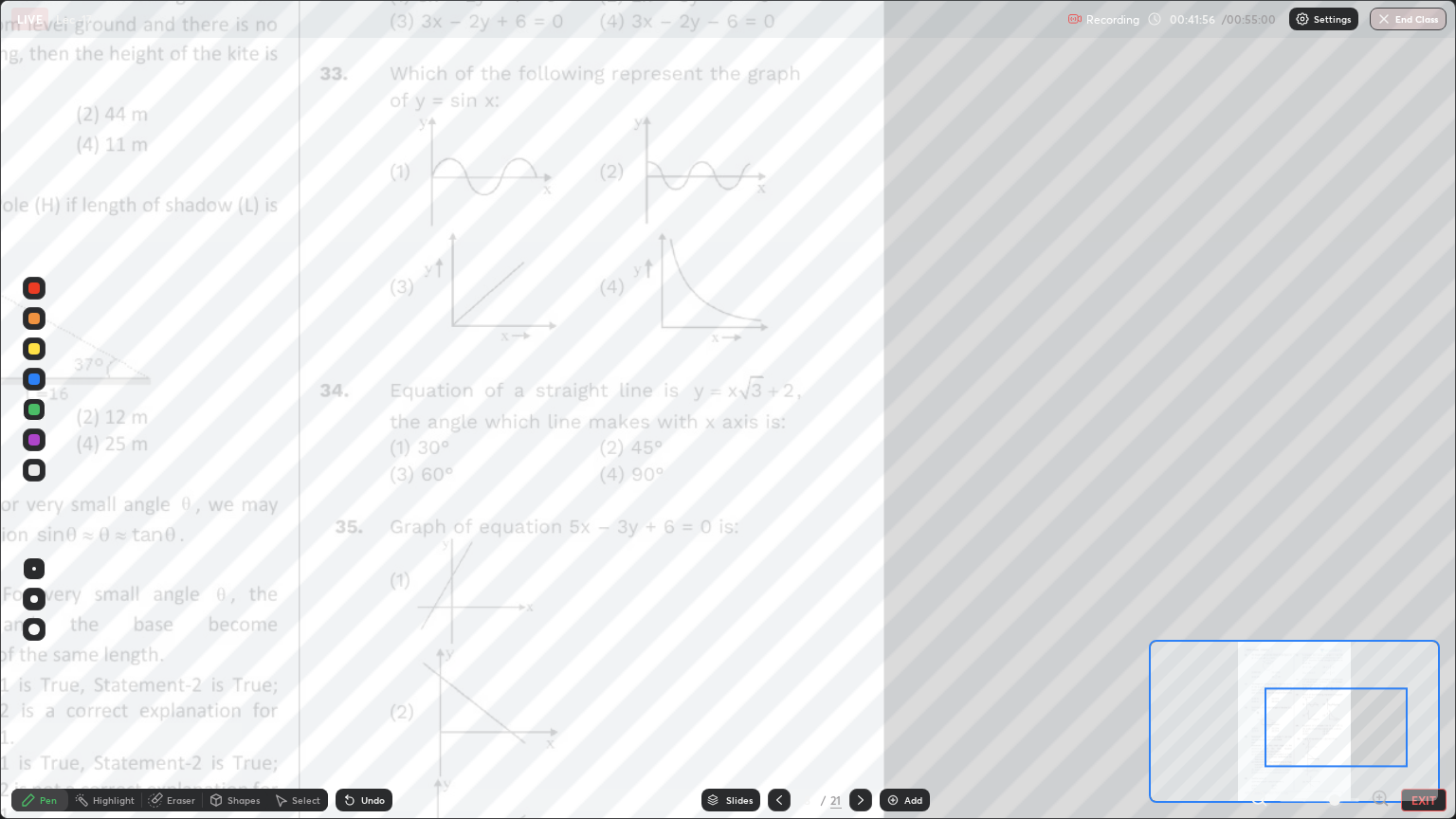 click on "Undo" at bounding box center (364, 800) 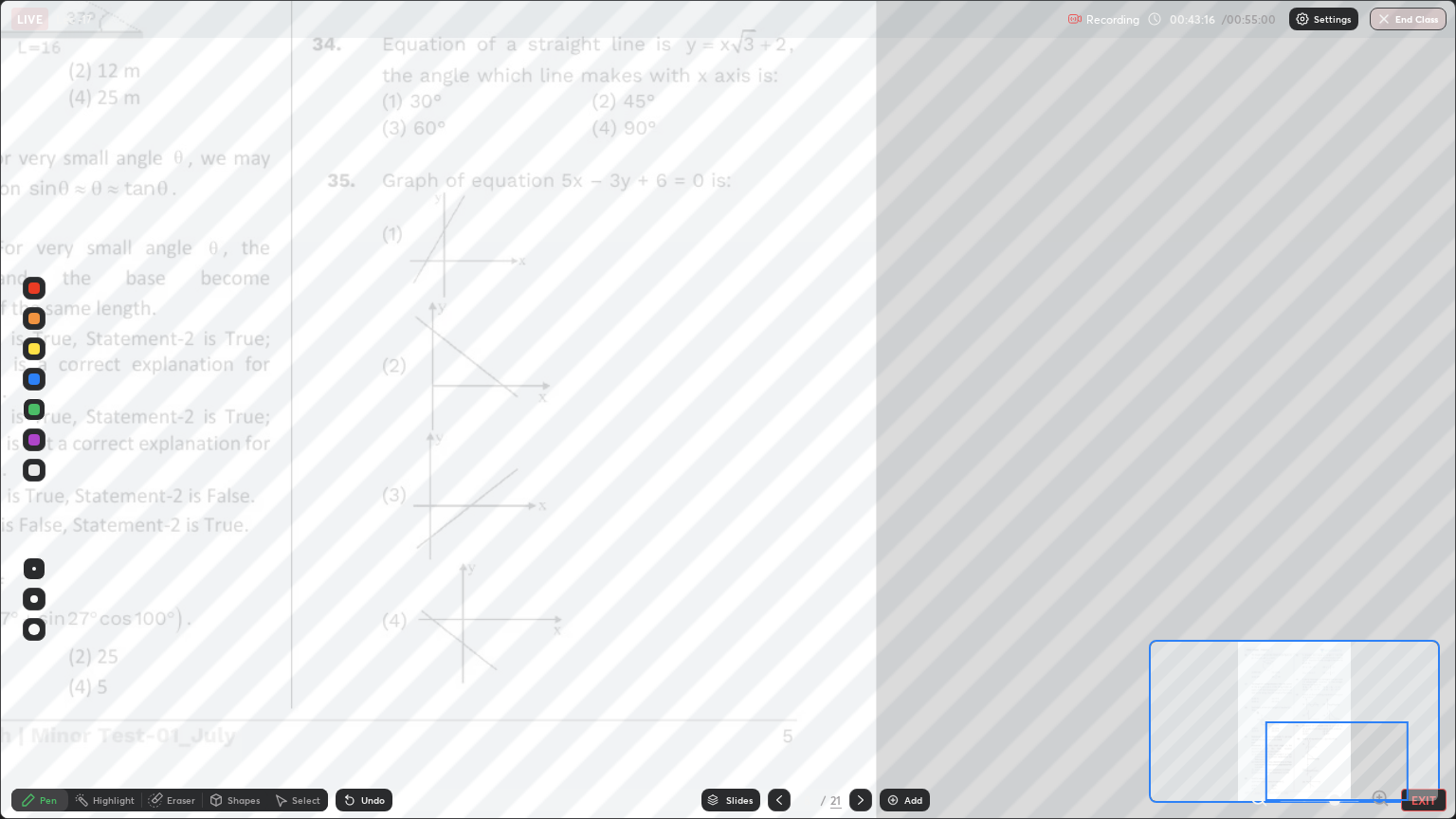 click 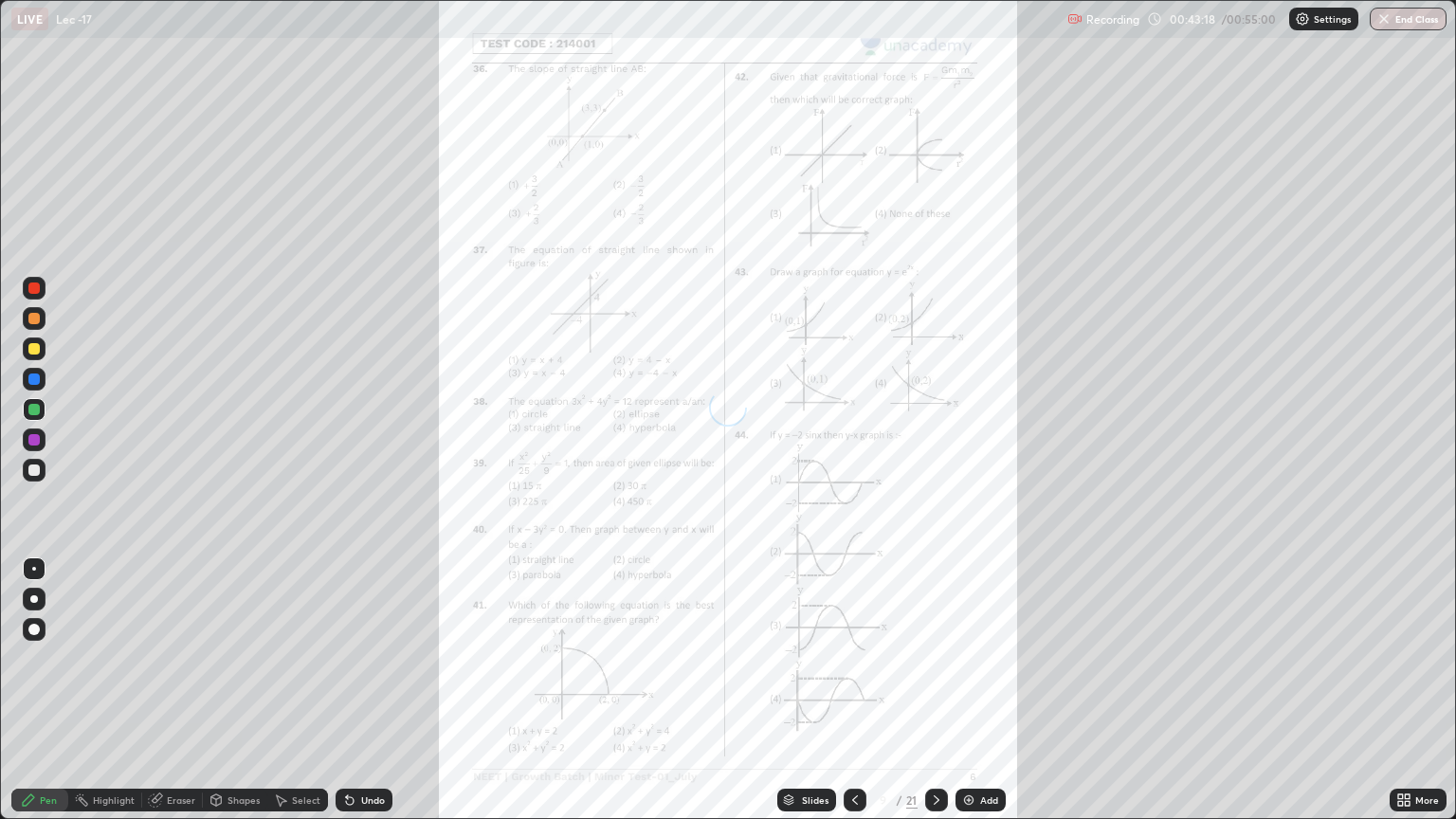 click 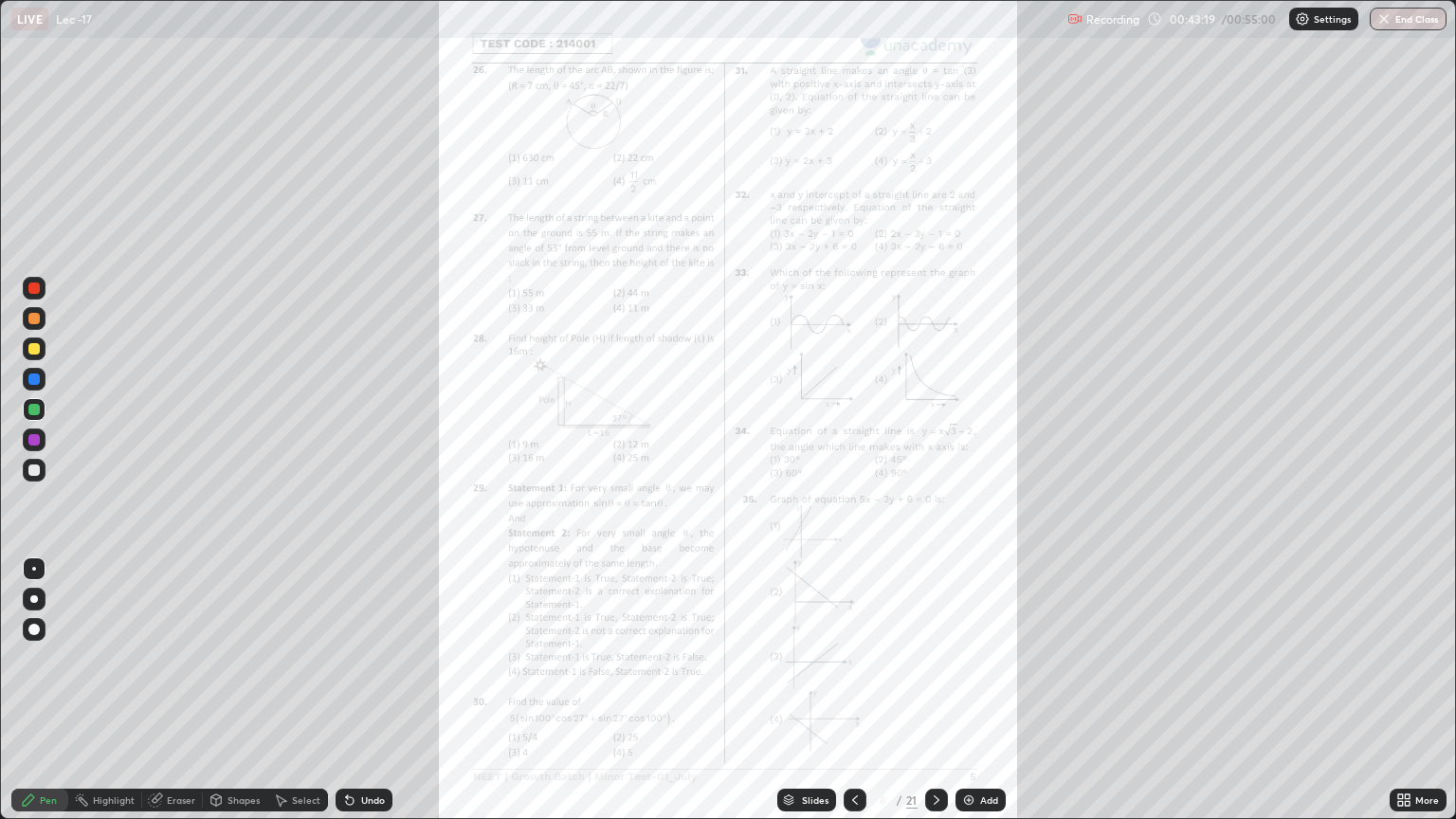 click 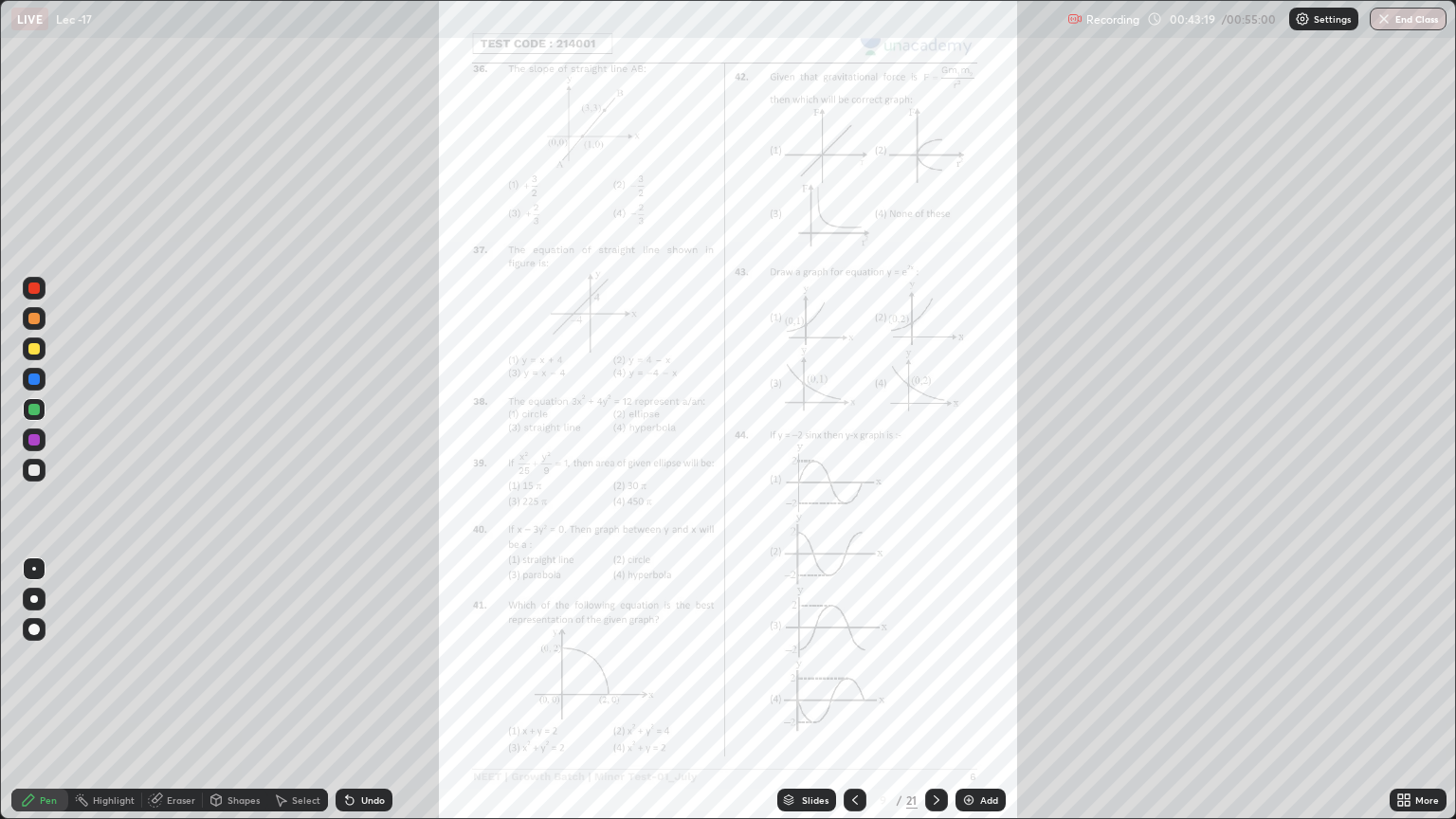 click 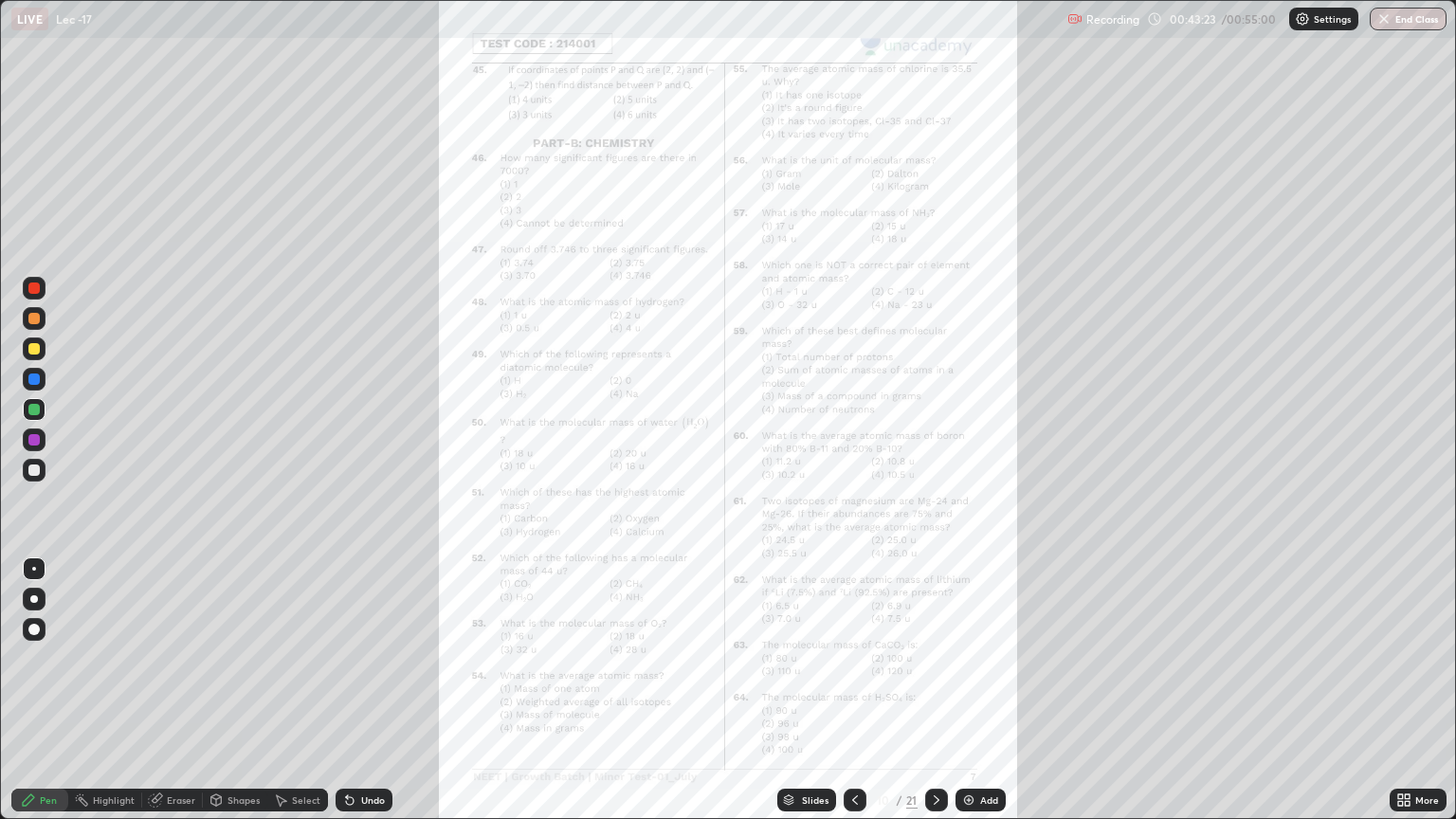 click on "More" at bounding box center [1427, 800] 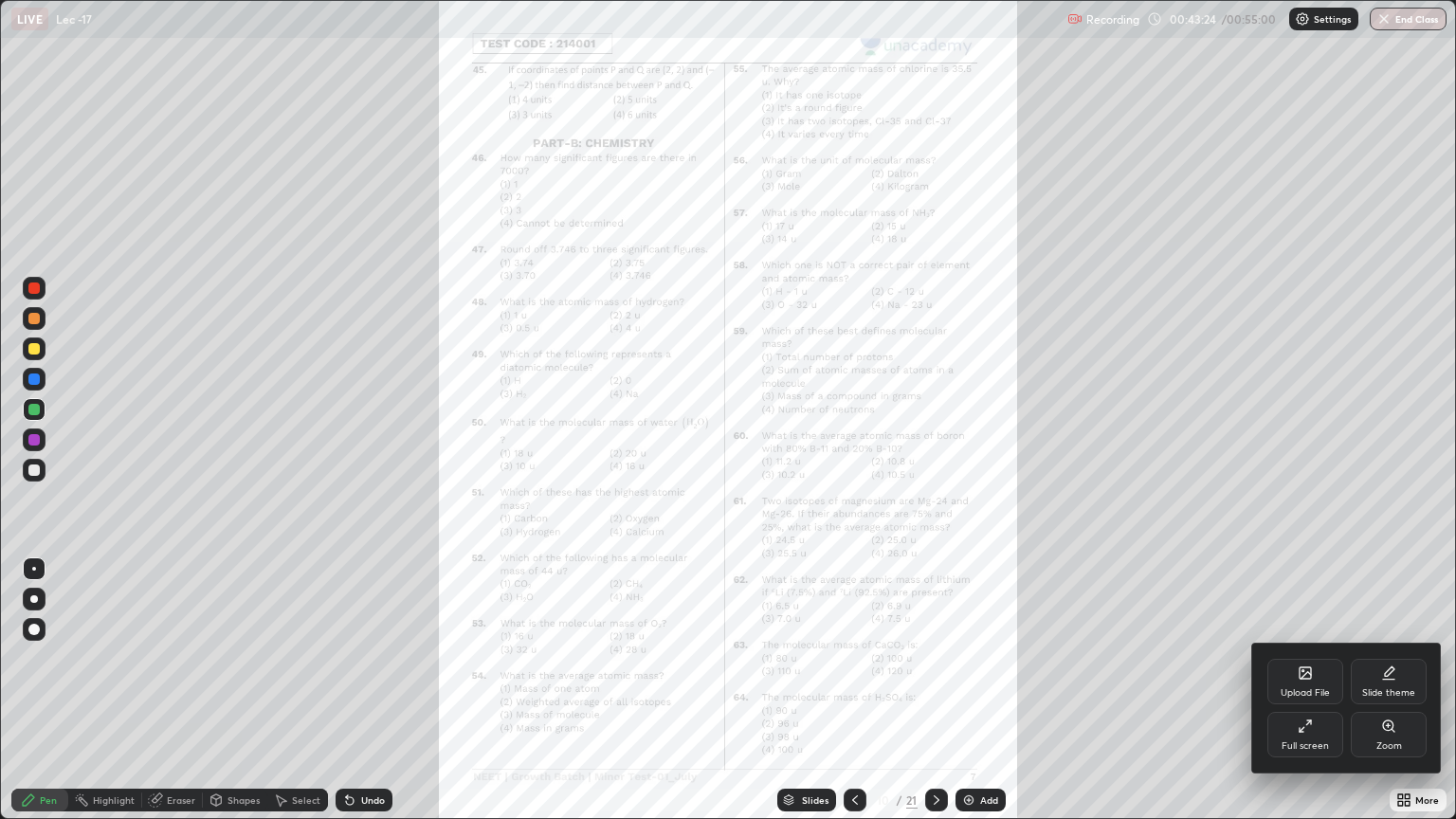 click on "Zoom" at bounding box center (1389, 746) 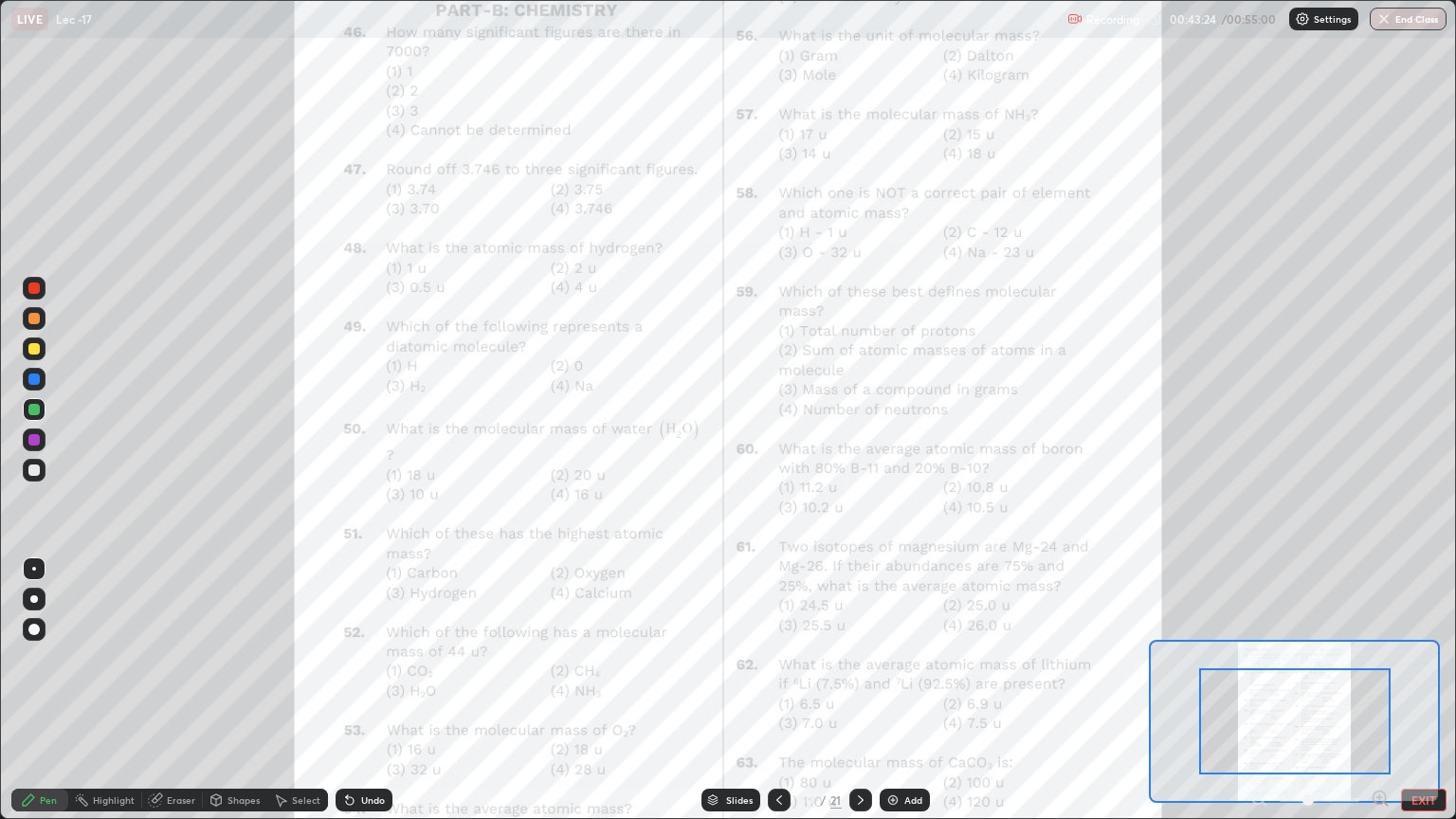 click at bounding box center [1295, 721] 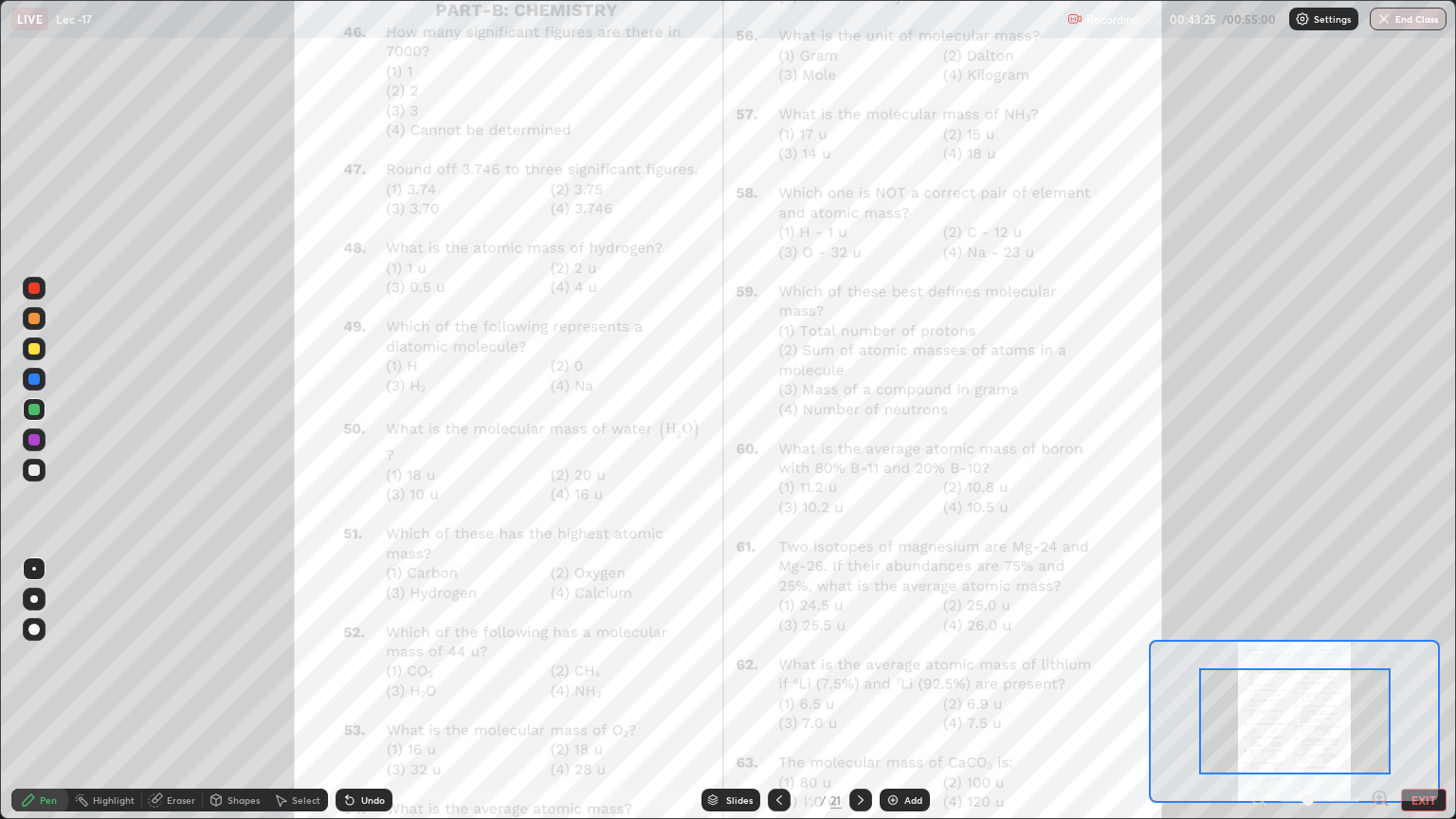 click at bounding box center (1295, 721) 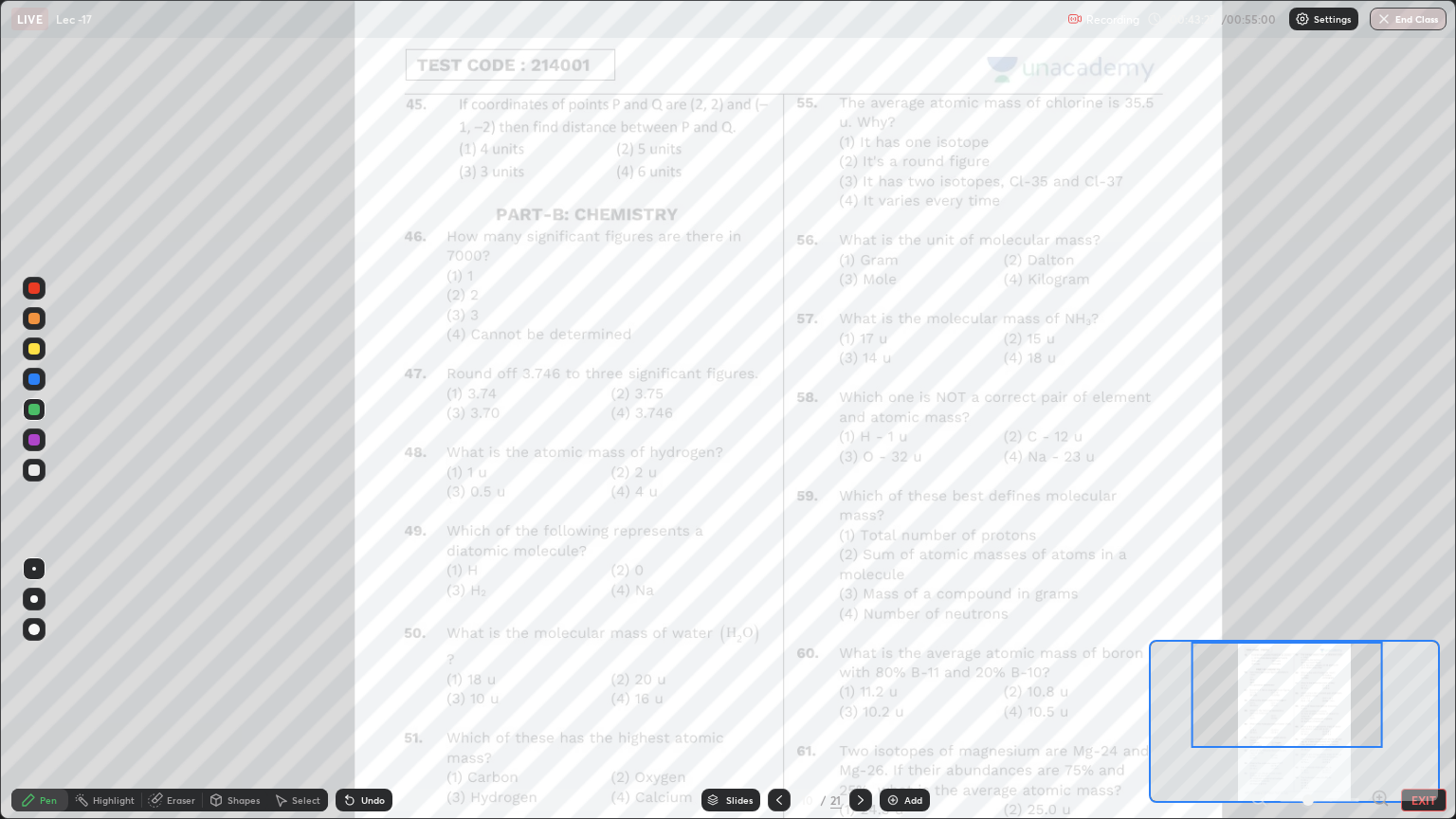 click 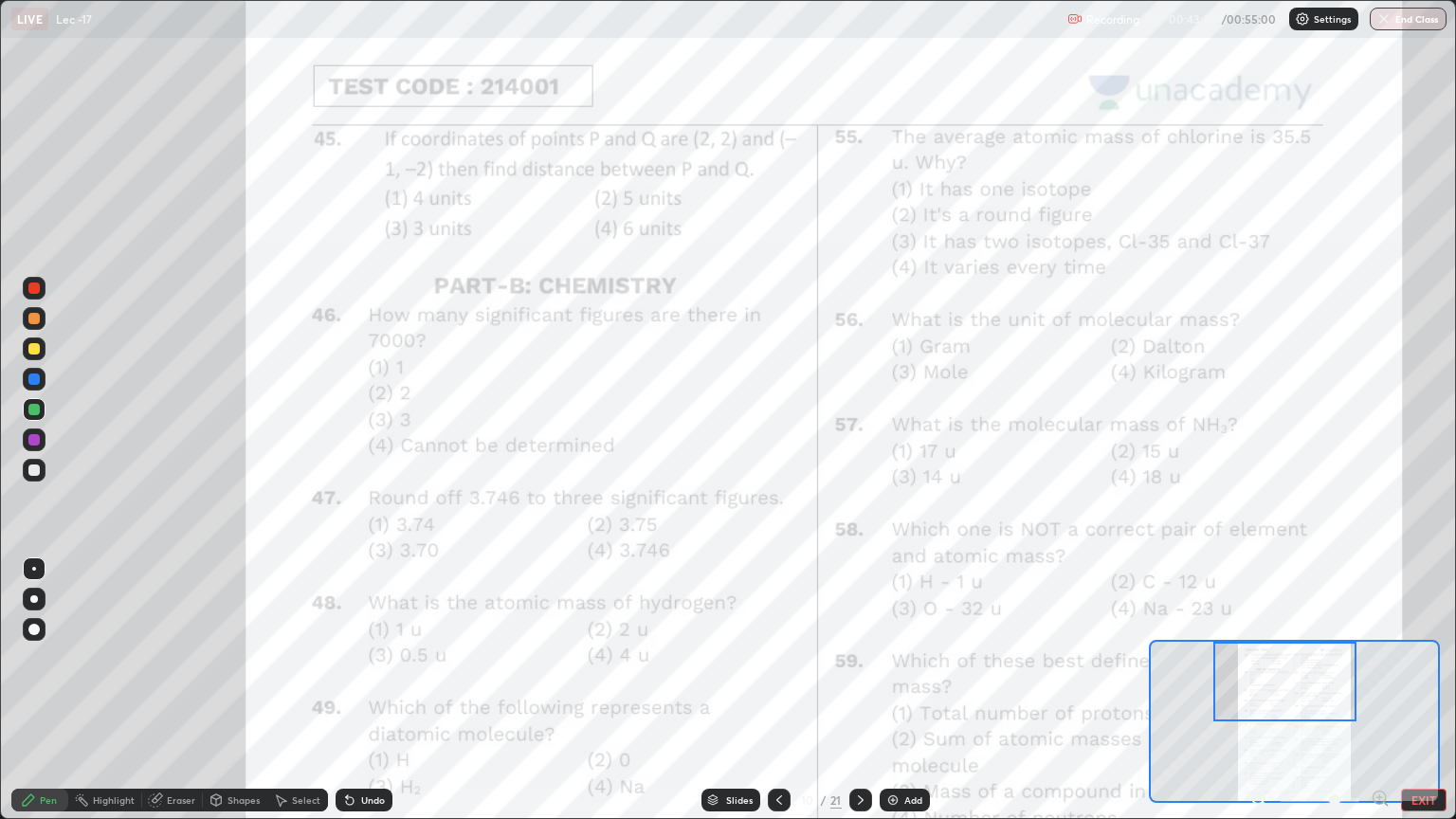 click 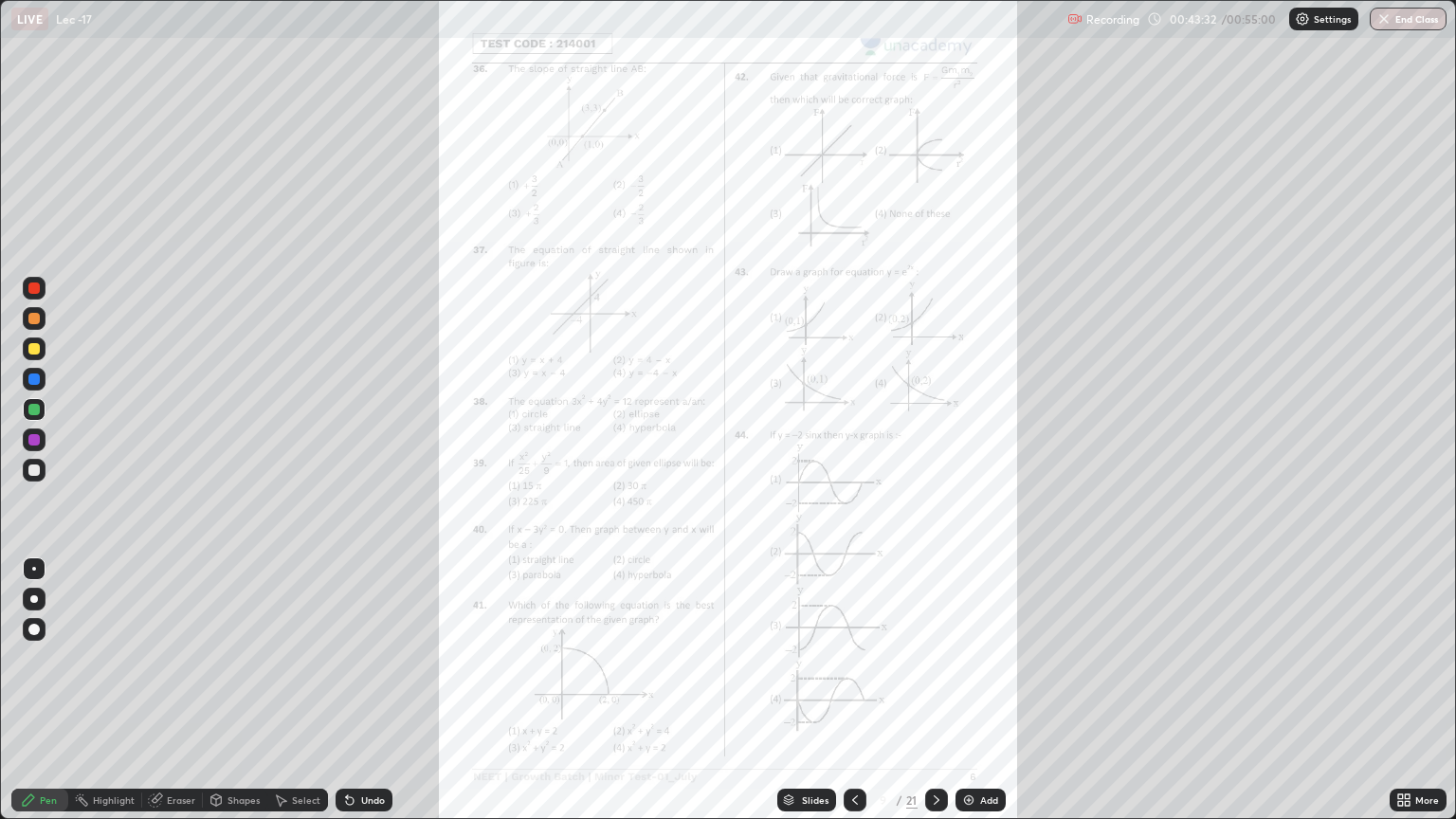 click on "More" at bounding box center [1418, 800] 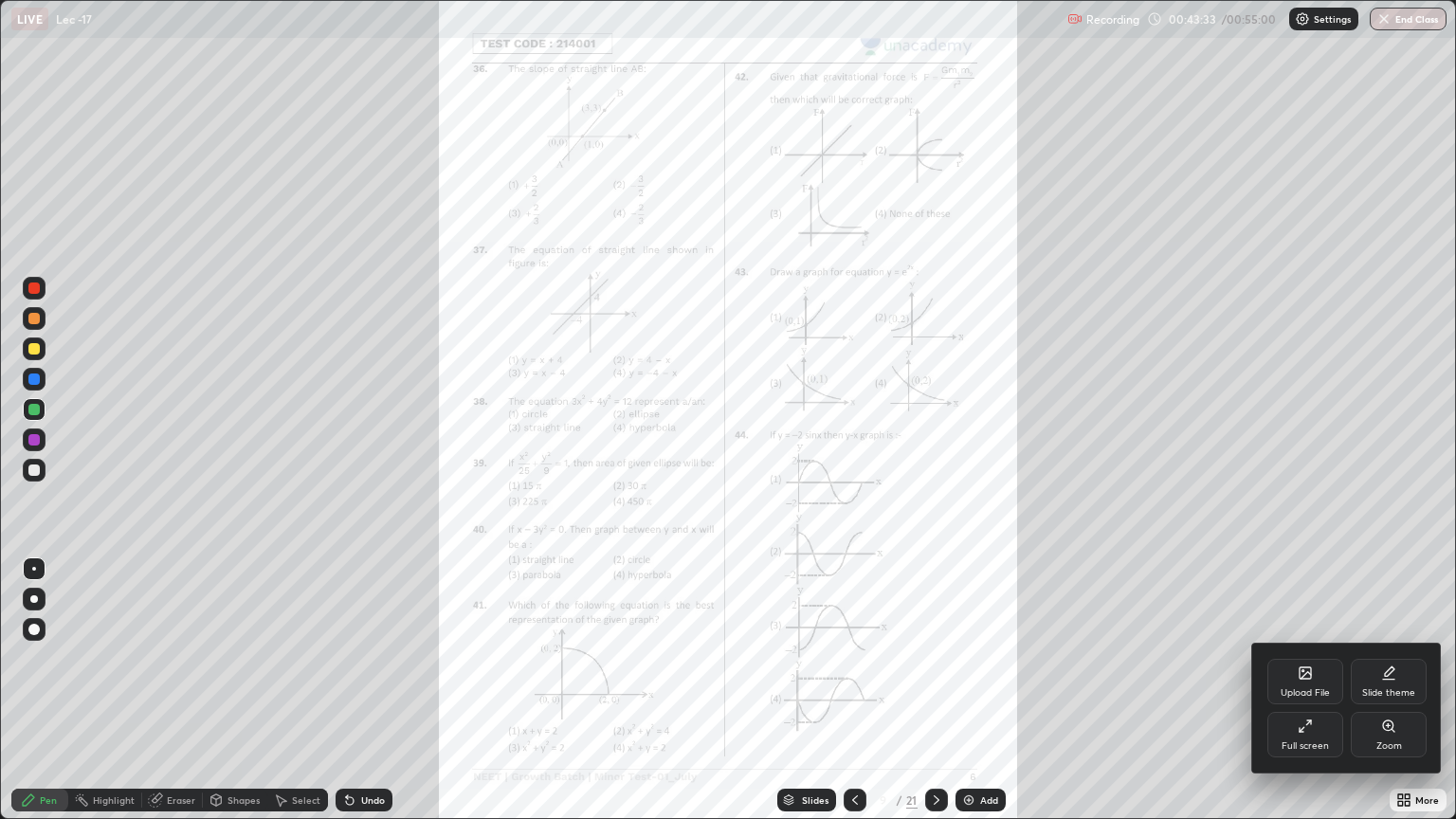 click on "Zoom" at bounding box center [1389, 735] 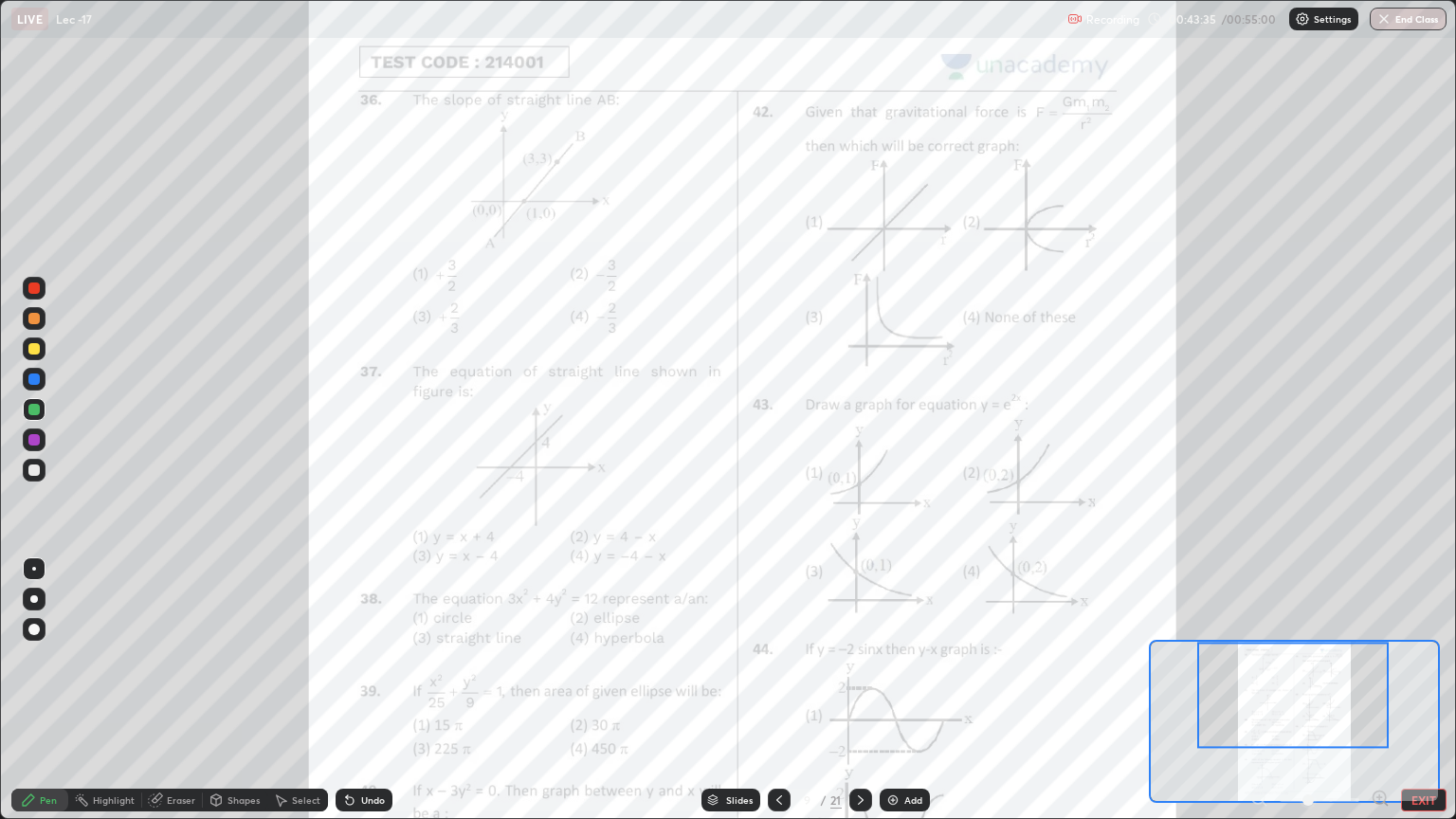 click 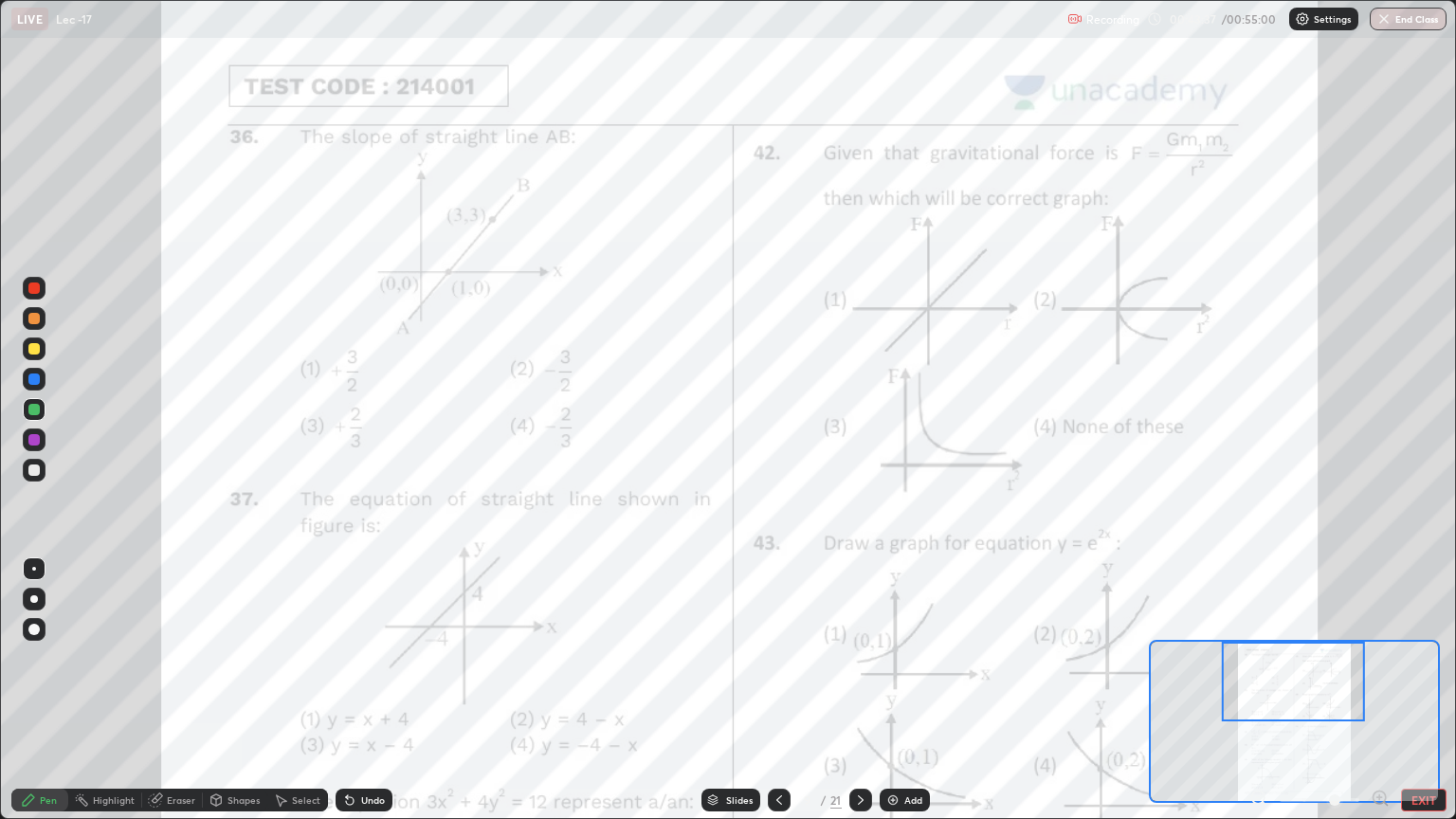 click 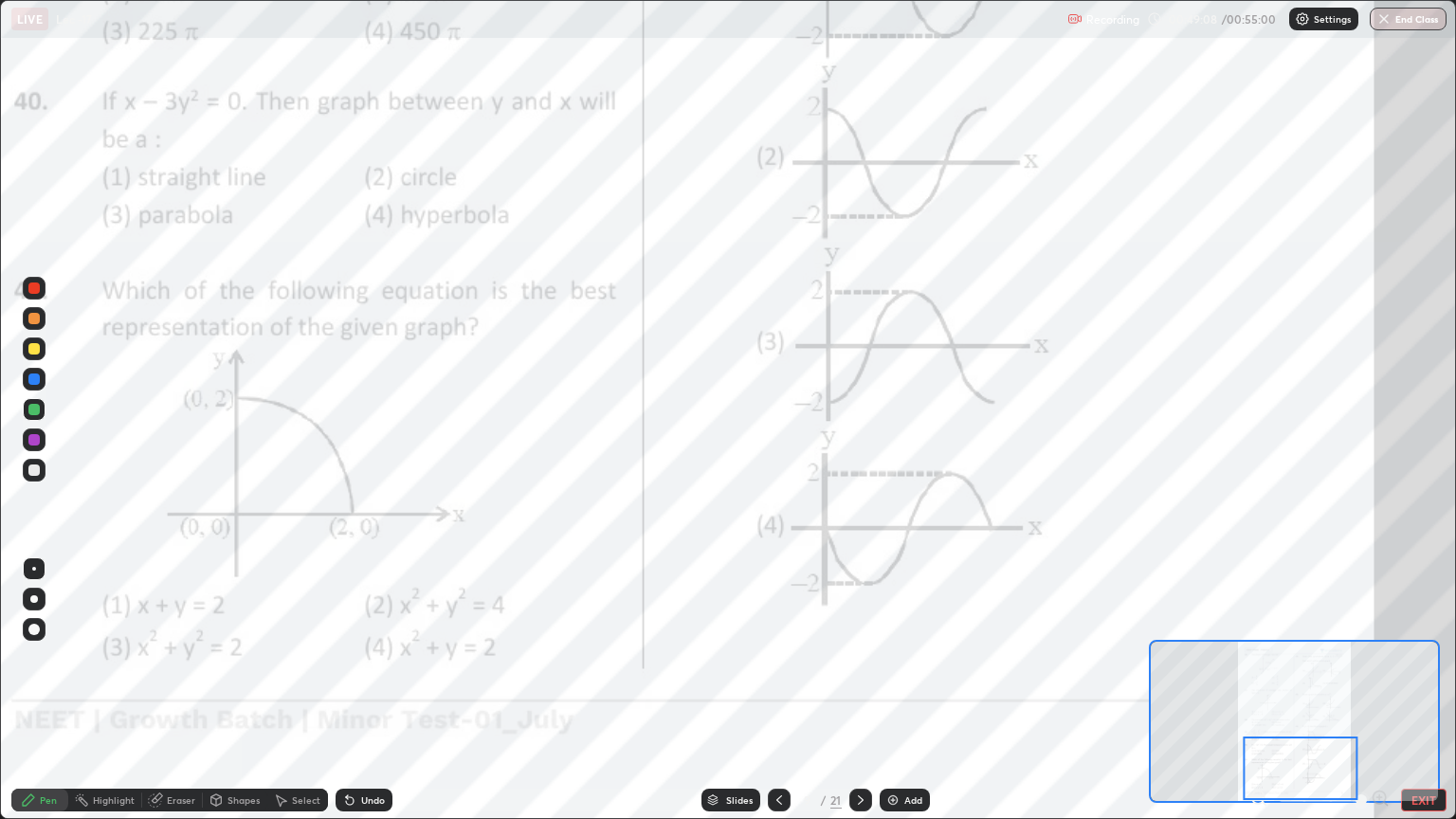 click 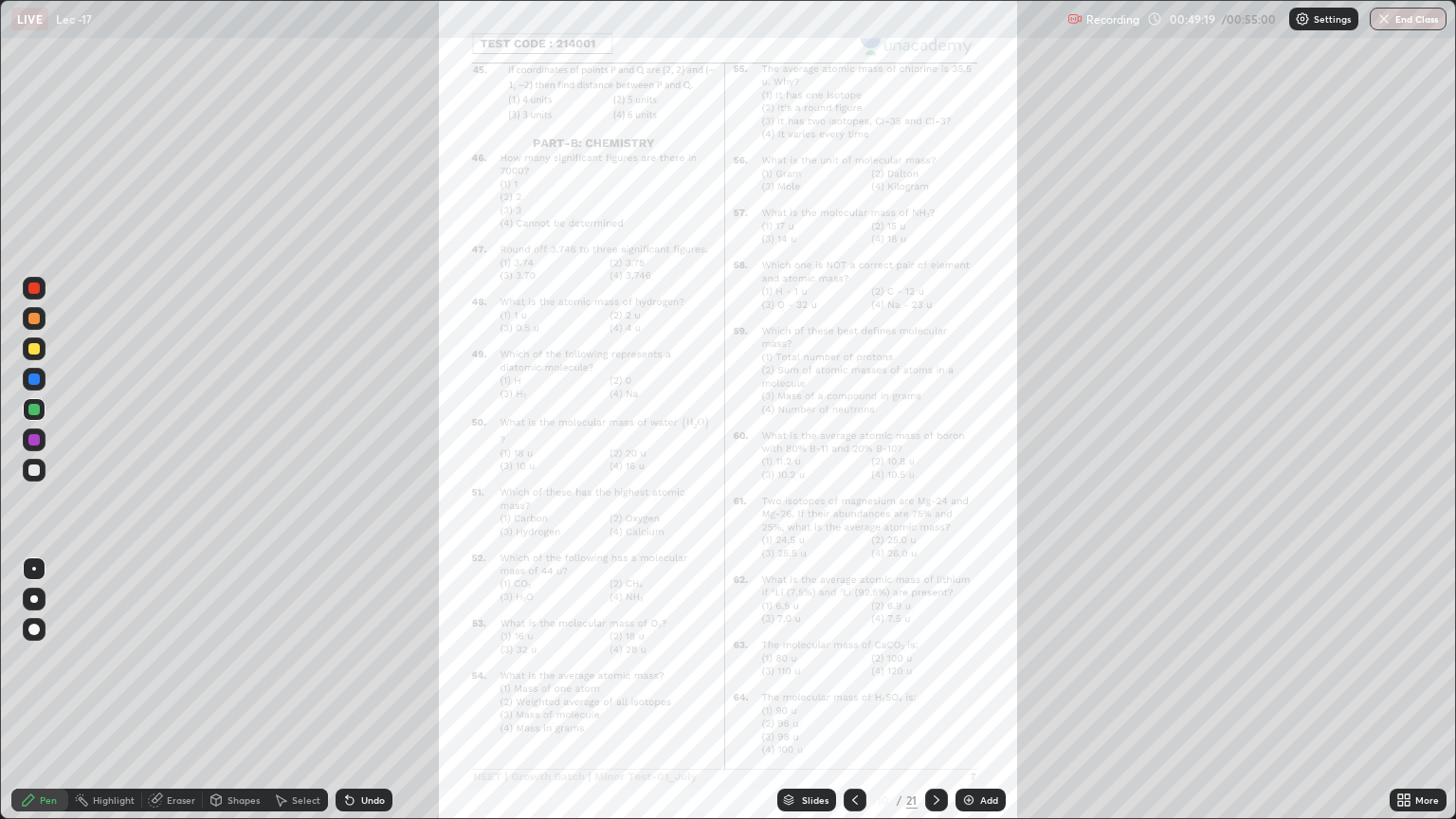 click on "Add" at bounding box center (989, 800) 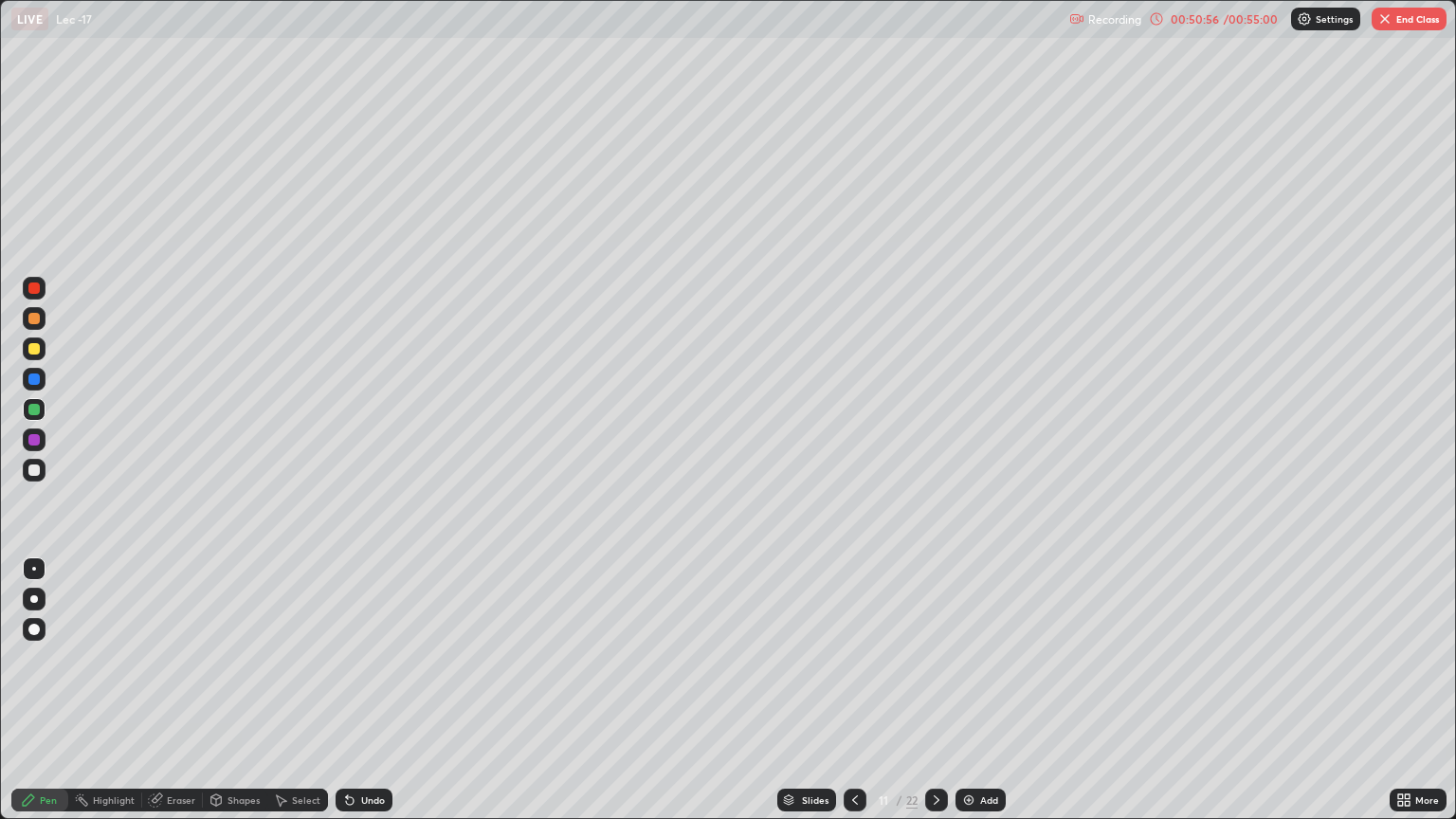 click on "Undo" at bounding box center [364, 800] 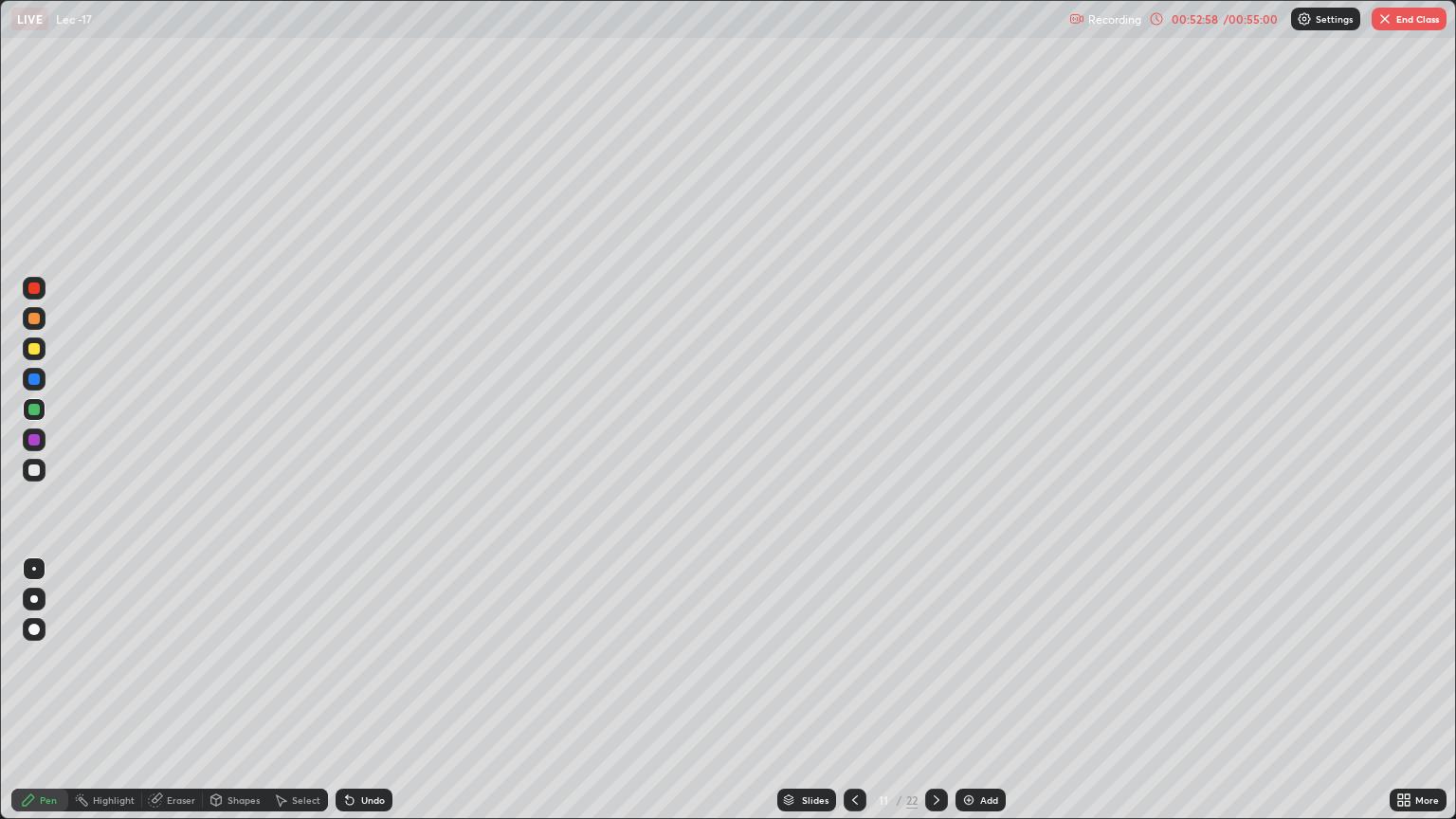 click at bounding box center [855, 800] 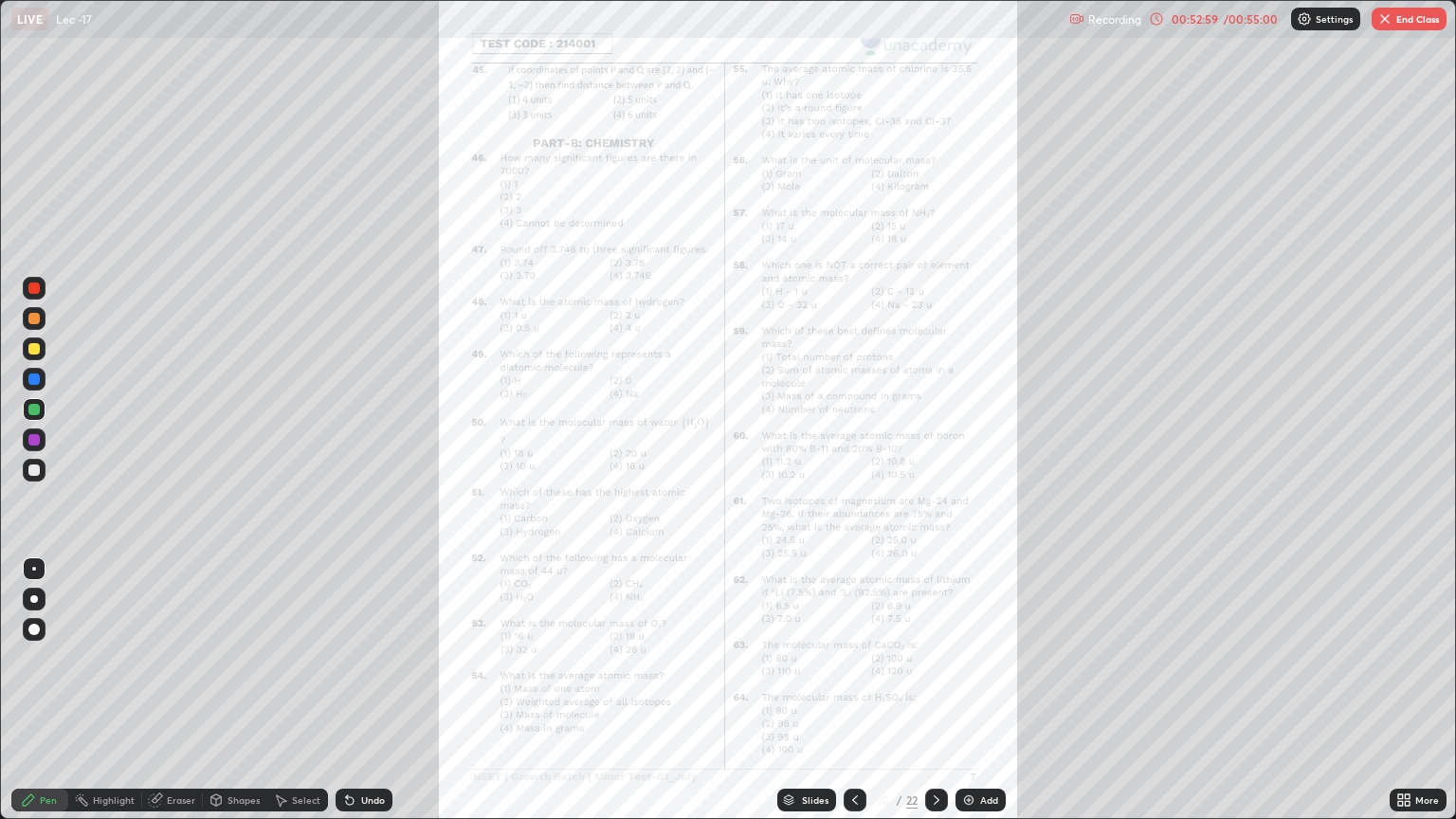 click 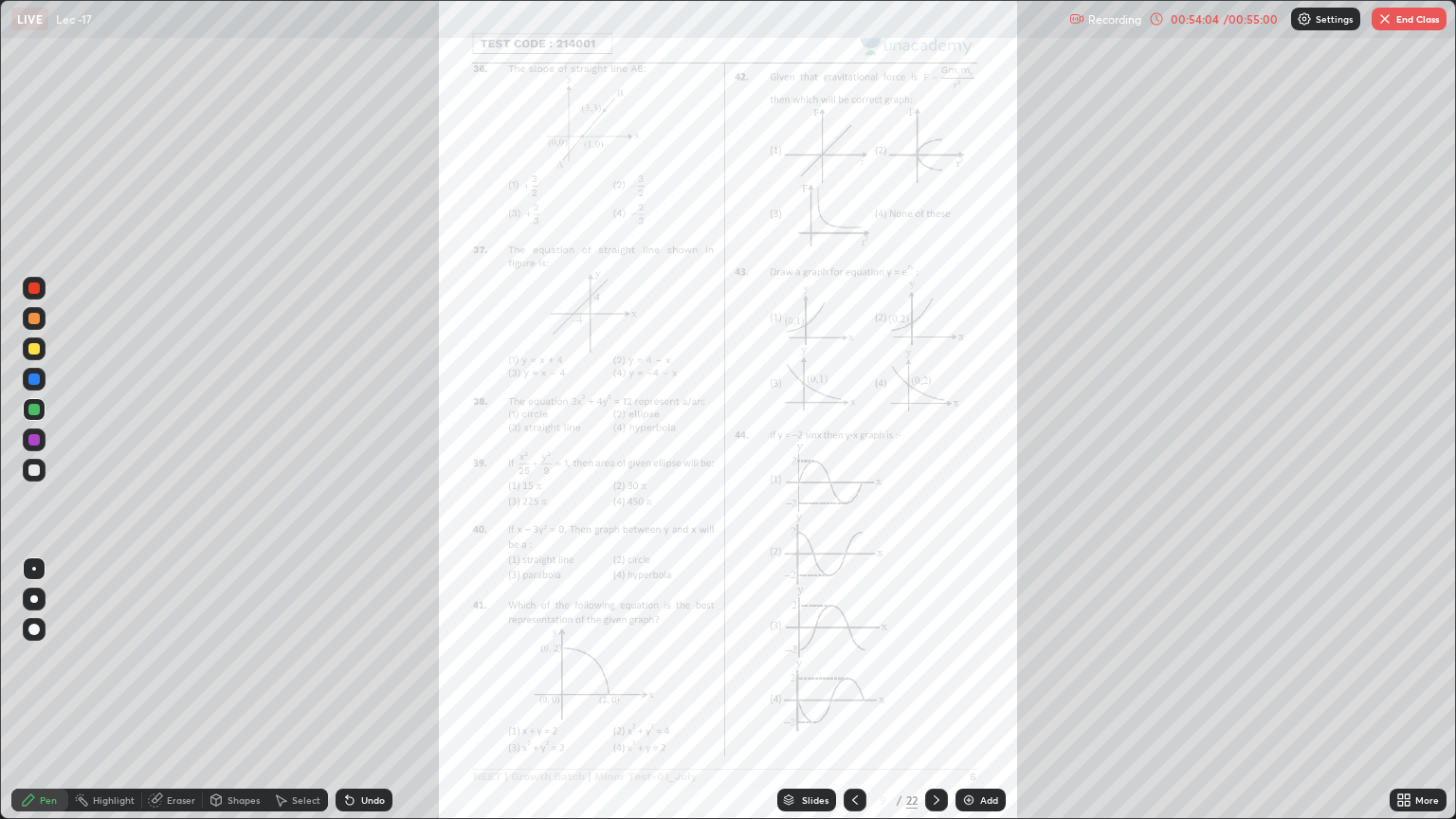 click 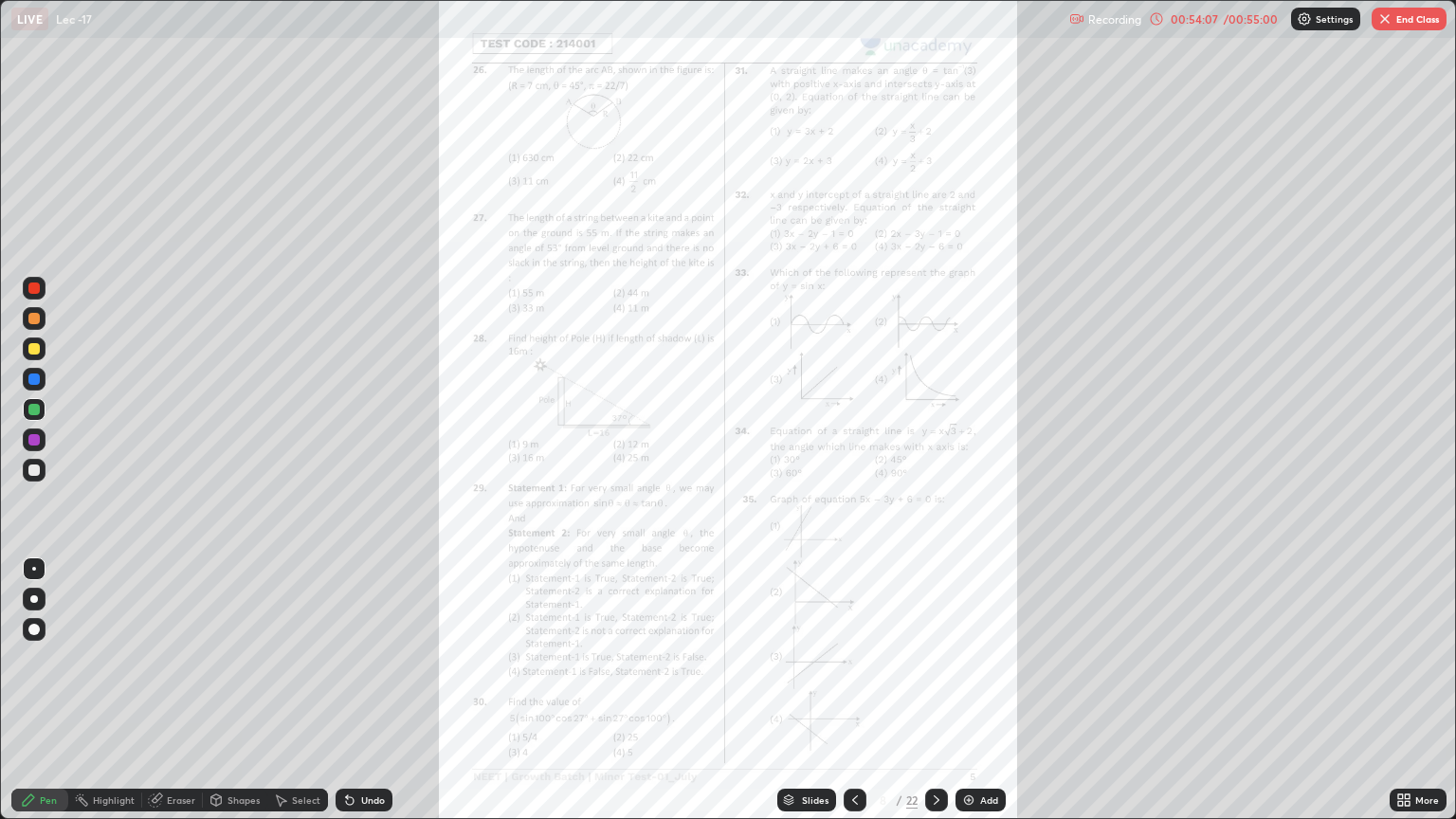 click at bounding box center (855, 800) 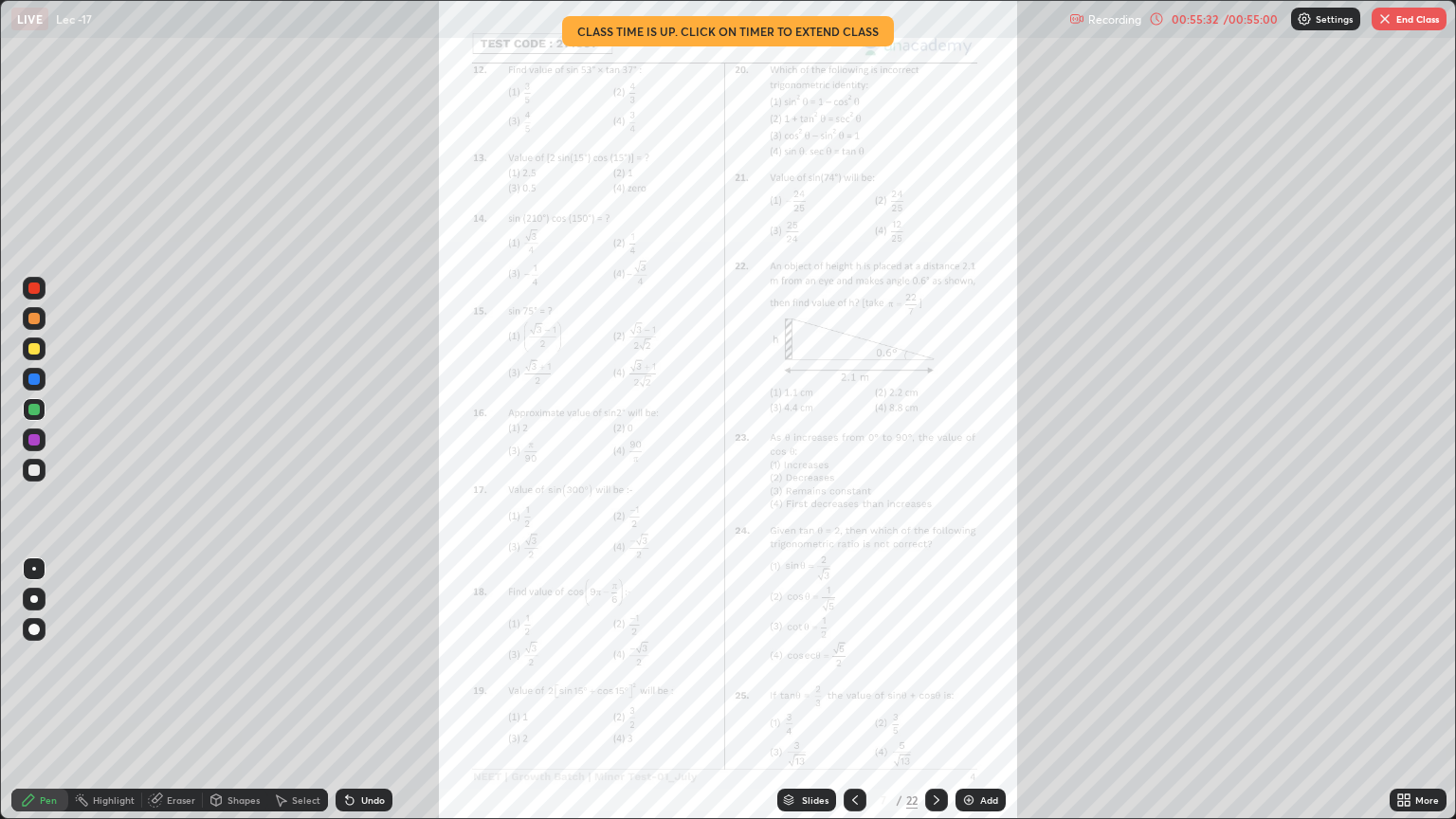 click on "Undo" at bounding box center [373, 800] 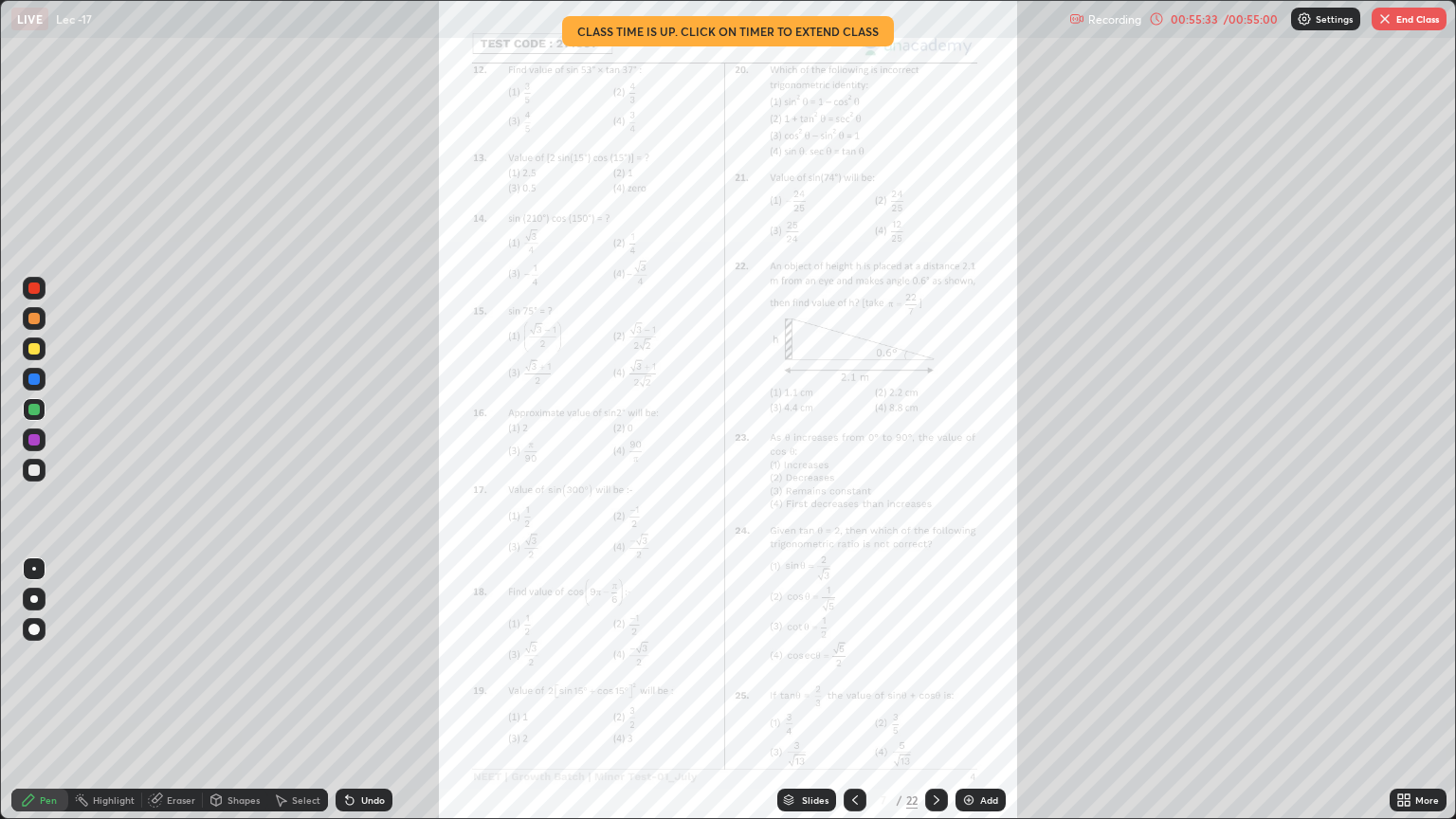 click on "Undo" at bounding box center [373, 800] 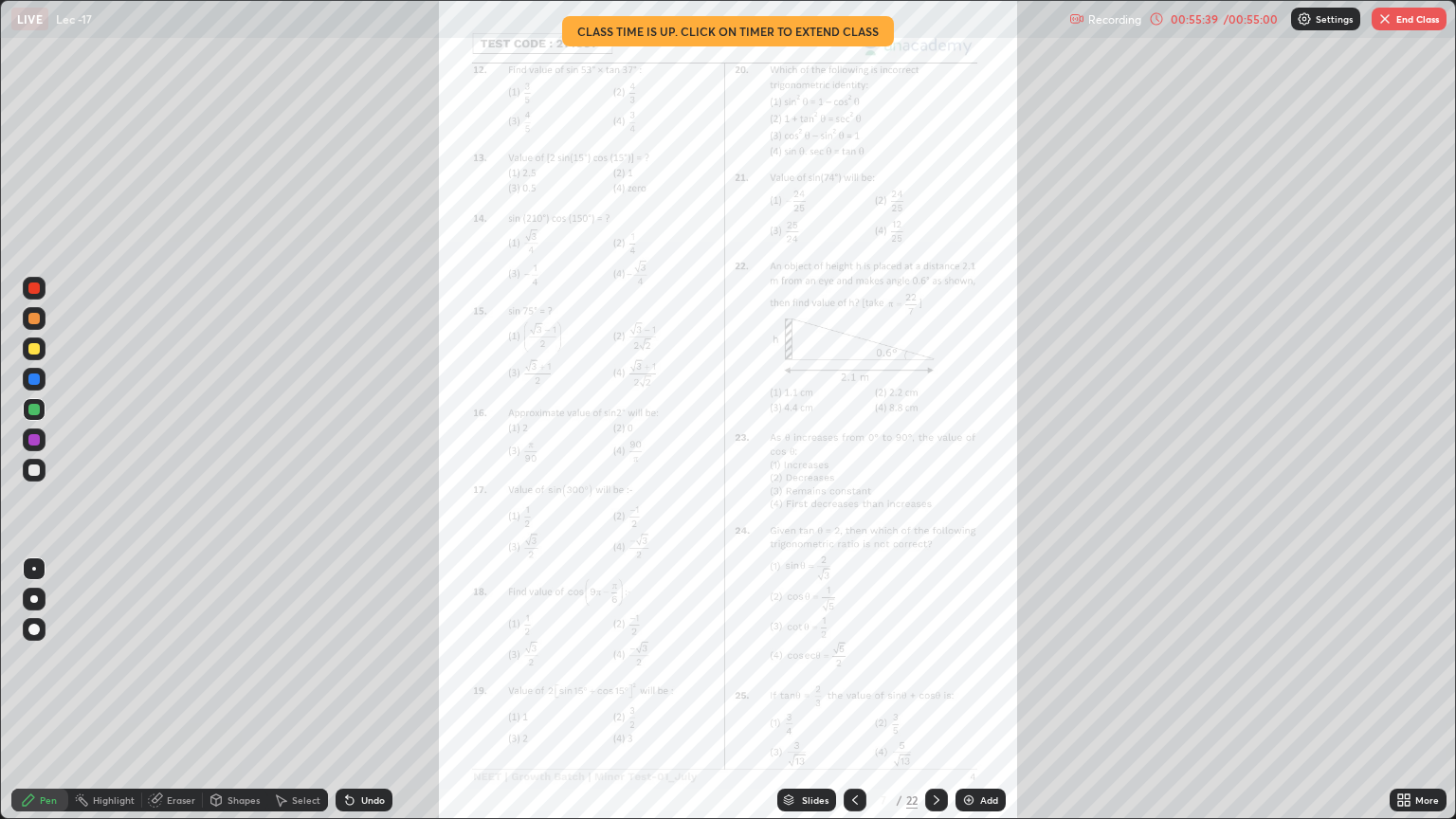 click on "Undo" at bounding box center [364, 800] 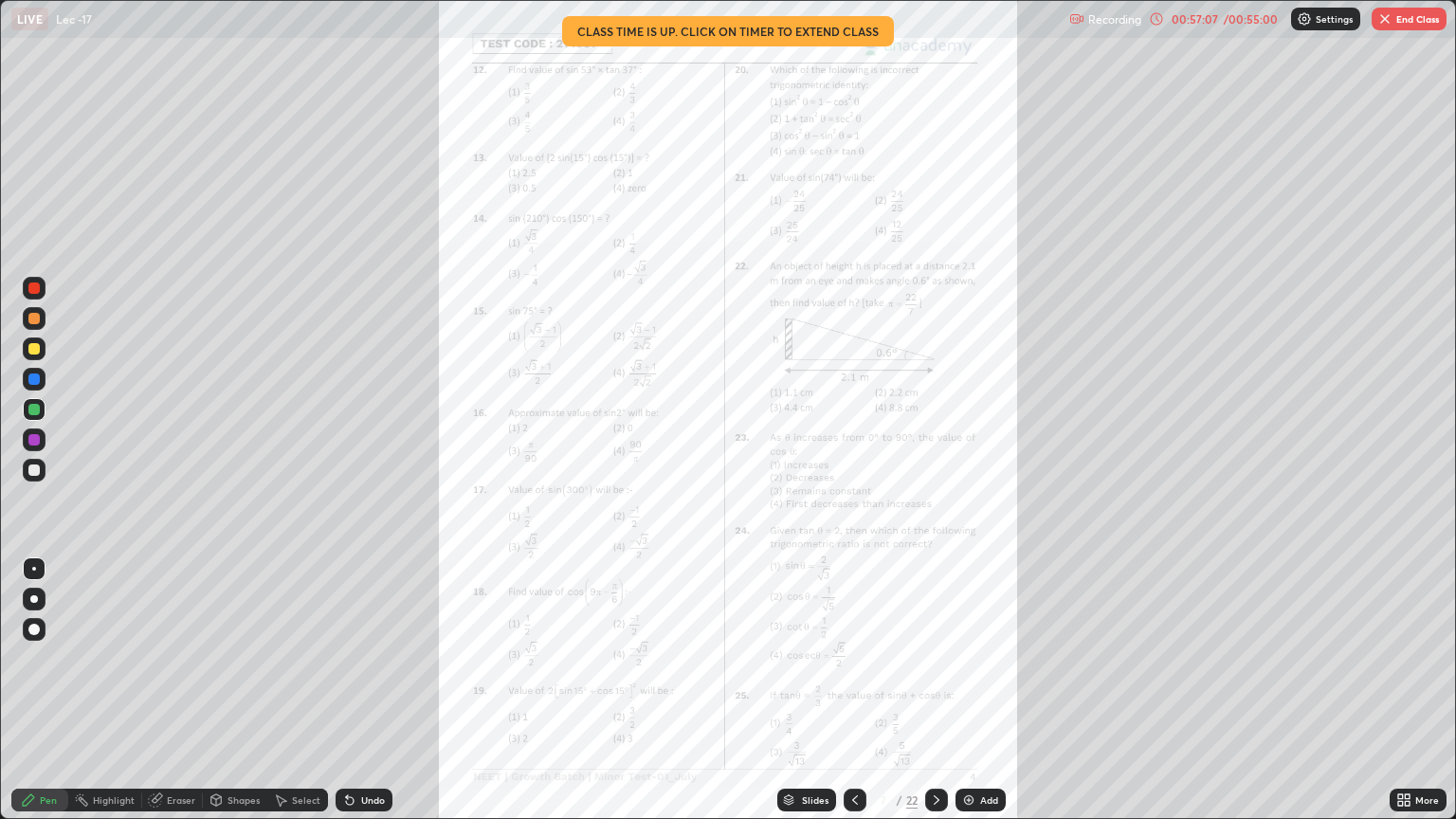 click on "End Class" at bounding box center (1409, 19) 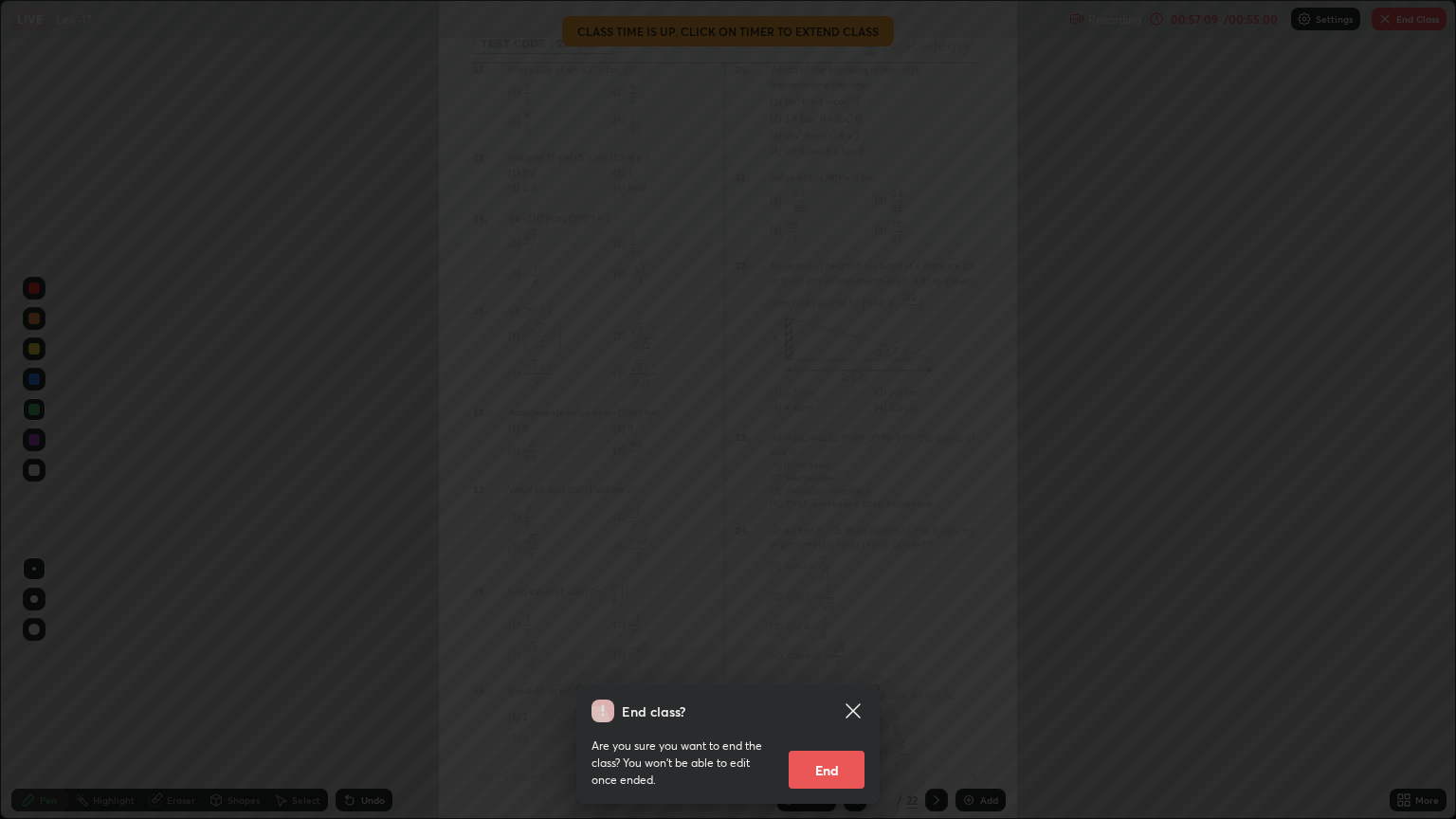 click on "End" at bounding box center [827, 770] 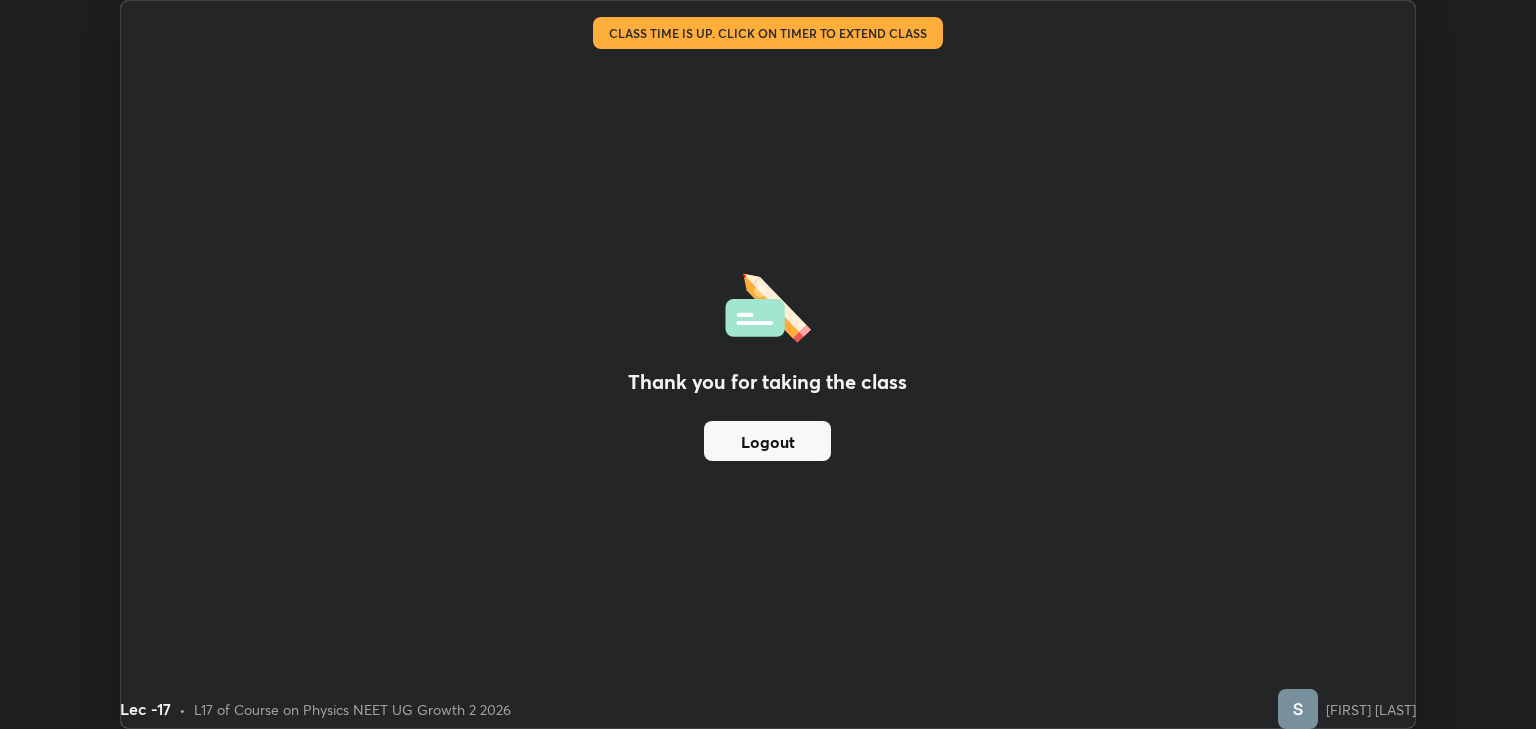 scroll, scrollTop: 729, scrollLeft: 1536, axis: both 